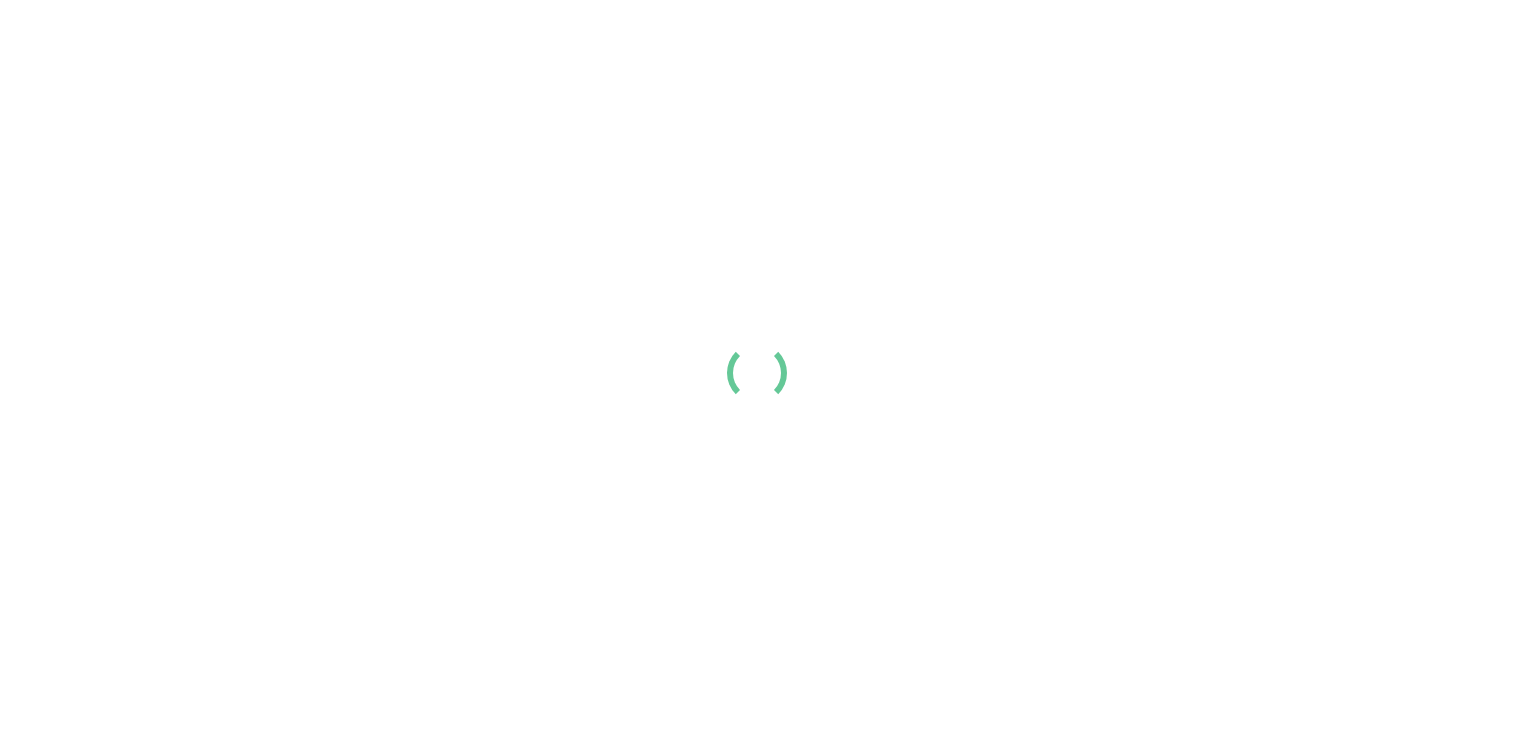 scroll, scrollTop: 0, scrollLeft: 0, axis: both 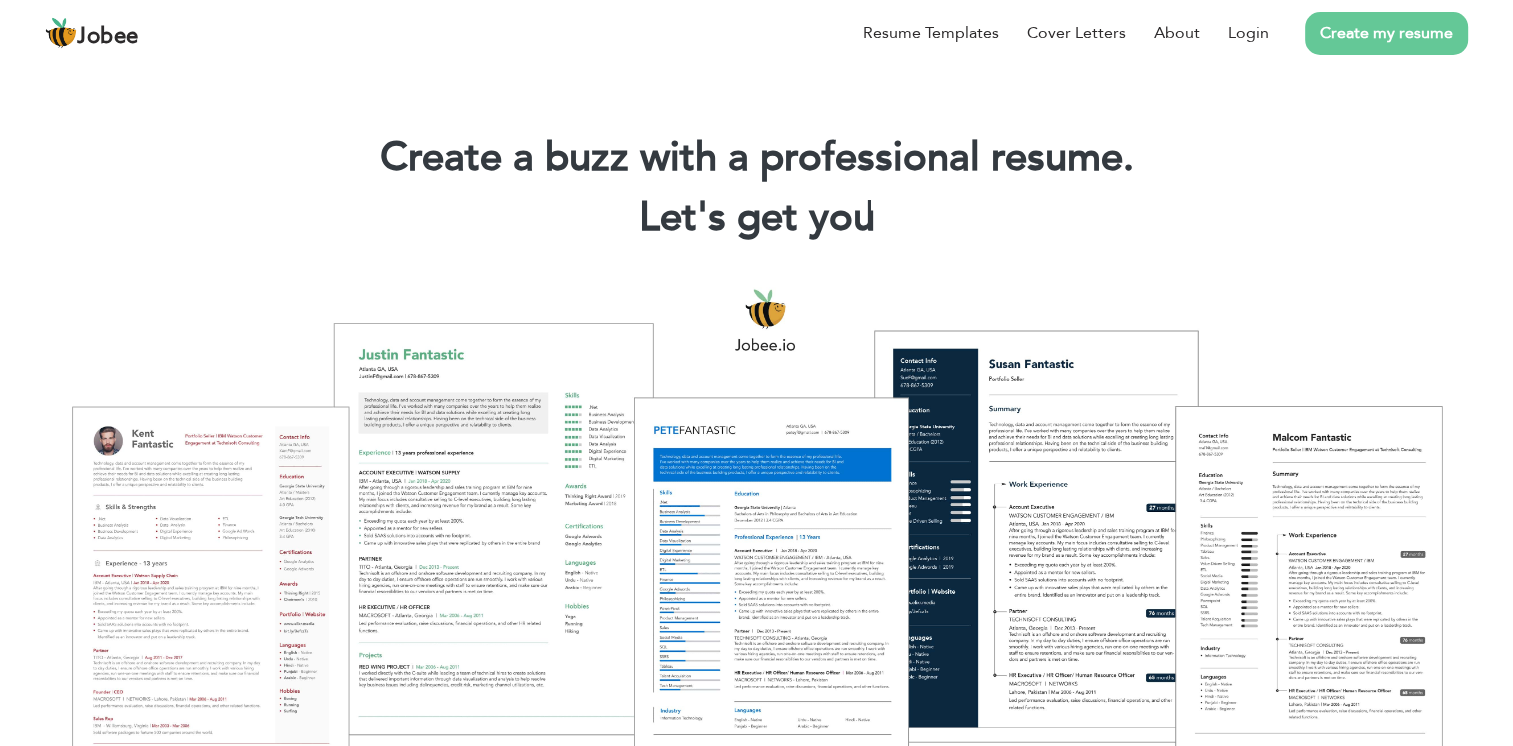 click on "Create my resume" at bounding box center [1386, 33] 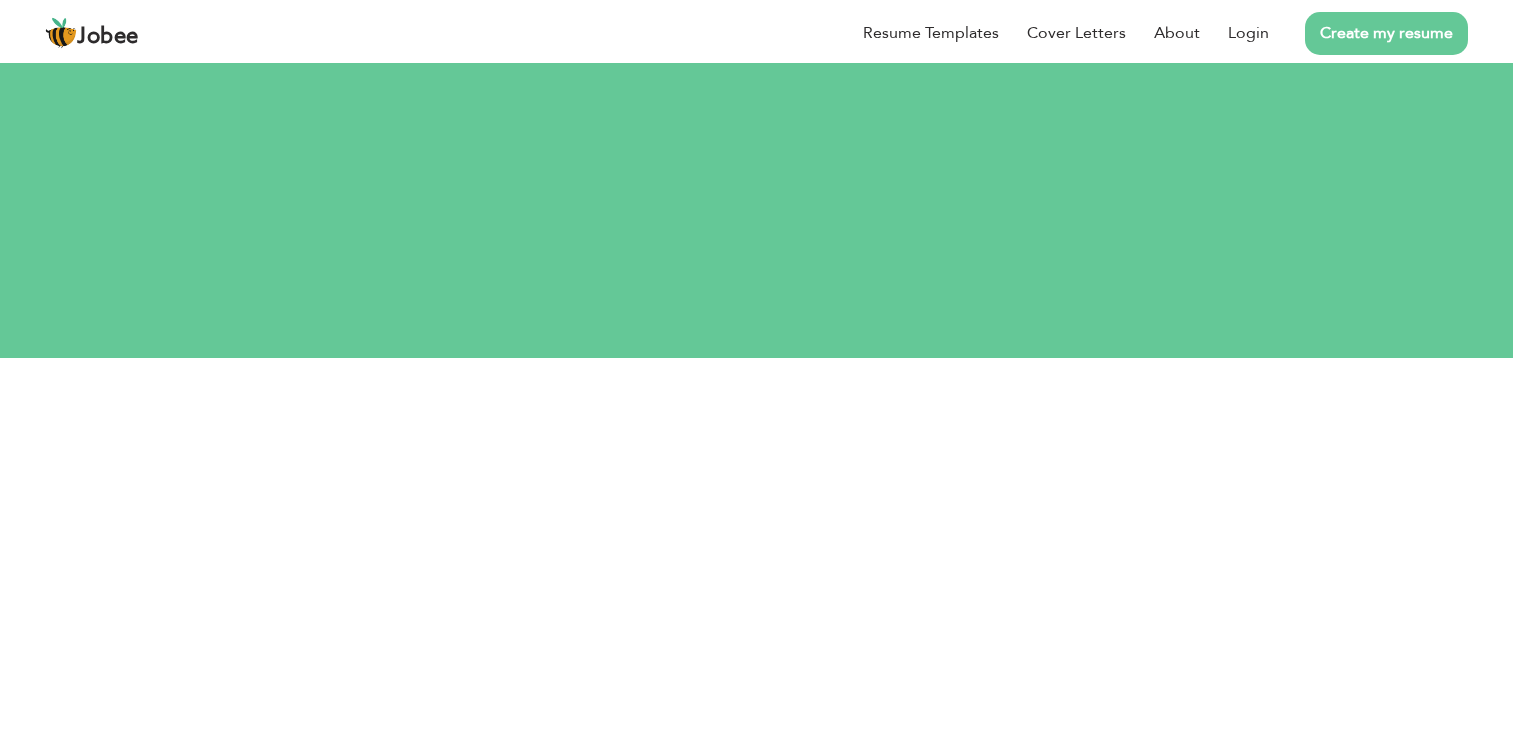 scroll, scrollTop: 0, scrollLeft: 0, axis: both 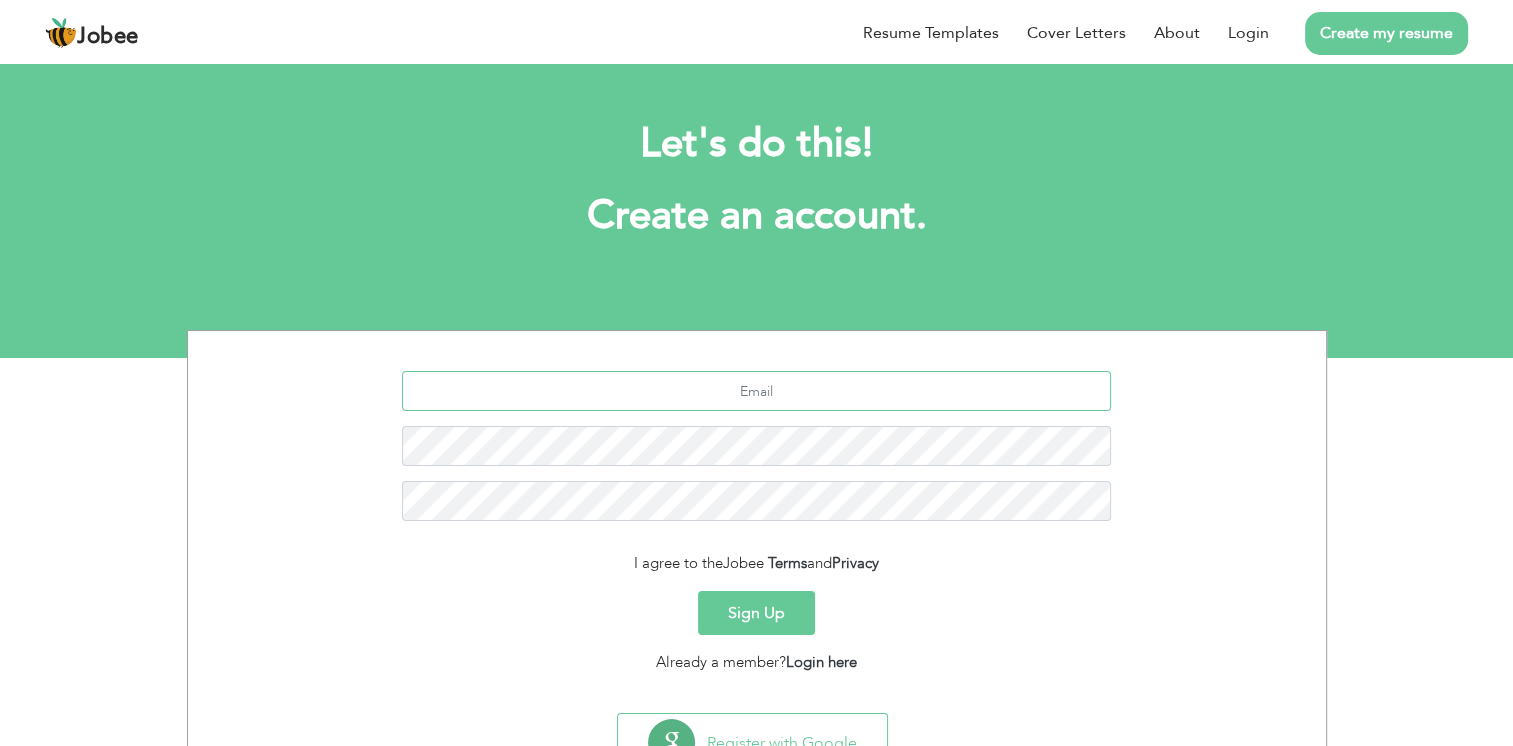 click at bounding box center [756, 391] 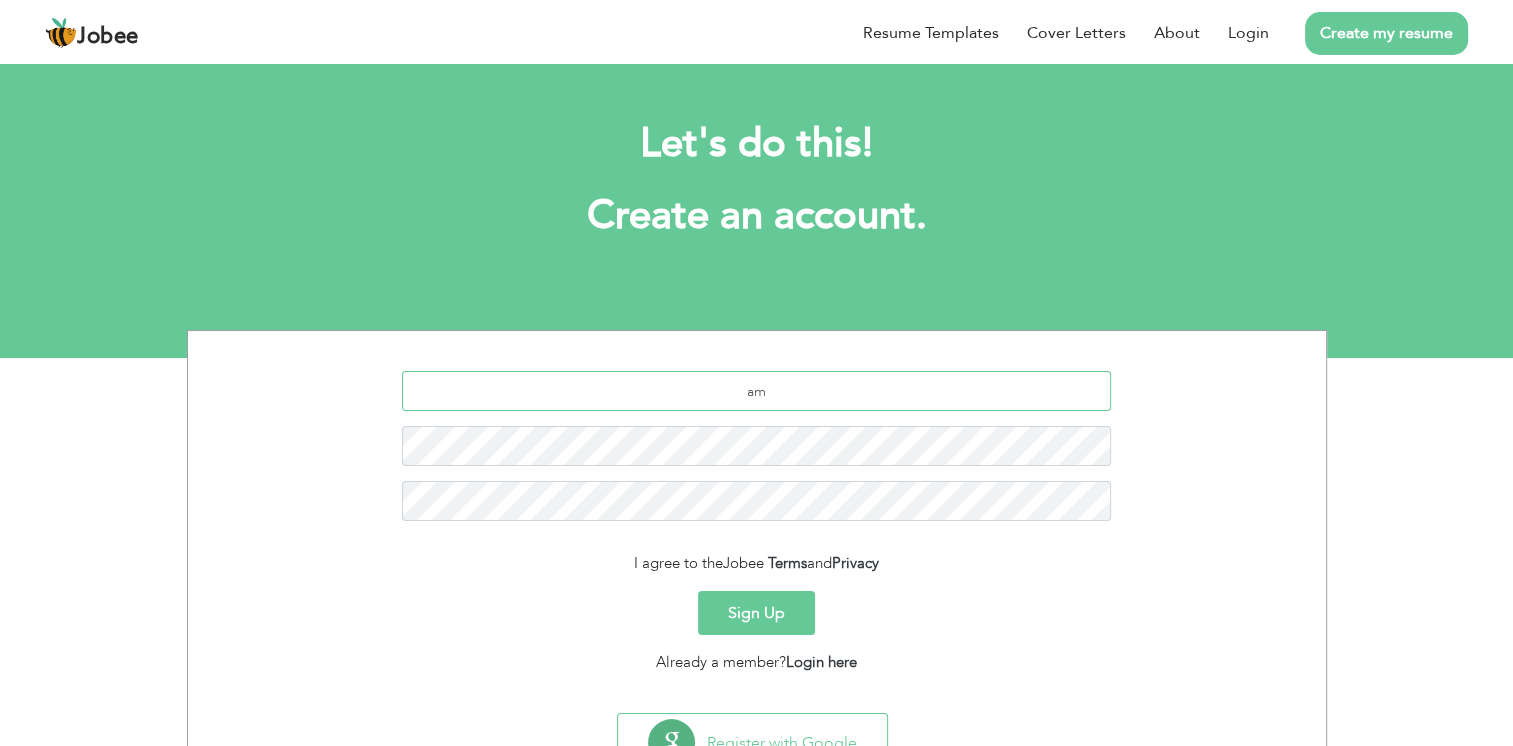 type on "a" 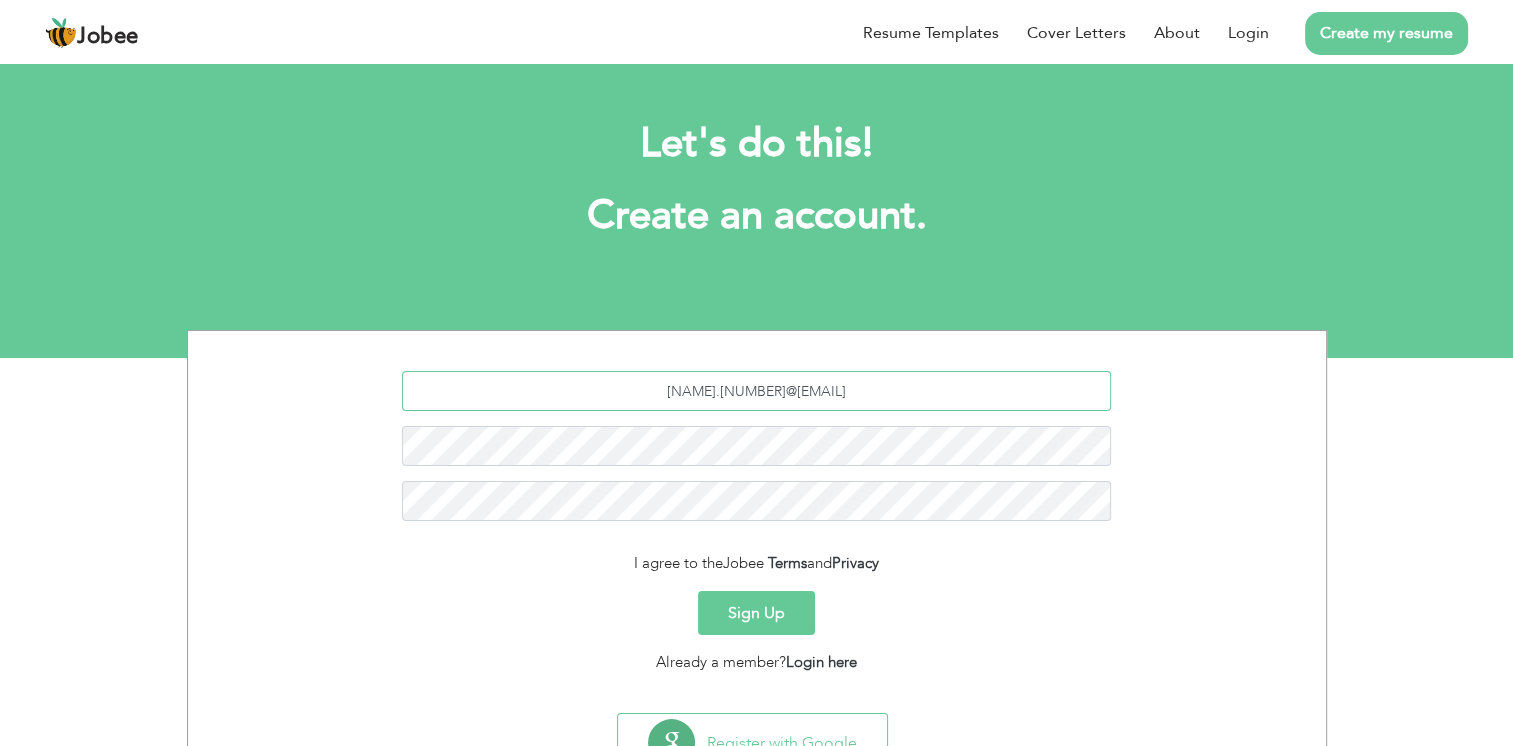 type on "ammaryasir.011072@gmail.com" 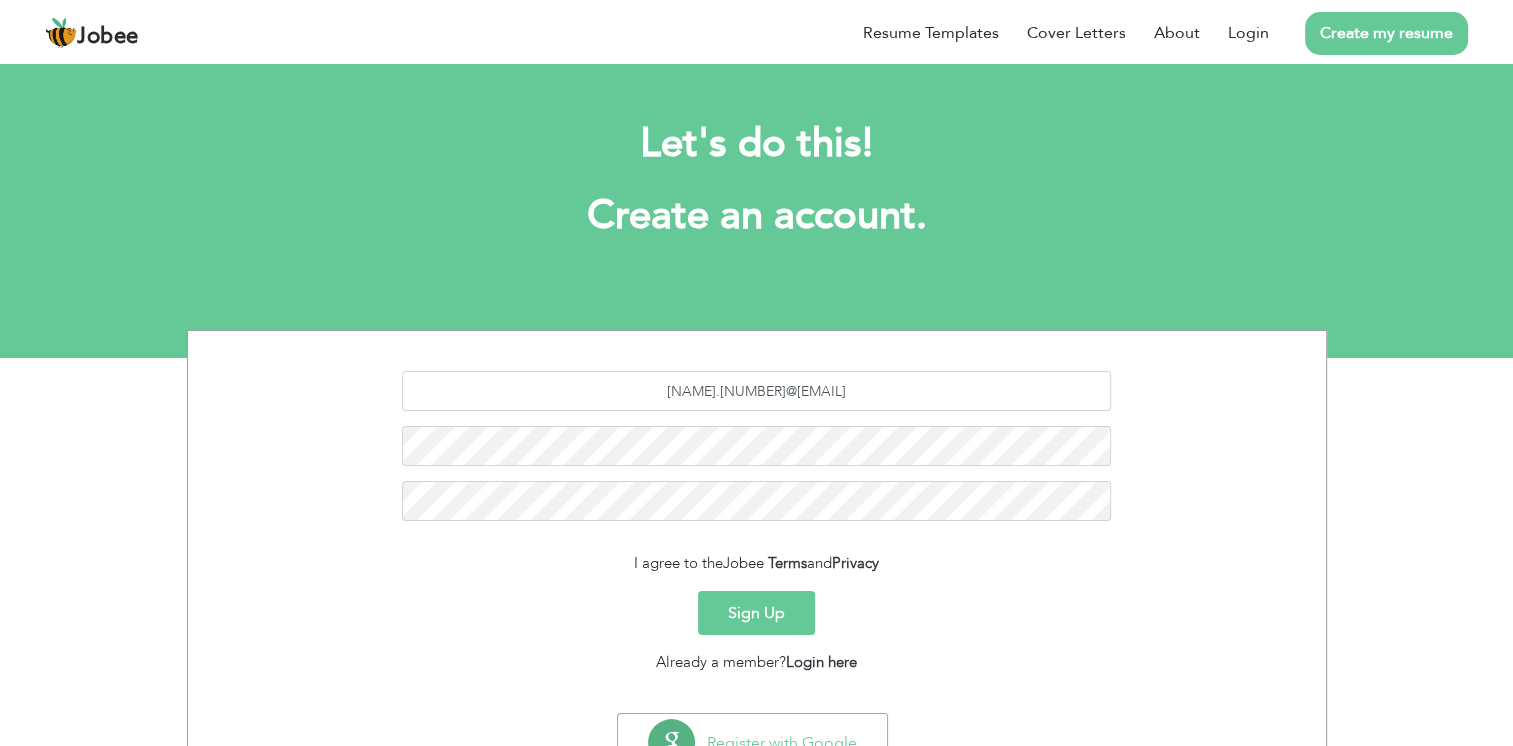 click on "Sign Up" at bounding box center [756, 613] 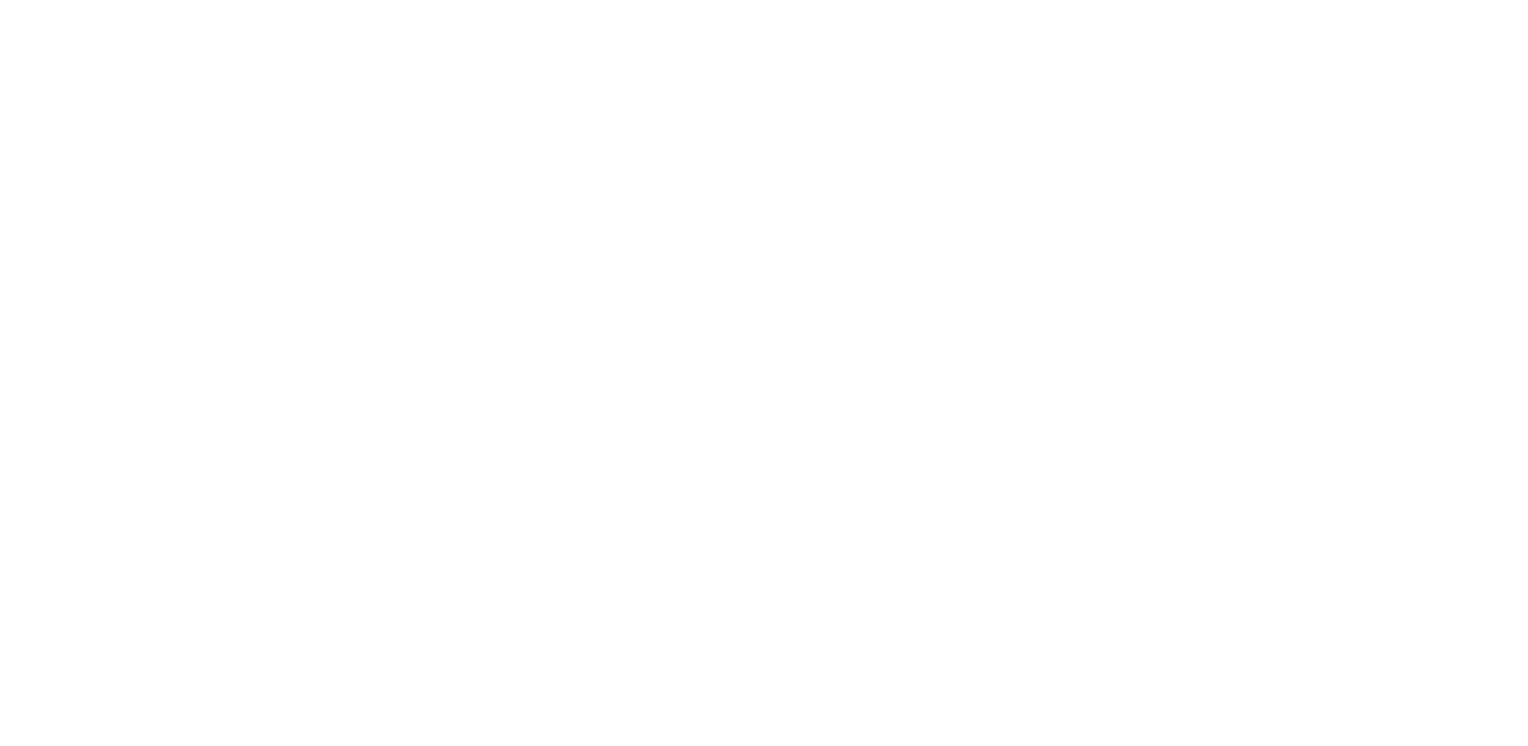 scroll, scrollTop: 0, scrollLeft: 0, axis: both 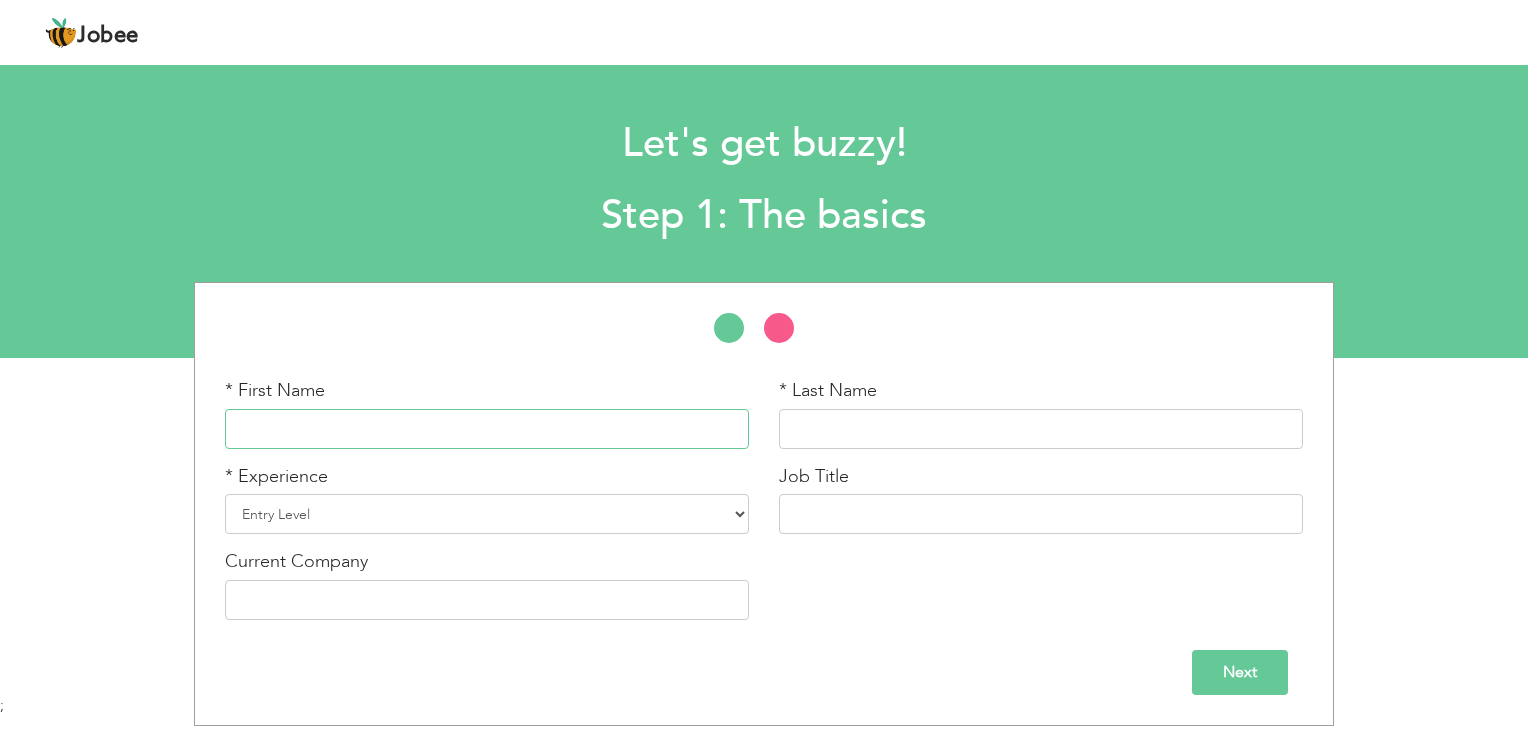 click at bounding box center [487, 429] 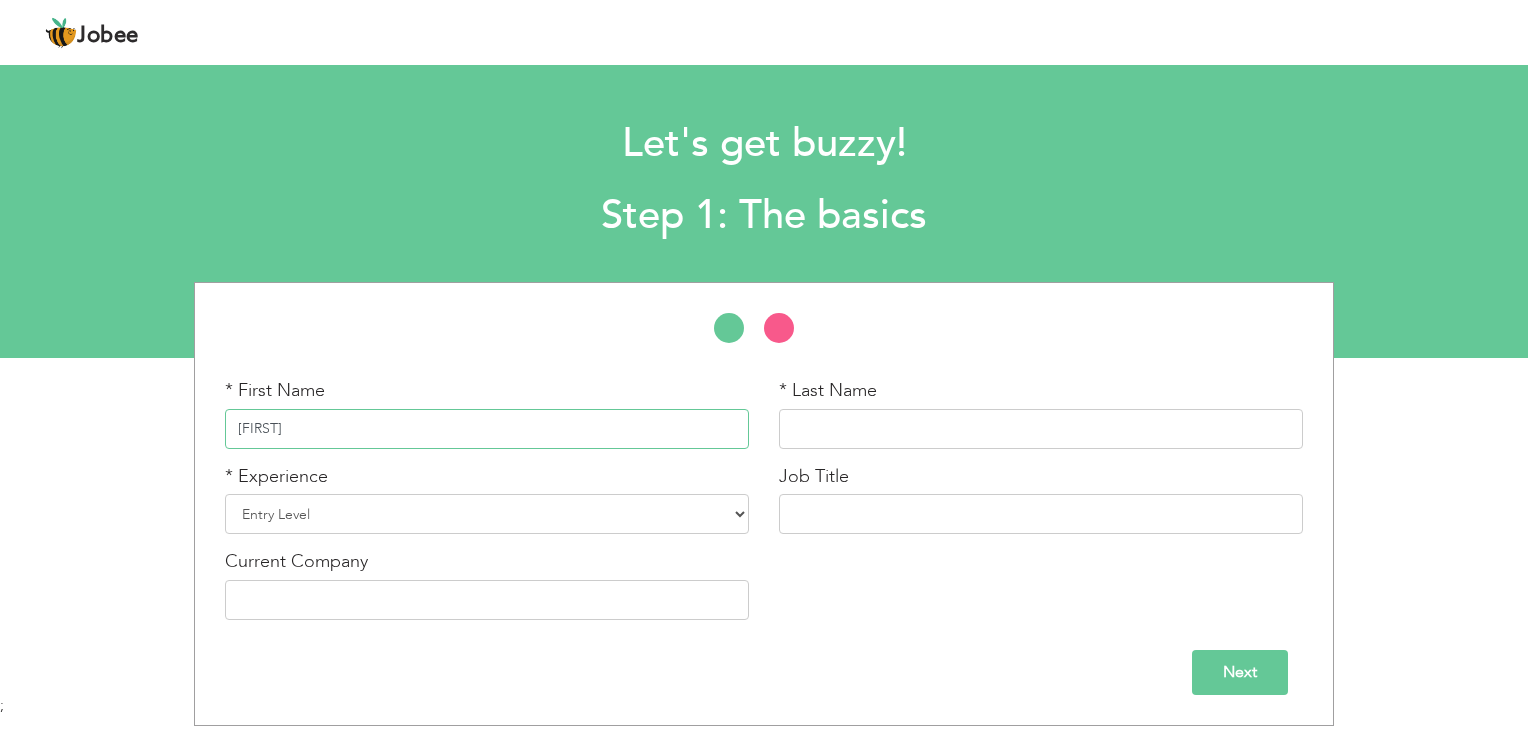 type on "[FIRST]" 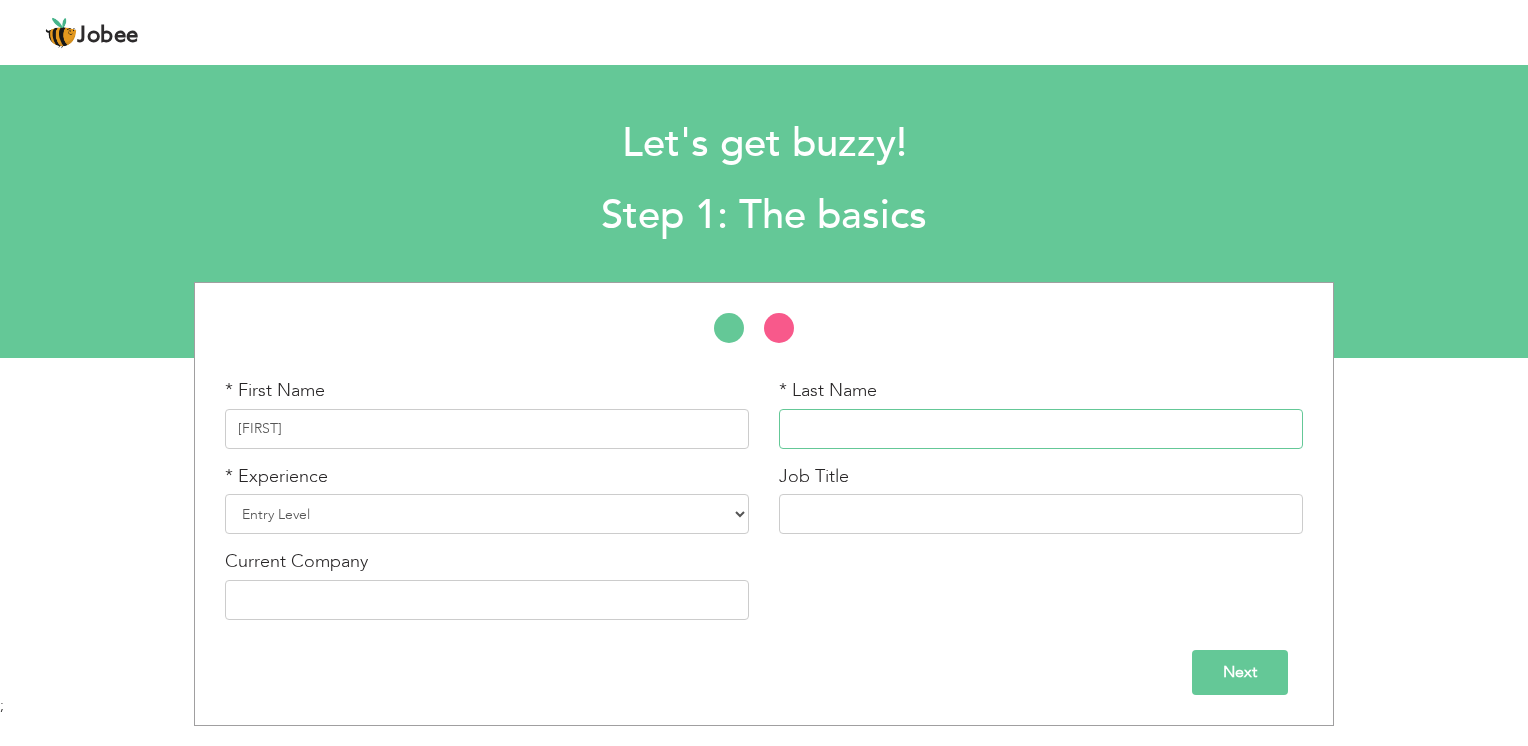click at bounding box center (1041, 429) 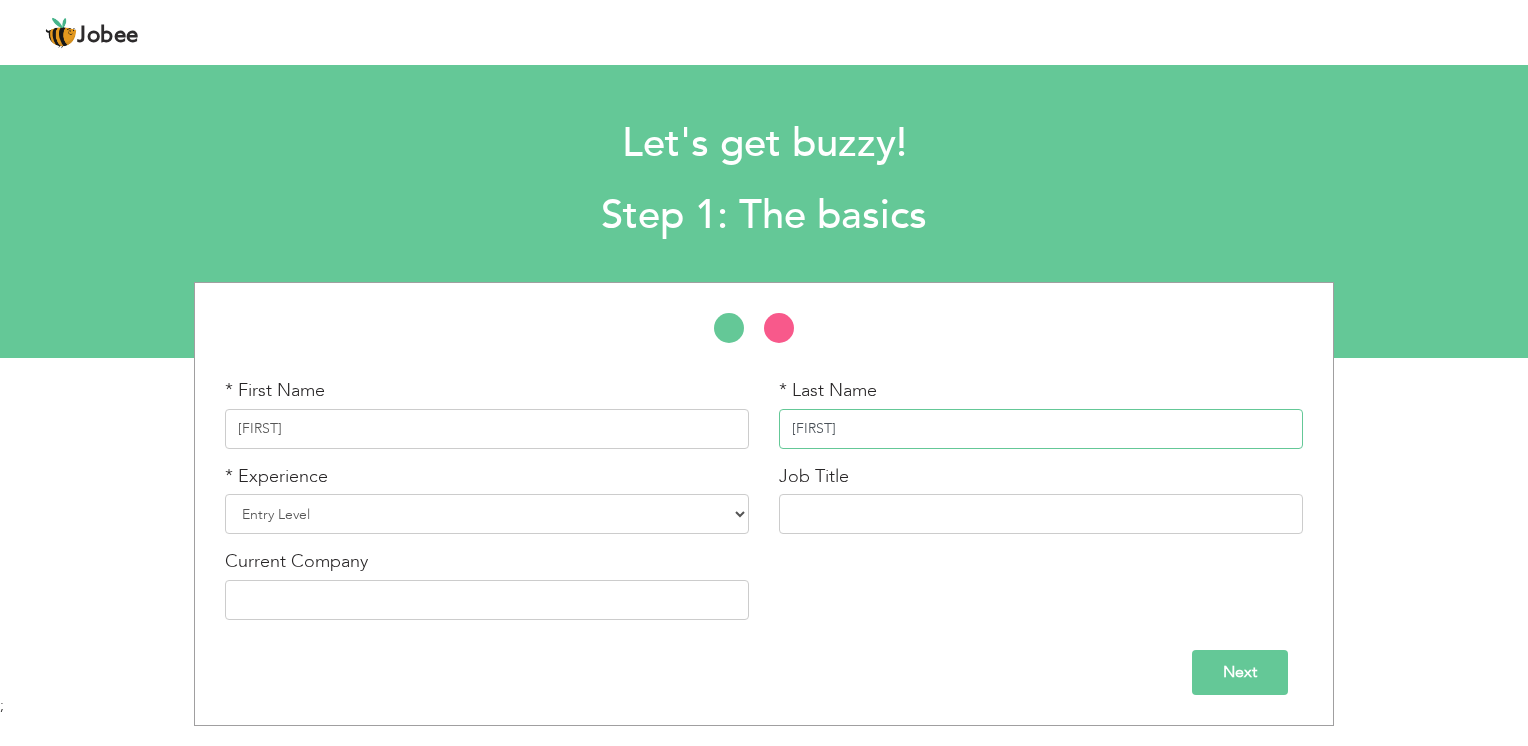 type on "[LAST]" 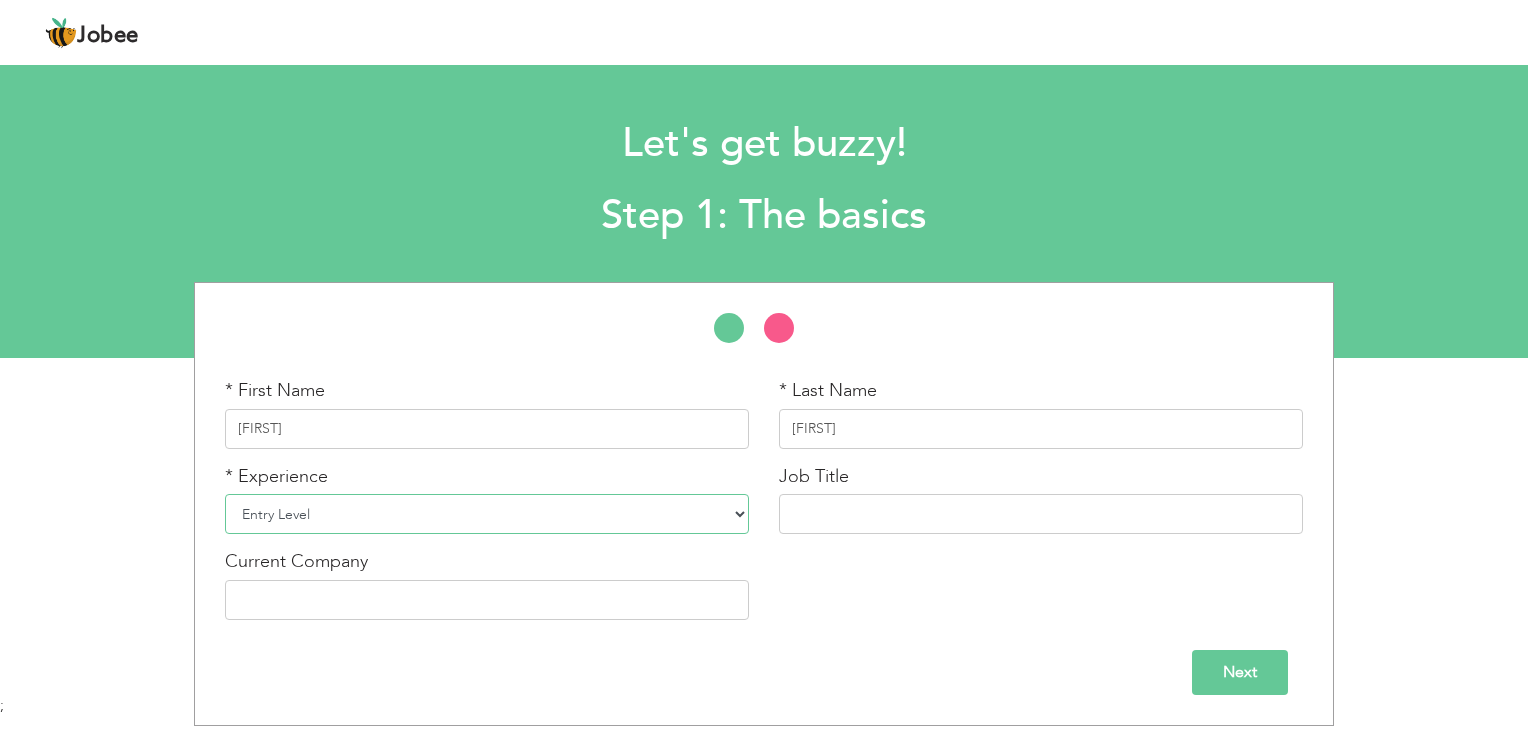 click on "Entry Level
Less than 1 Year
1 Year
2 Years
3 Years
4 Years
5 Years
6 Years
7 Years
8 Years
9 Years
10 Years
11 Years
12 Years
13 Years
14 Years
15 Years
16 Years
17 Years
18 Years
19 Years
20 Years
21 Years
22 Years
23 Years
24 Years
25 Years
26 Years
27 Years
28 Years
29 Years
30 Years
31 Years
32 Years
33 Years
34 Years
35 Years
More than 35 Years" at bounding box center (487, 514) 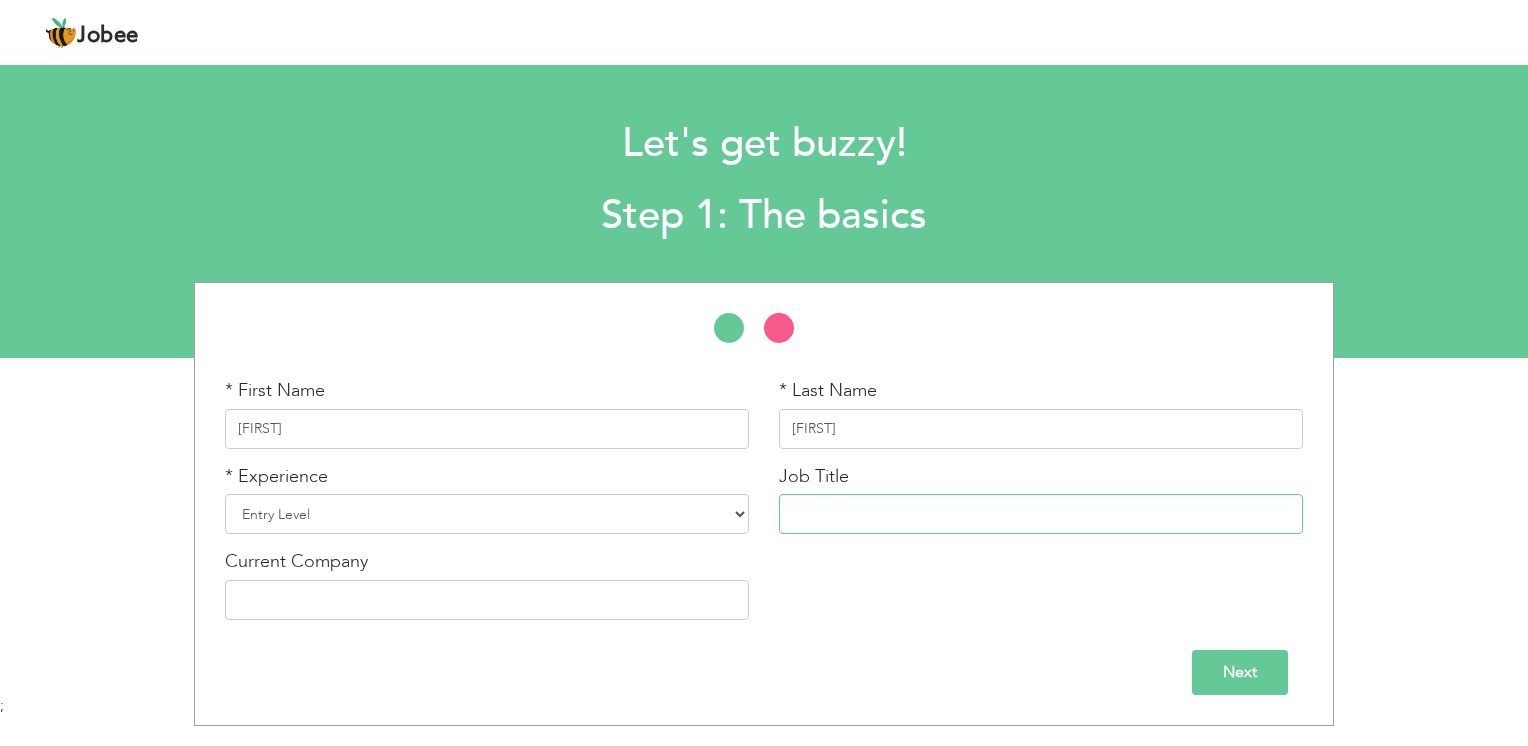 click at bounding box center [1041, 514] 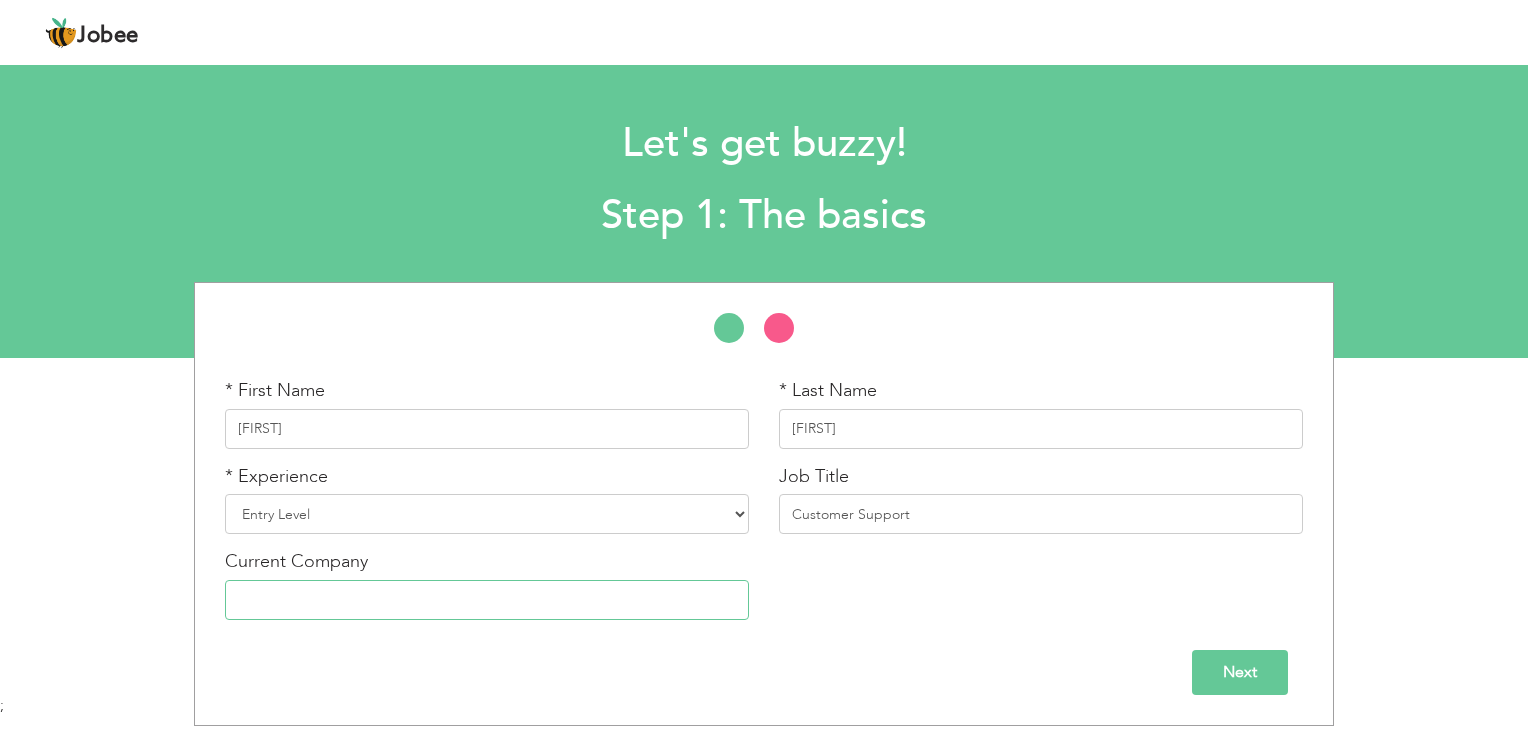 click at bounding box center [487, 600] 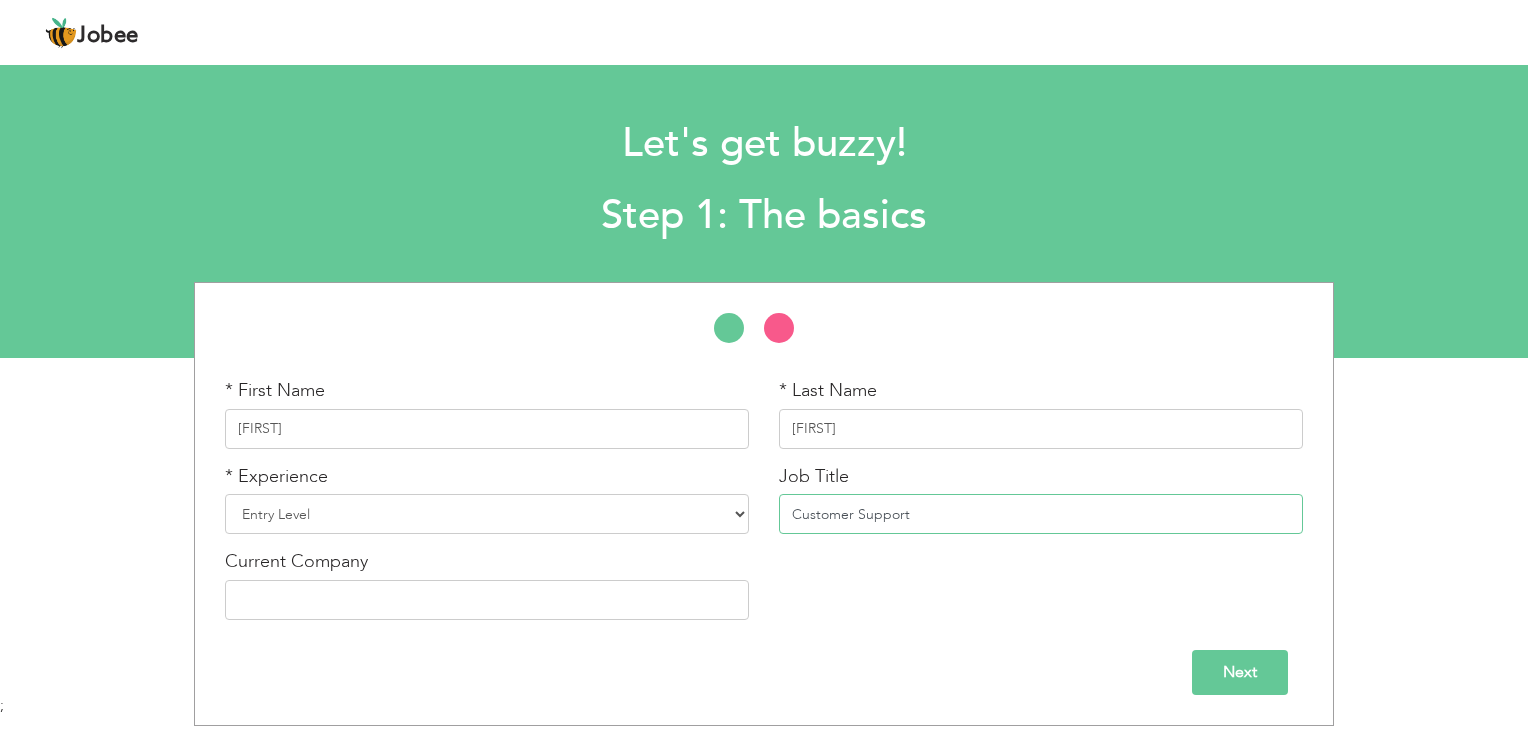 click on "Customer Support" at bounding box center (1041, 514) 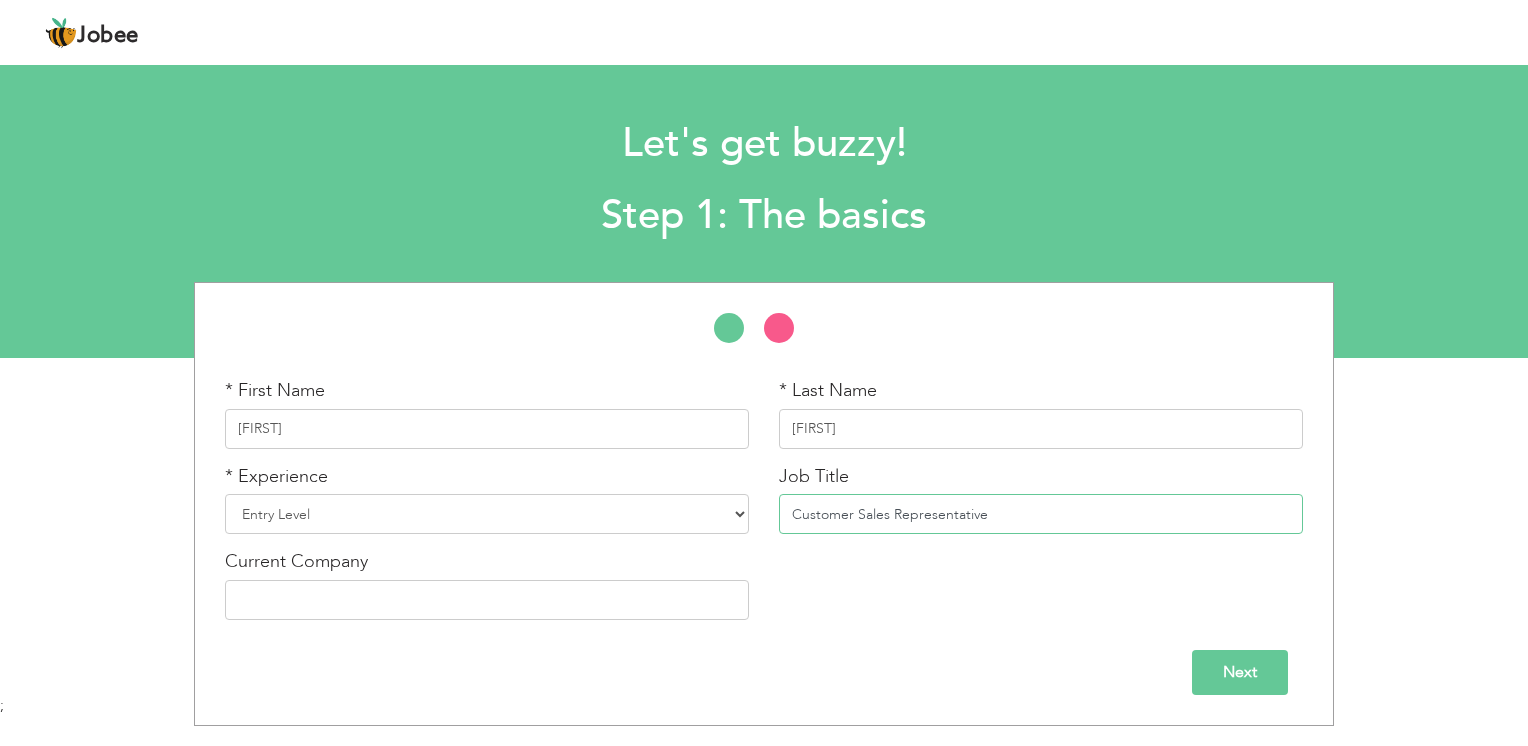 type on "Customer Sales Representative" 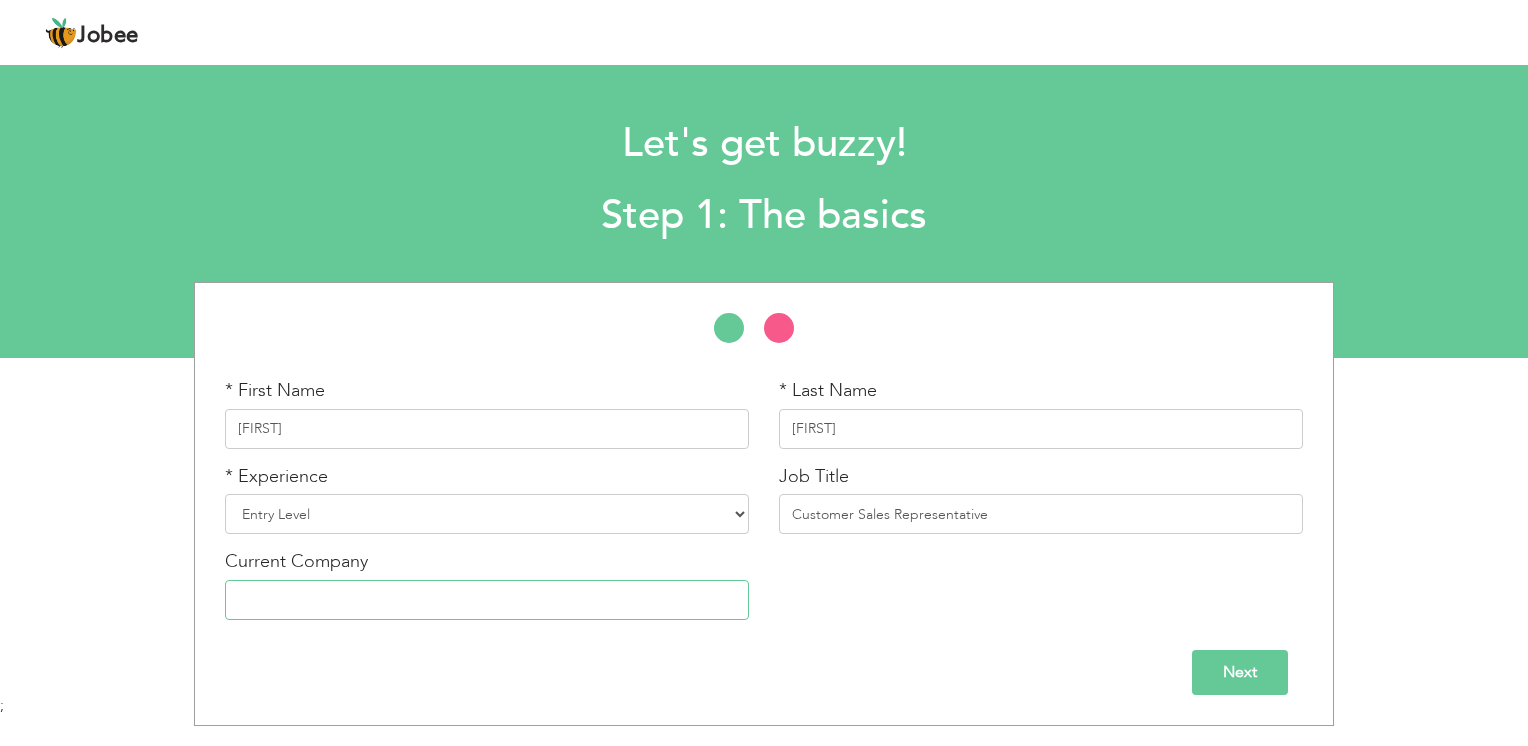 click at bounding box center [487, 600] 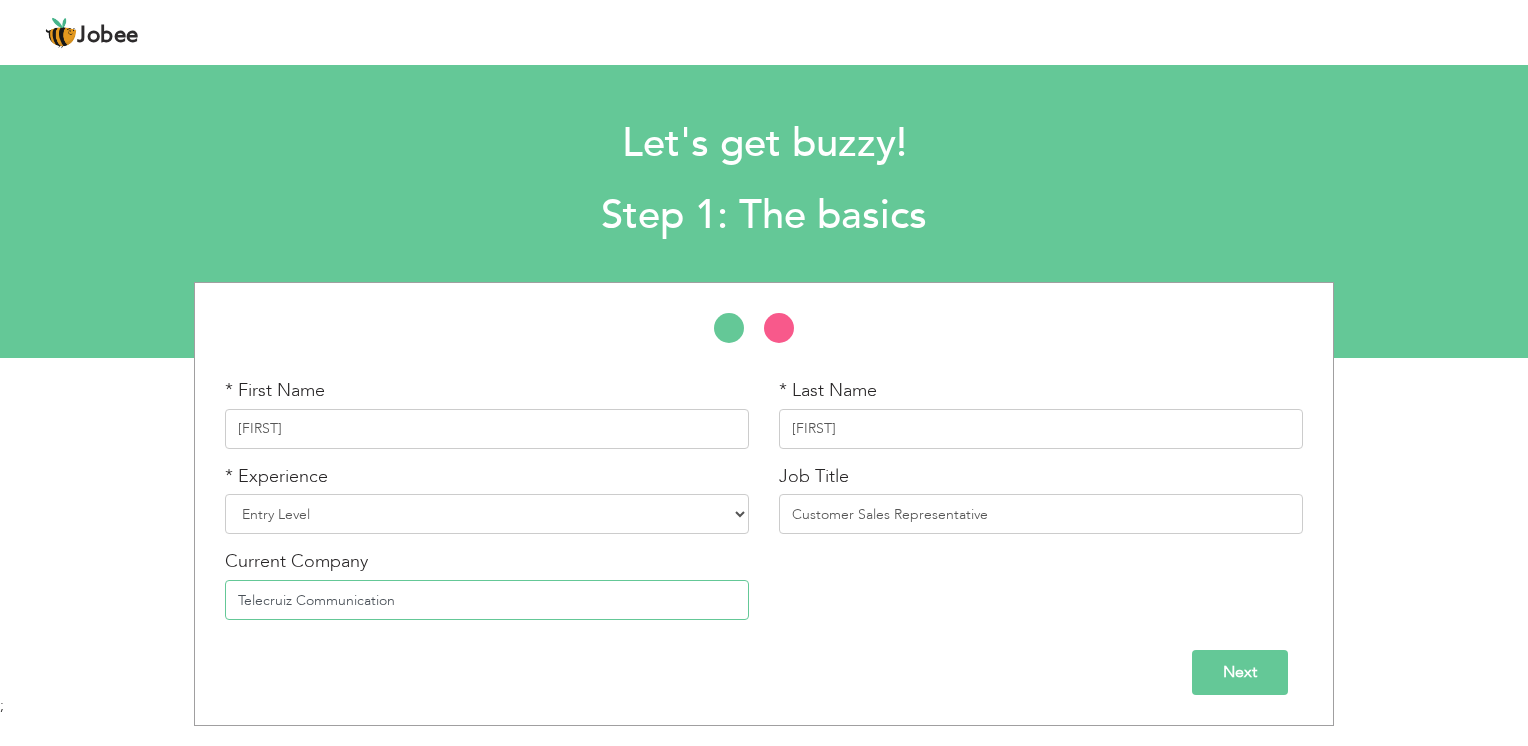 type on "Telecruiz Communication" 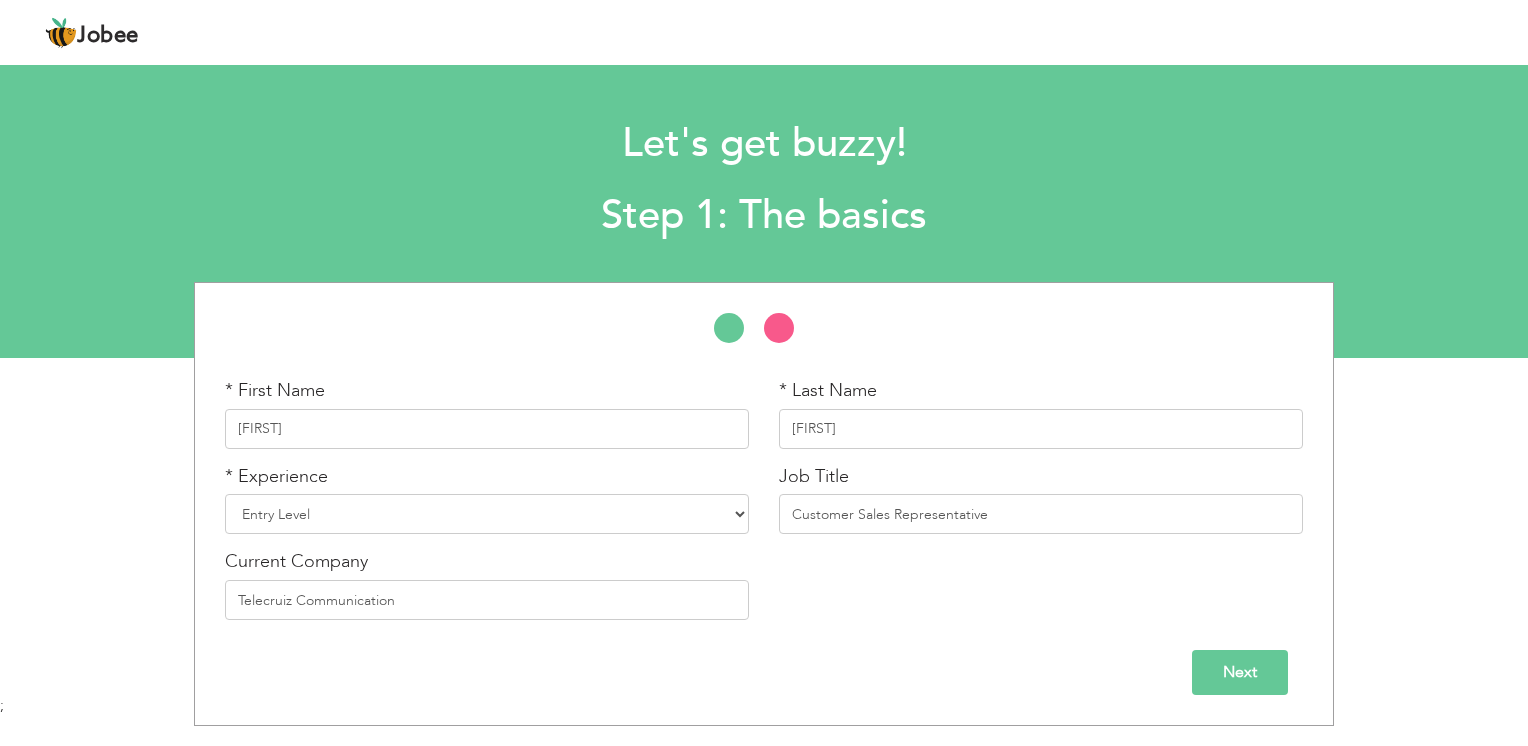 click on "Next" at bounding box center [1240, 672] 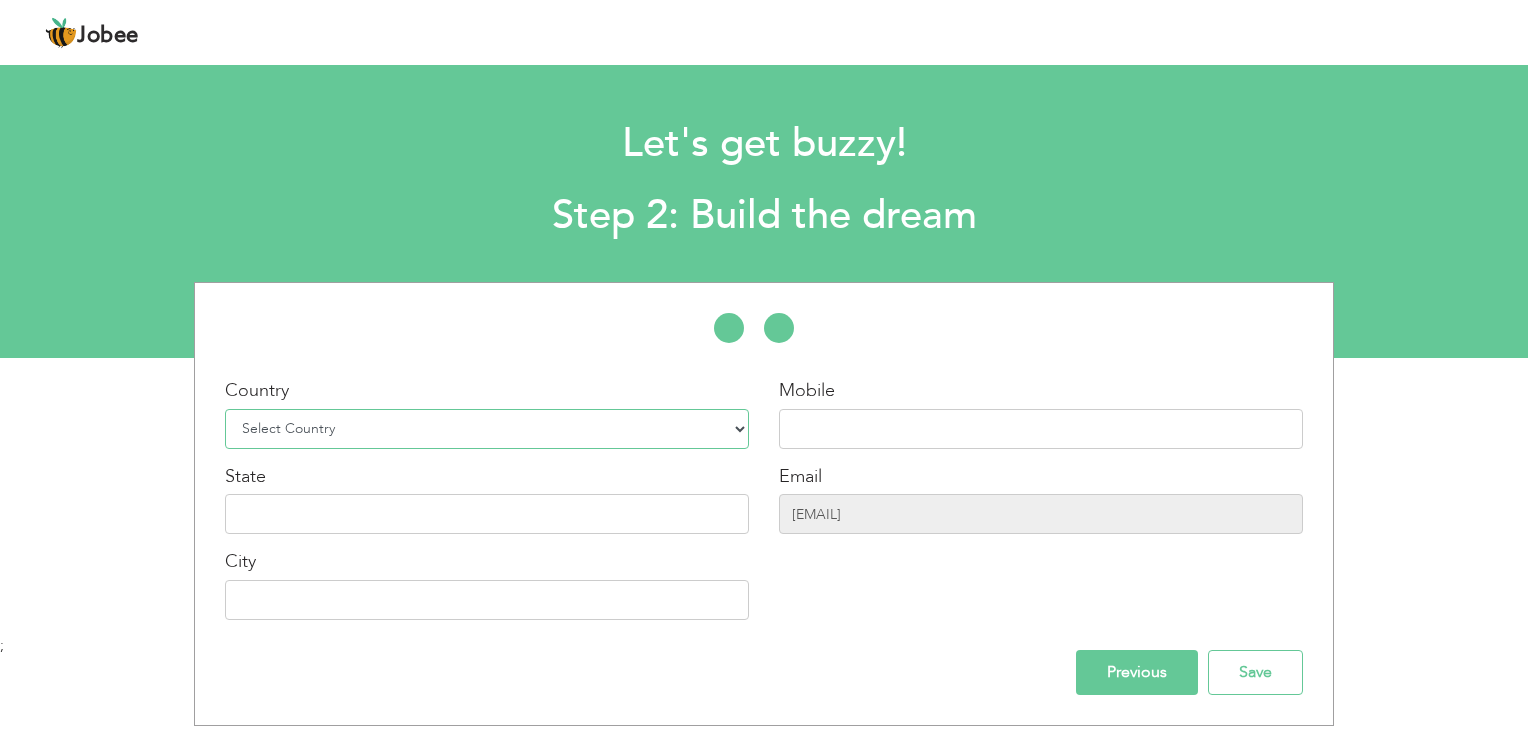 click on "Select Country
Afghanistan
Albania
Algeria
American Samoa
Andorra
Angola
Anguilla
Antarctica
Antigua and Barbuda
Argentina
Armenia
Aruba
Australia
Austria
Azerbaijan
Bahamas
Bahrain
Bangladesh
Barbados
Belarus
Belgium
Belize
Benin
Bermuda
Bhutan
Bolivia
Bosnia-Herzegovina
Botswana
Bouvet Island
Brazil
British Indian Ocean Territory
Brunei Darussalam
Bulgaria
Burkina Faso
Burundi
Cambodia
Cameroon
Canada
Cape Verde
Cayman Islands
Central African Republic
Chad
Chile
China
Christmas Island
Cocos (Keeling) Islands
Colombia
Comoros
Congo
Congo, Dem. Republic
Cook Islands
Costa Rica
Croatia
Cuba
Cyprus
Czech Rep
Denmark
Djibouti
Dominica
Dominican Republic
Ecuador
Egypt
El Salvador
Equatorial Guinea
Eritrea
Estonia
Ethiopia
European Union
Falkland Islands (Malvinas)
Faroe Islands
Fiji
Finland
France
French Guiana
French Southern Territories
Gabon
Gambia
Georgia" at bounding box center (487, 429) 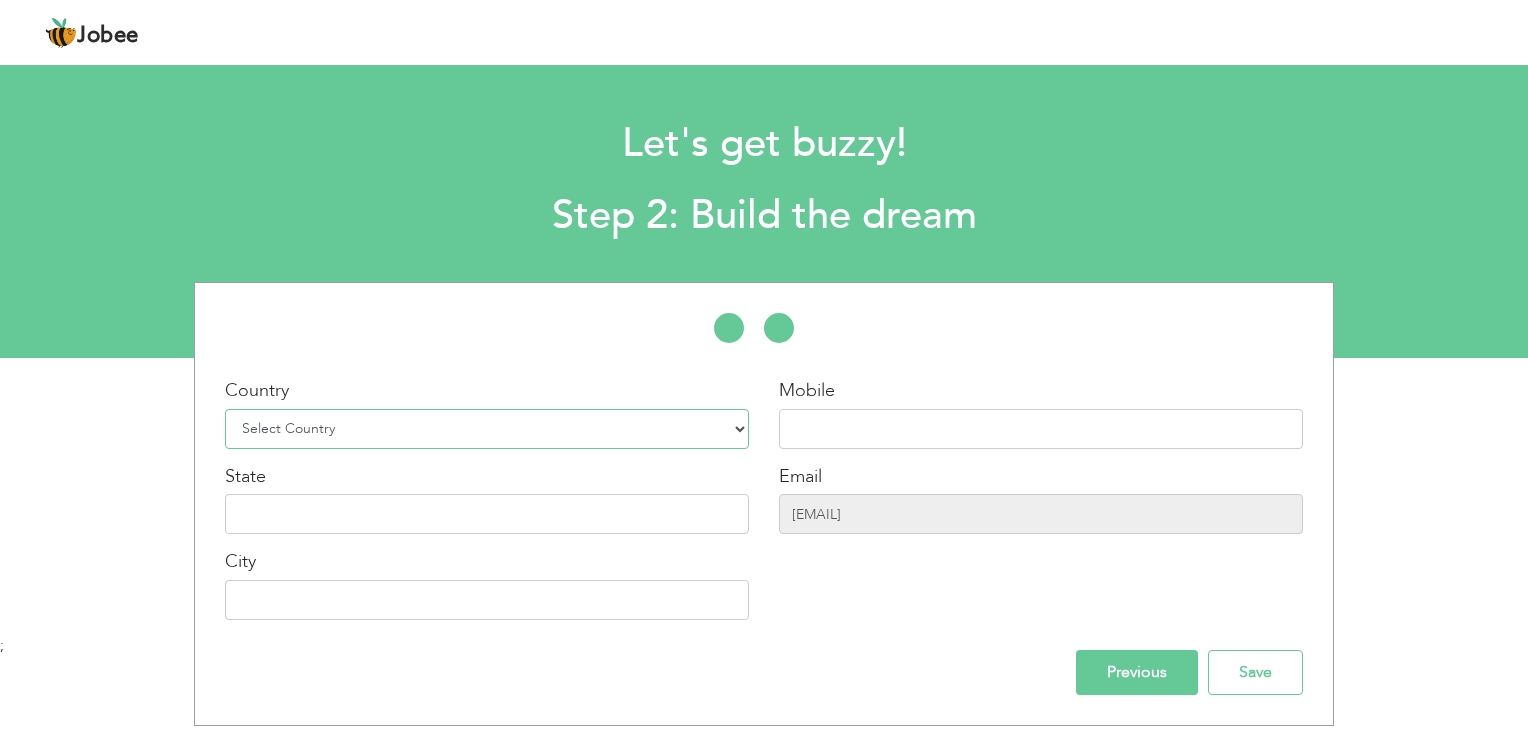 select on "166" 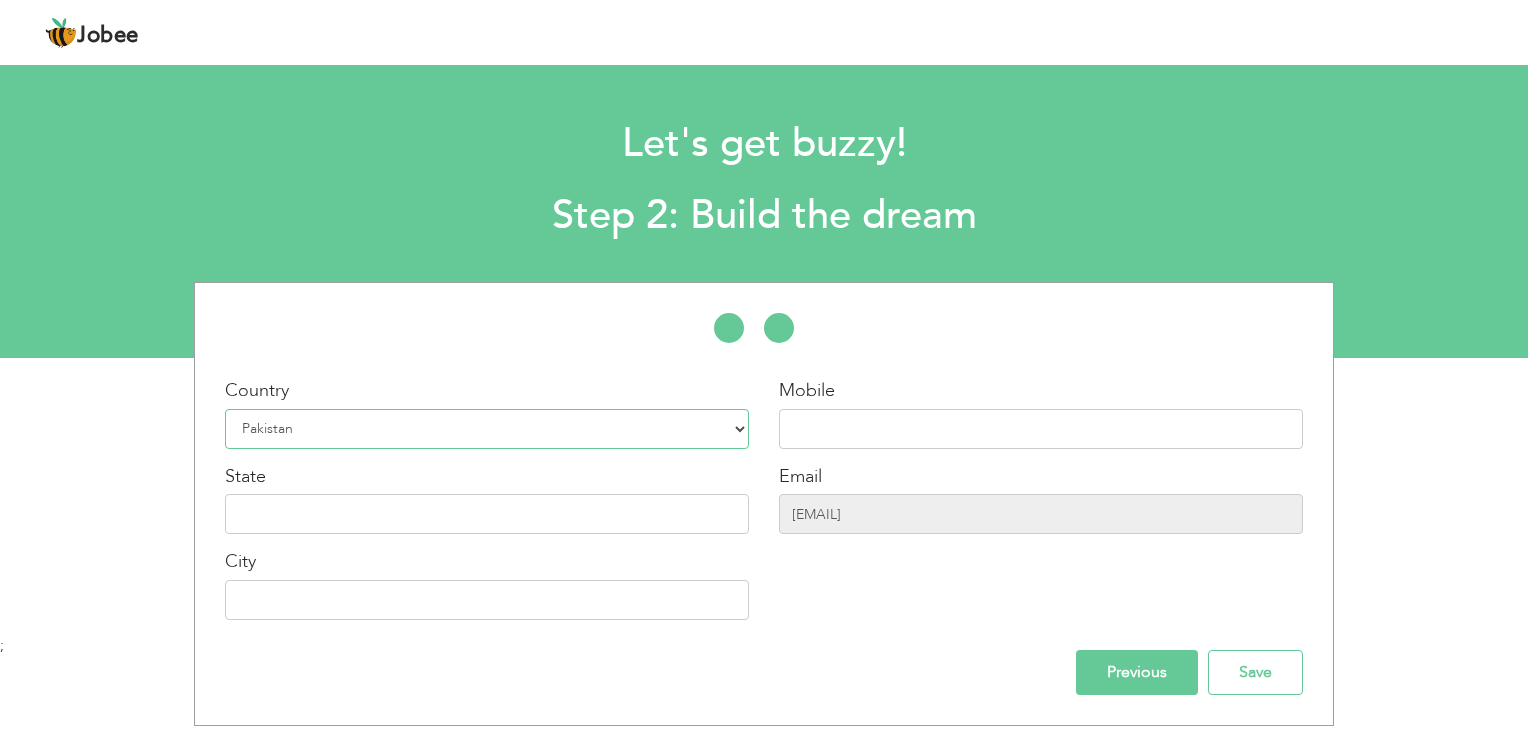click on "Select Country
Afghanistan
Albania
Algeria
American Samoa
Andorra
Angola
Anguilla
Antarctica
Antigua and Barbuda
Argentina
Armenia
Aruba
Australia
Austria
Azerbaijan
Bahamas
Bahrain
Bangladesh
Barbados
Belarus
Belgium
Belize
Benin
Bermuda
Bhutan
Bolivia
Bosnia-Herzegovina
Botswana
Bouvet Island
Brazil
British Indian Ocean Territory
Brunei Darussalam
Bulgaria
Burkina Faso
Burundi
Cambodia
Cameroon
Canada
Cape Verde
Cayman Islands
Central African Republic
Chad
Chile
China
Christmas Island
Cocos (Keeling) Islands
Colombia
Comoros
Congo
Congo, Dem. Republic
Cook Islands
Costa Rica
Croatia
Cuba
Cyprus
Czech Rep
Denmark
Djibouti
Dominica
Dominican Republic
Ecuador
Egypt
El Salvador
Equatorial Guinea
Eritrea
Estonia
Ethiopia
European Union
Falkland Islands (Malvinas)
Faroe Islands
Fiji
Finland
France
French Guiana
French Southern Territories
Gabon
Gambia
Georgia" at bounding box center (487, 429) 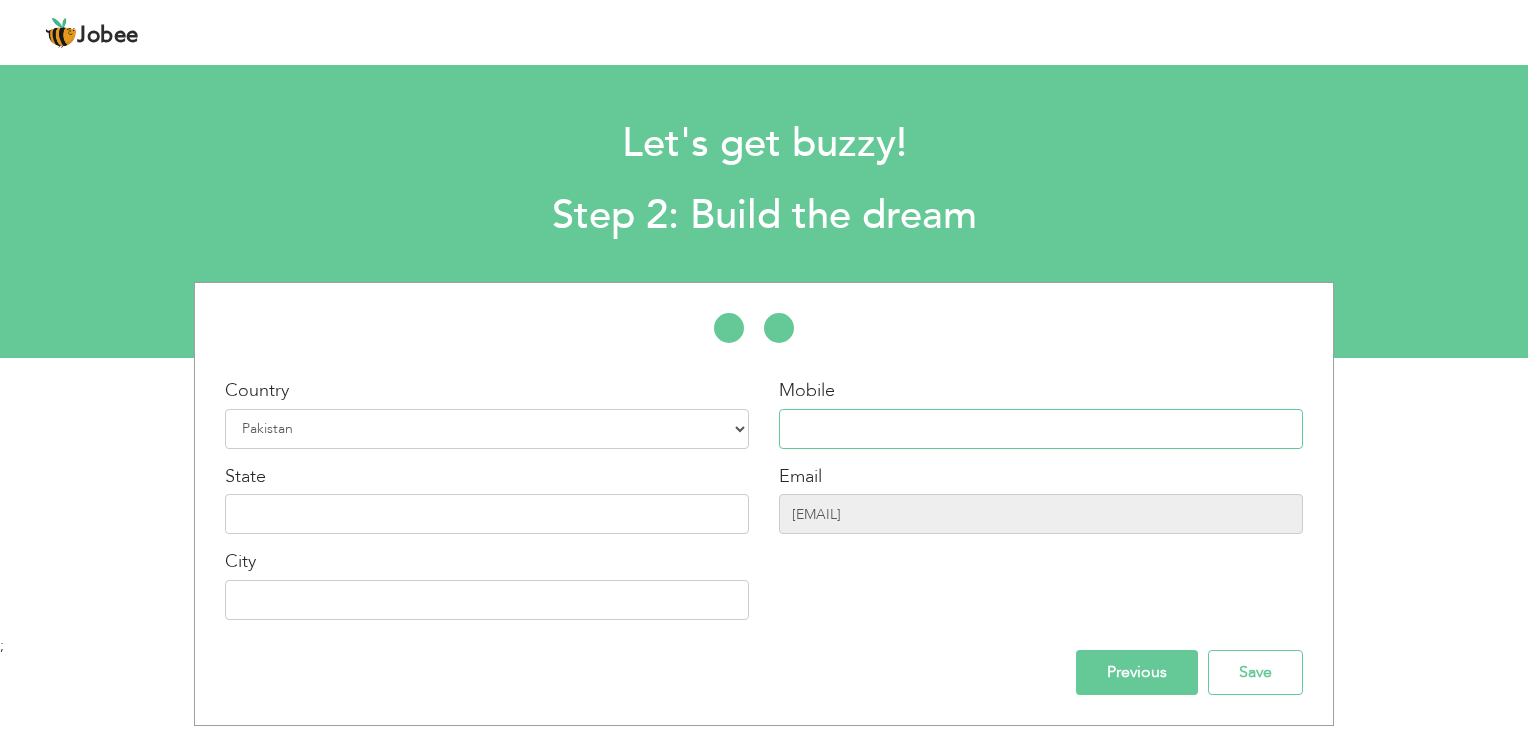 click at bounding box center [1041, 429] 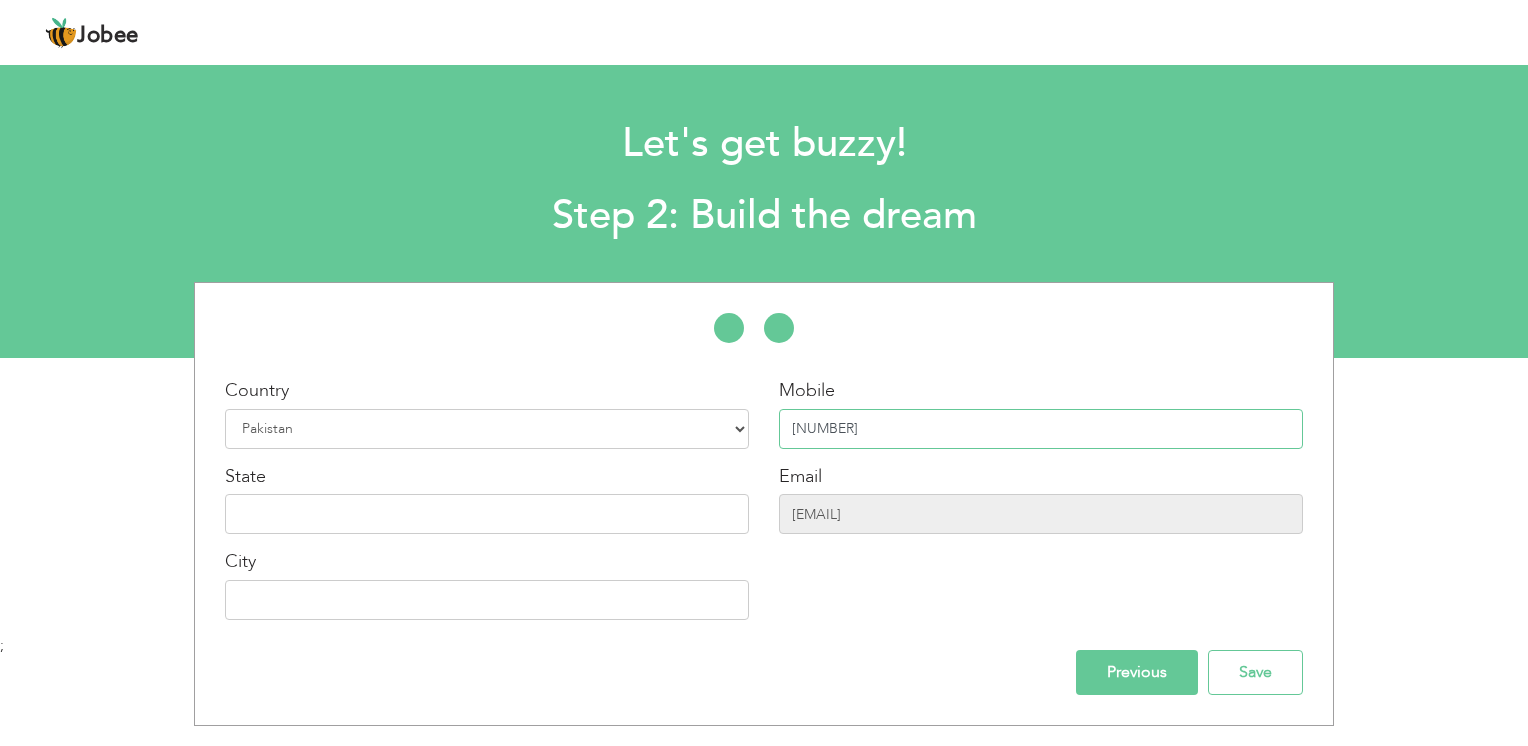 type on "[PHONE]" 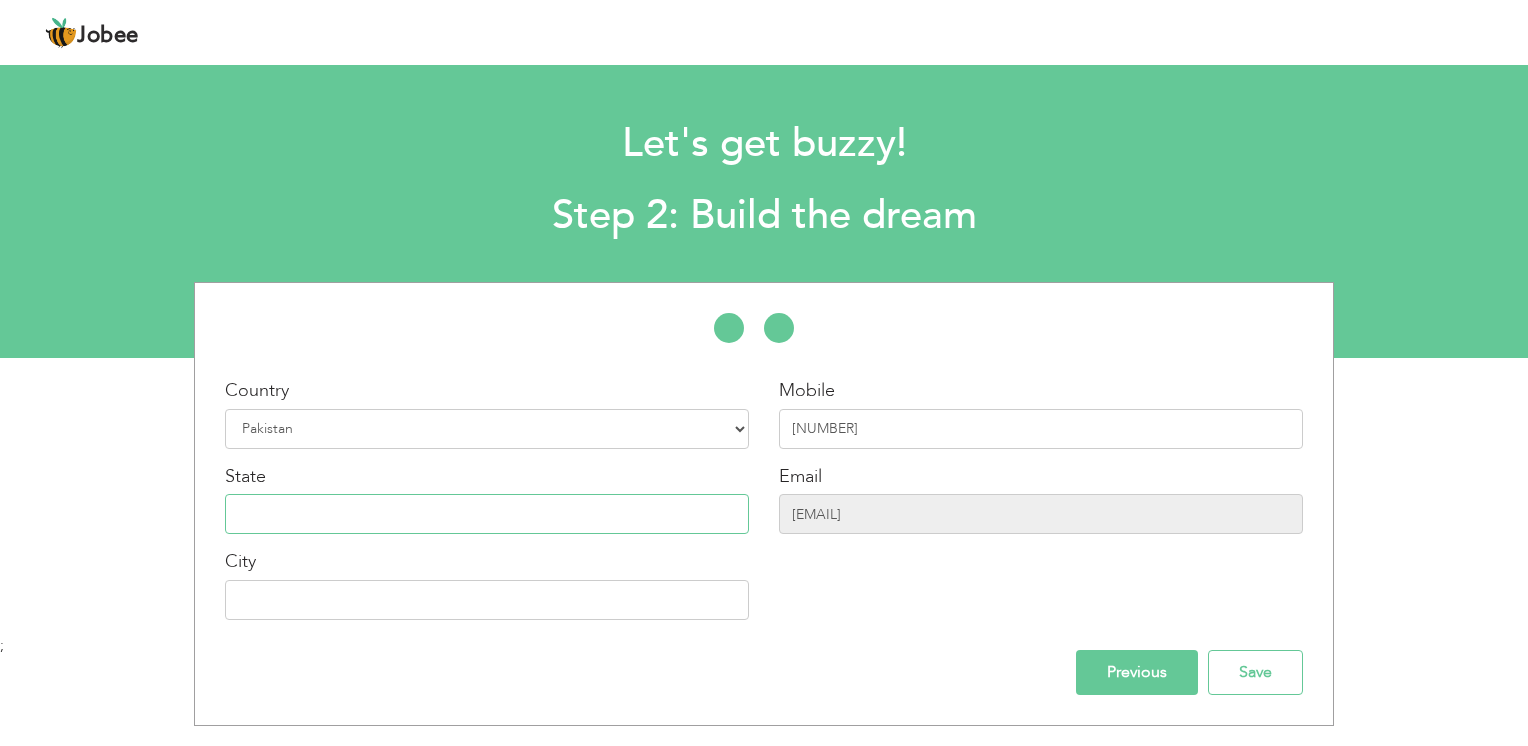 click at bounding box center [487, 514] 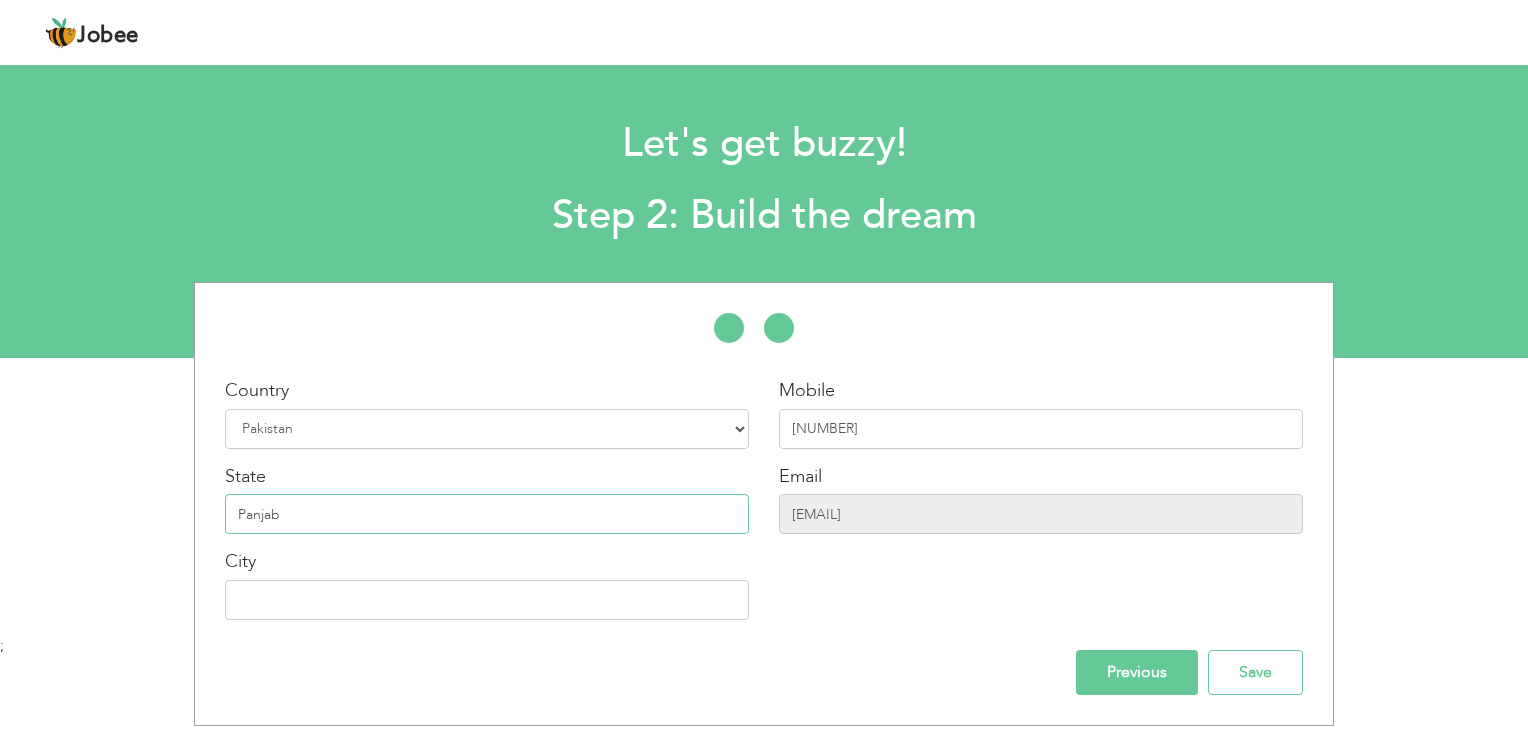 type on "Panjab" 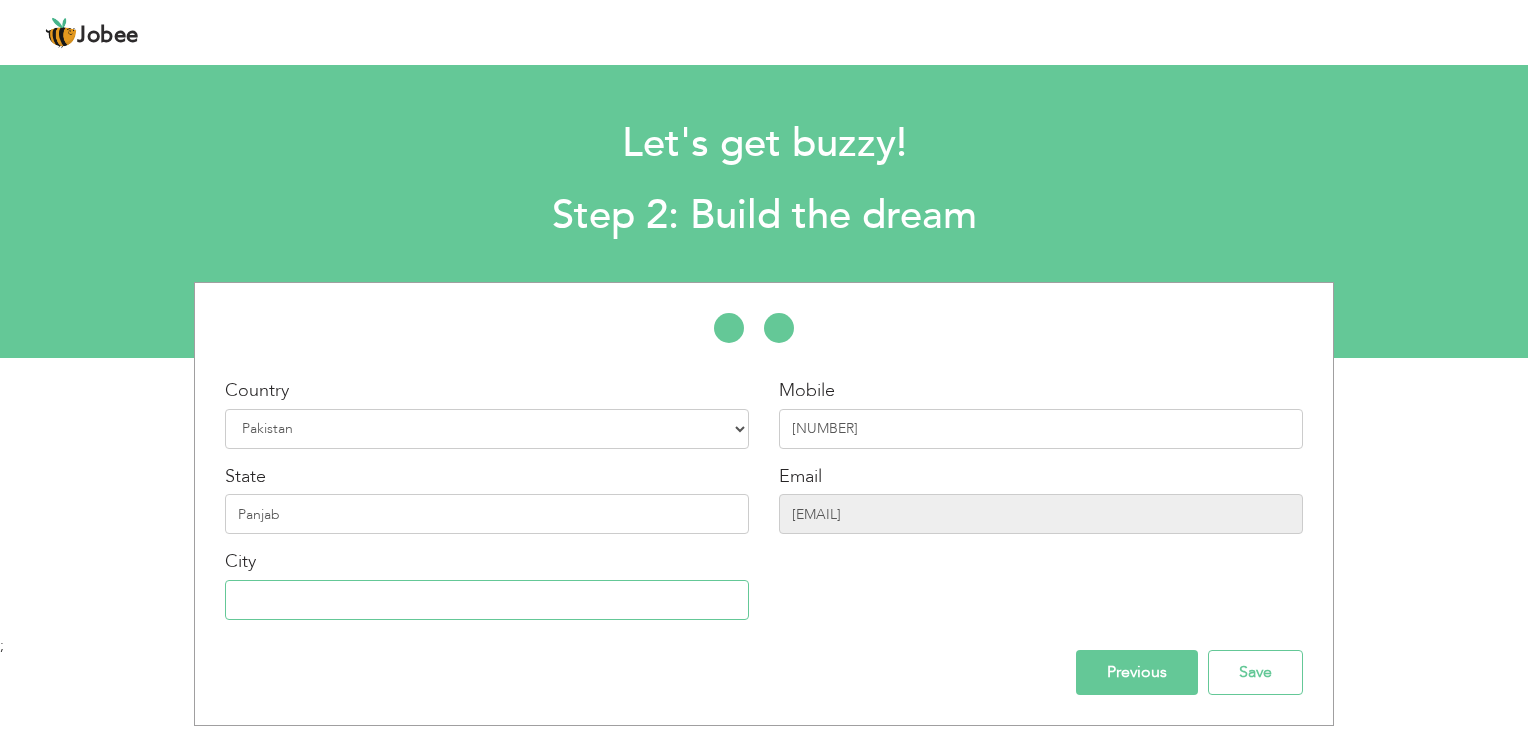 click at bounding box center [487, 600] 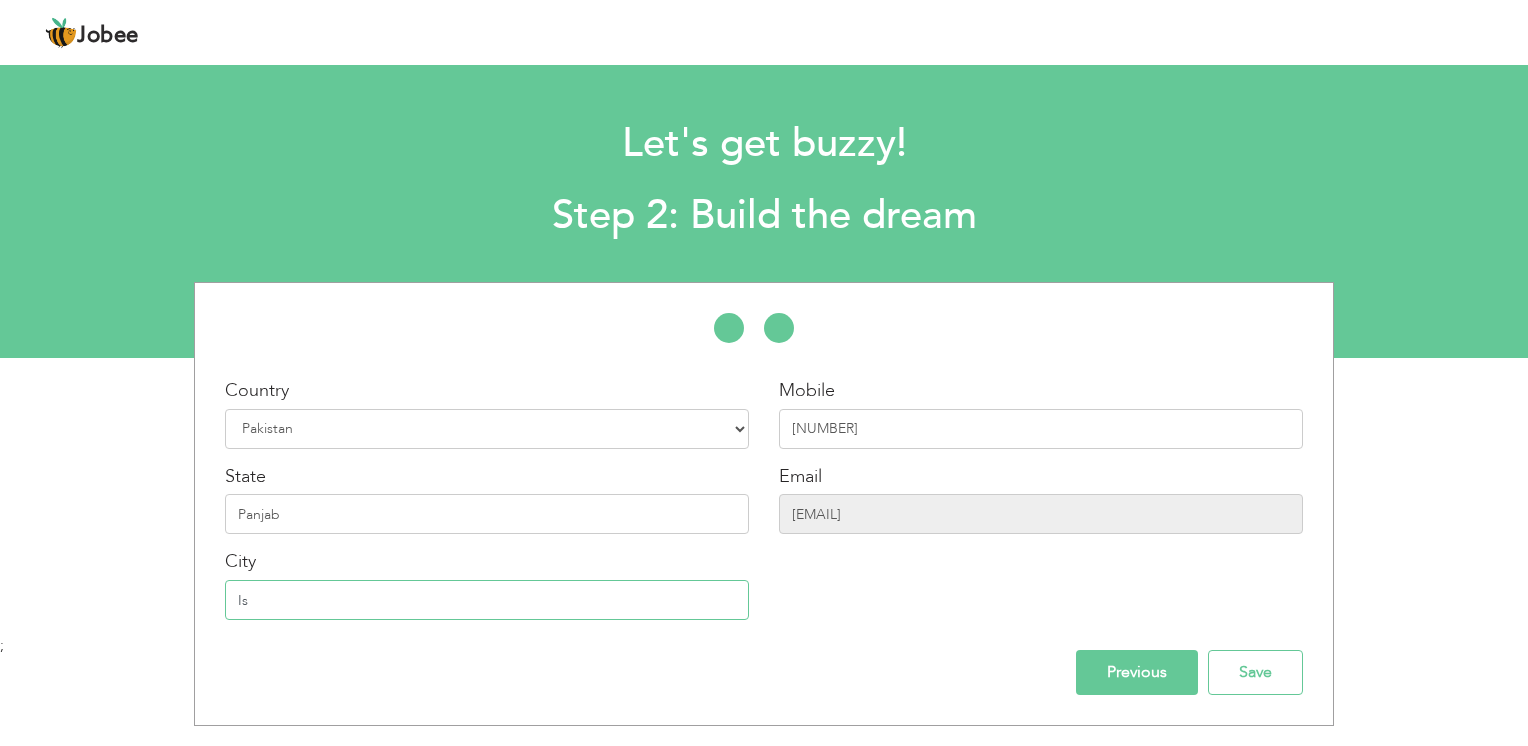 type on "I" 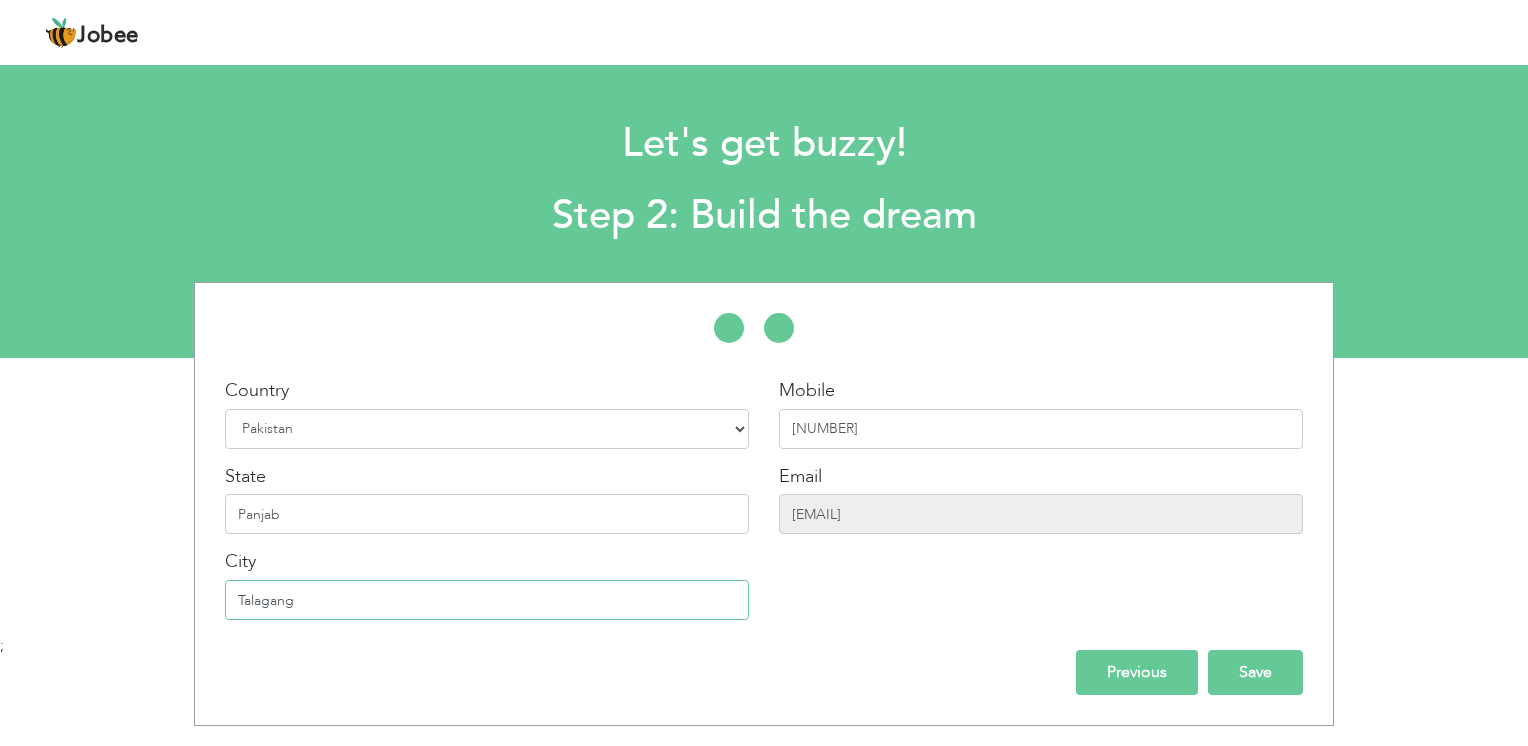 type on "Talagang" 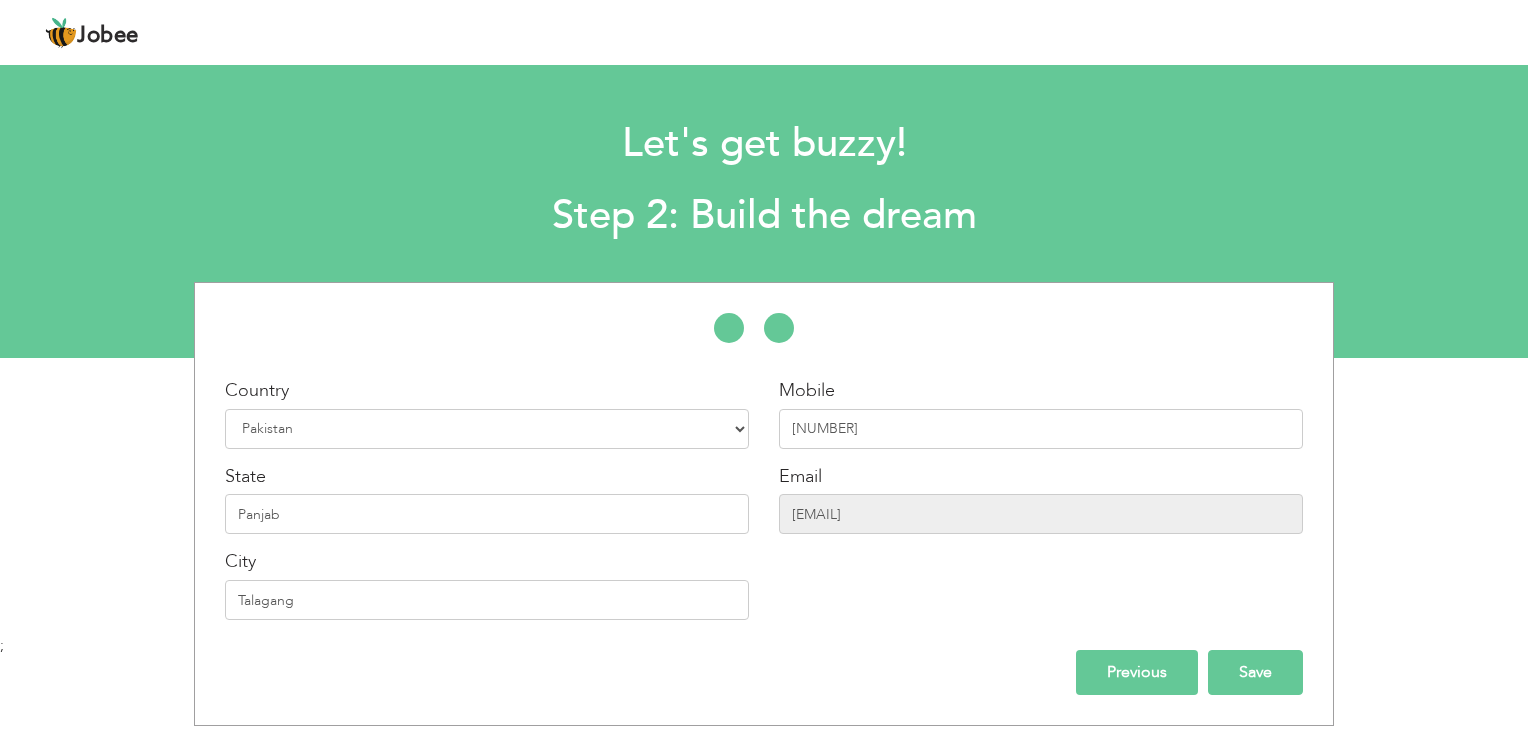 click on "Save" at bounding box center [1255, 672] 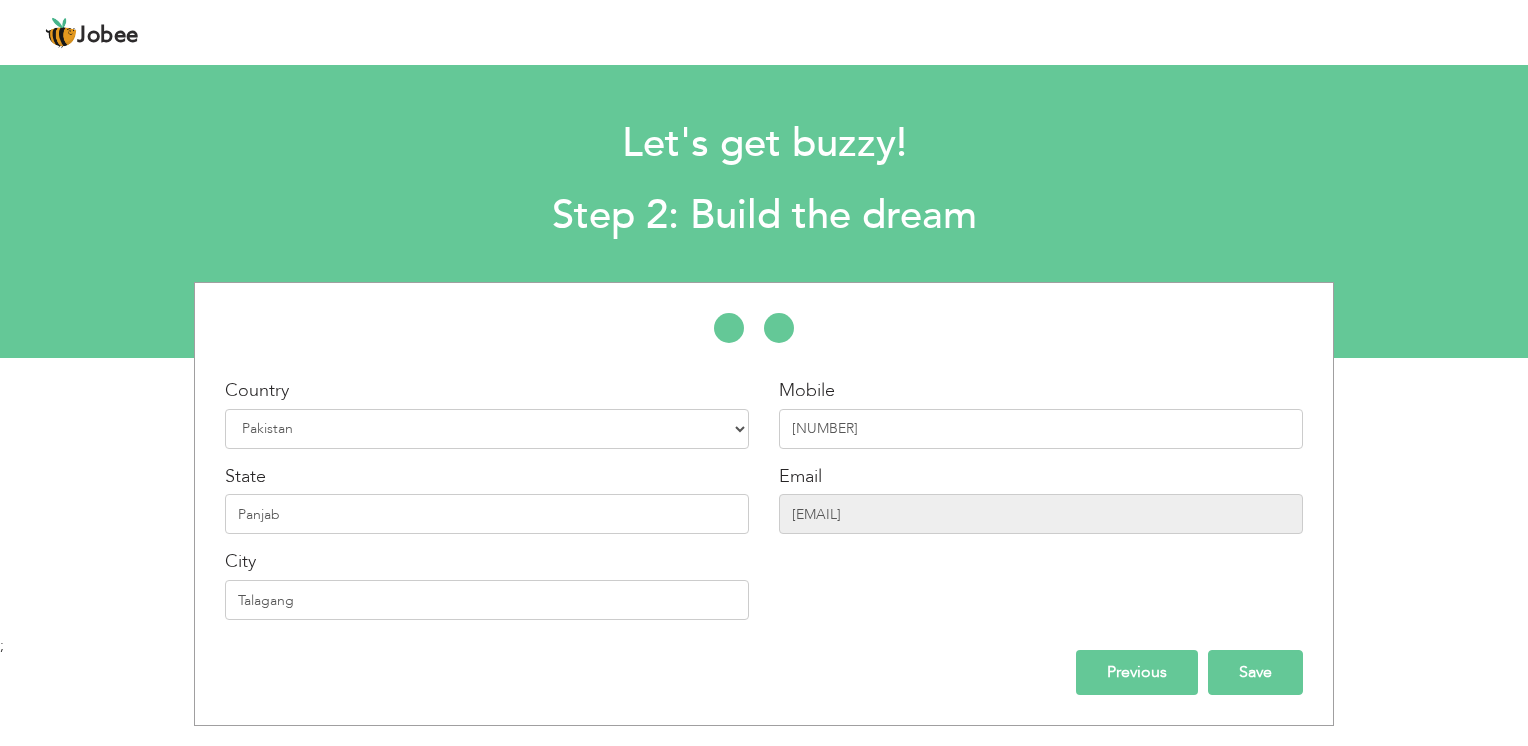 click on "Save" at bounding box center (1255, 672) 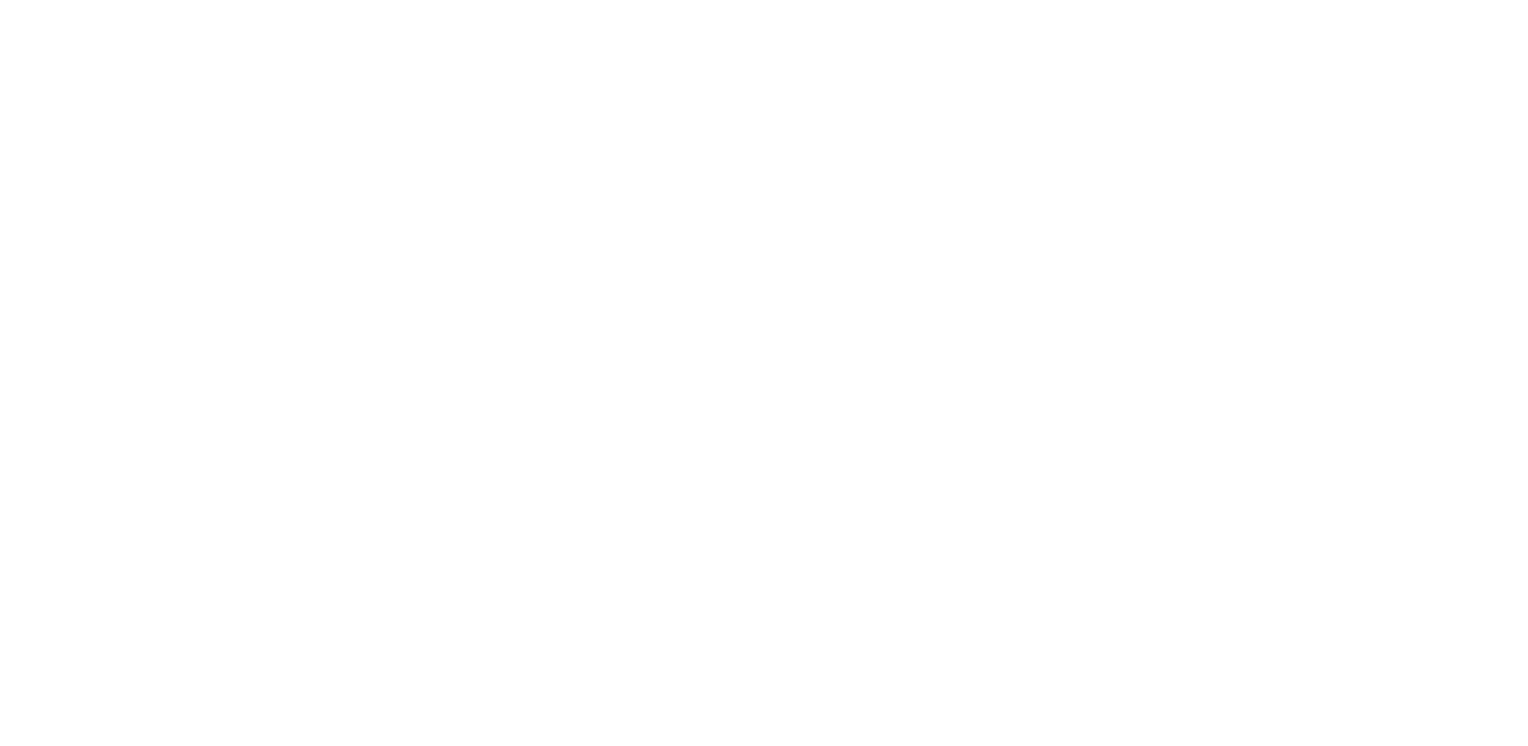 scroll, scrollTop: 0, scrollLeft: 0, axis: both 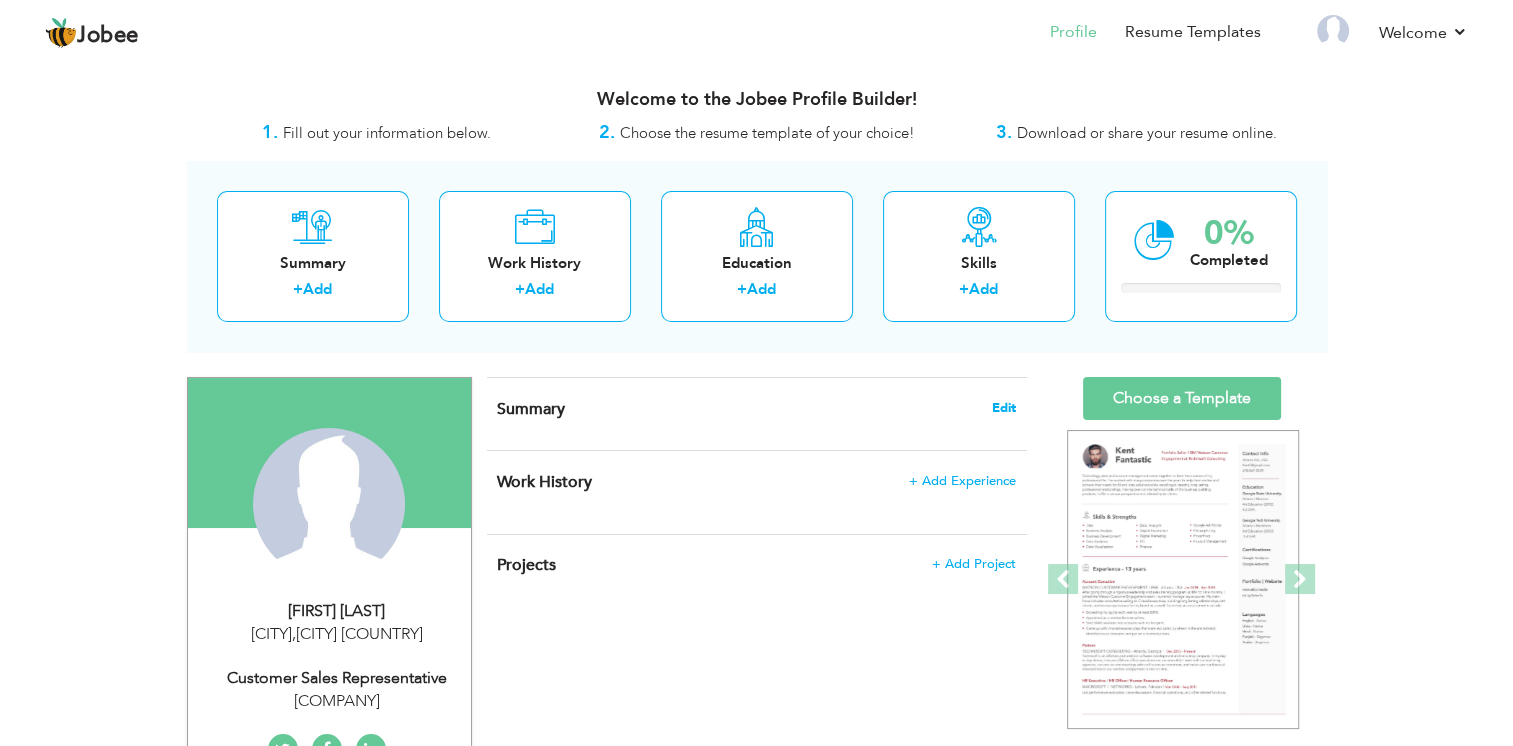 click on "Edit" at bounding box center (1004, 408) 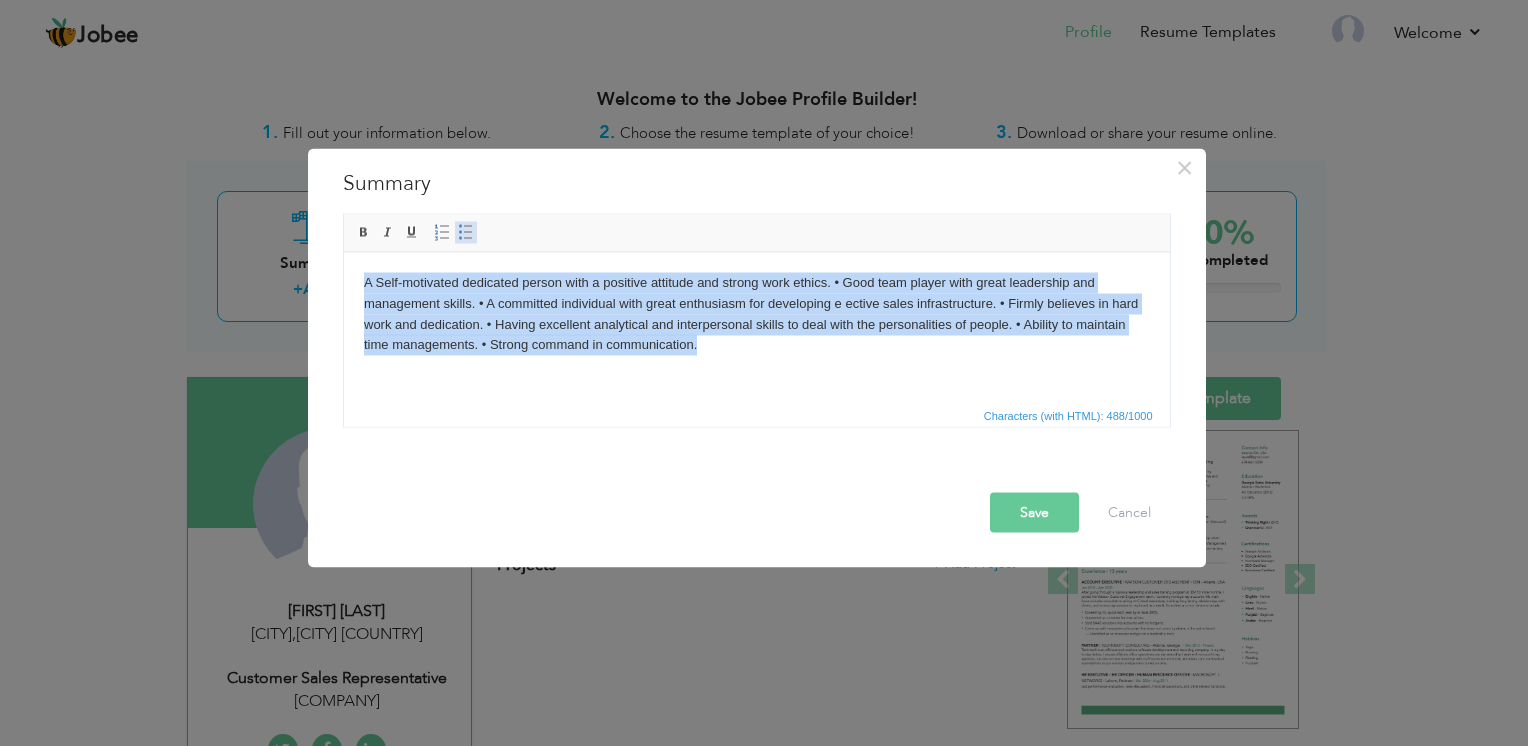 click at bounding box center [466, 233] 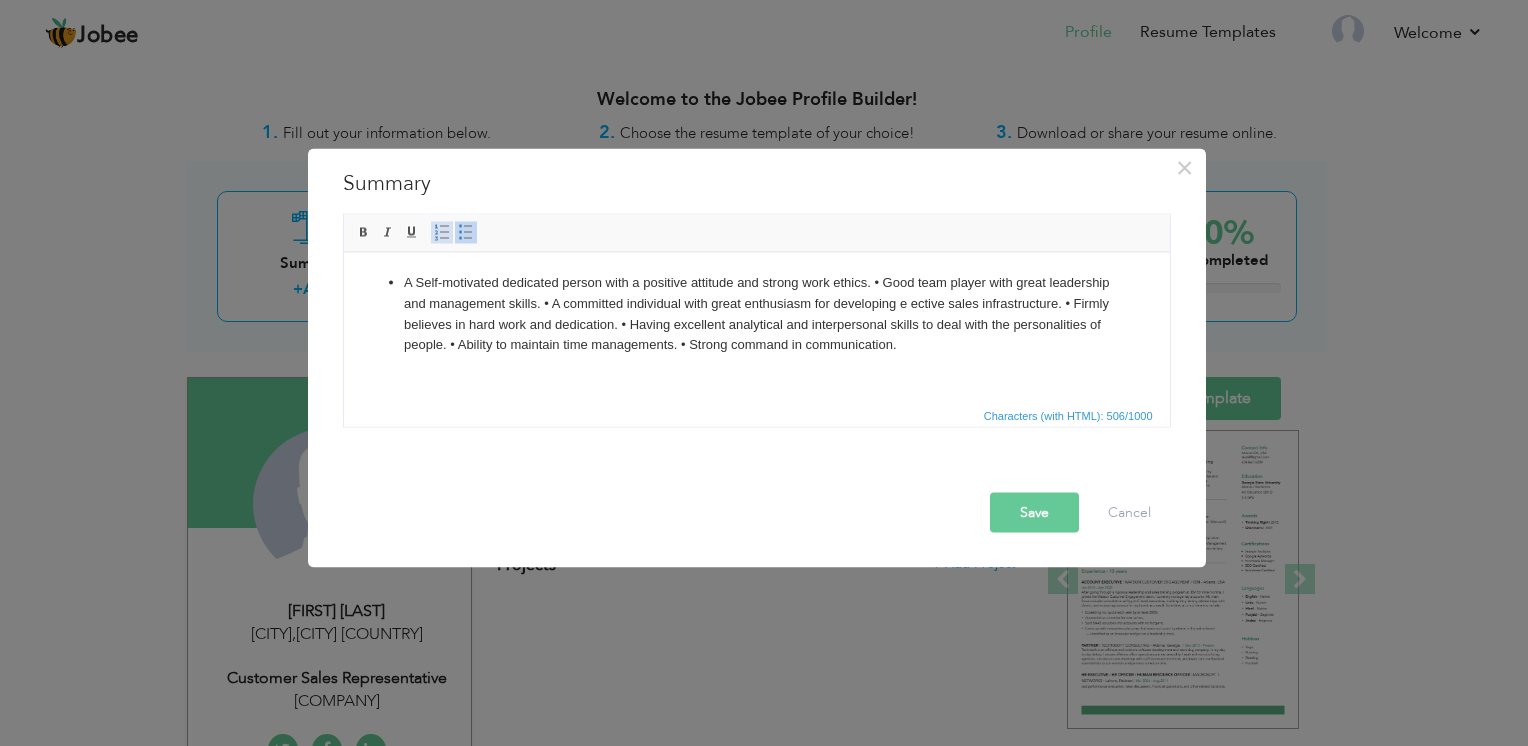 click at bounding box center [442, 233] 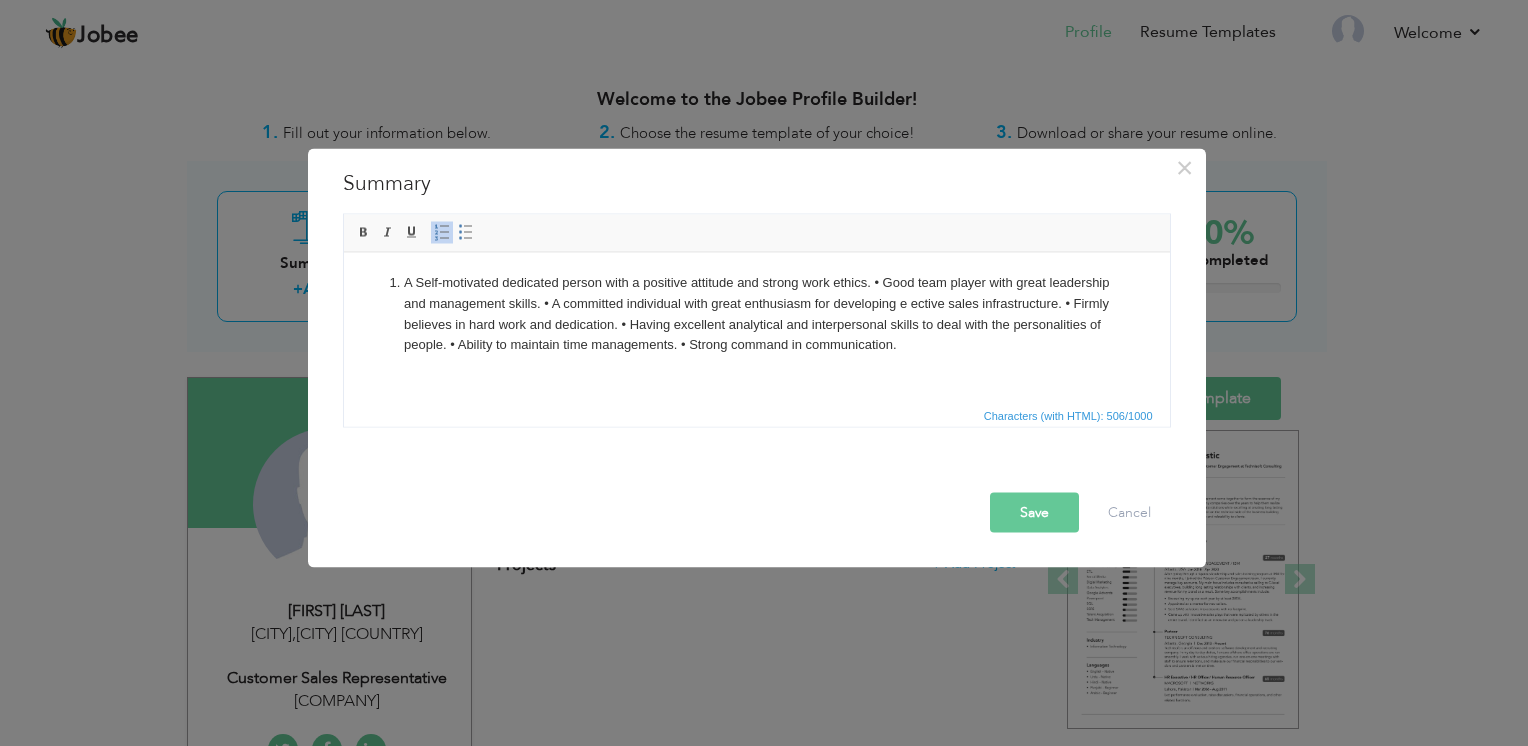 click at bounding box center [442, 233] 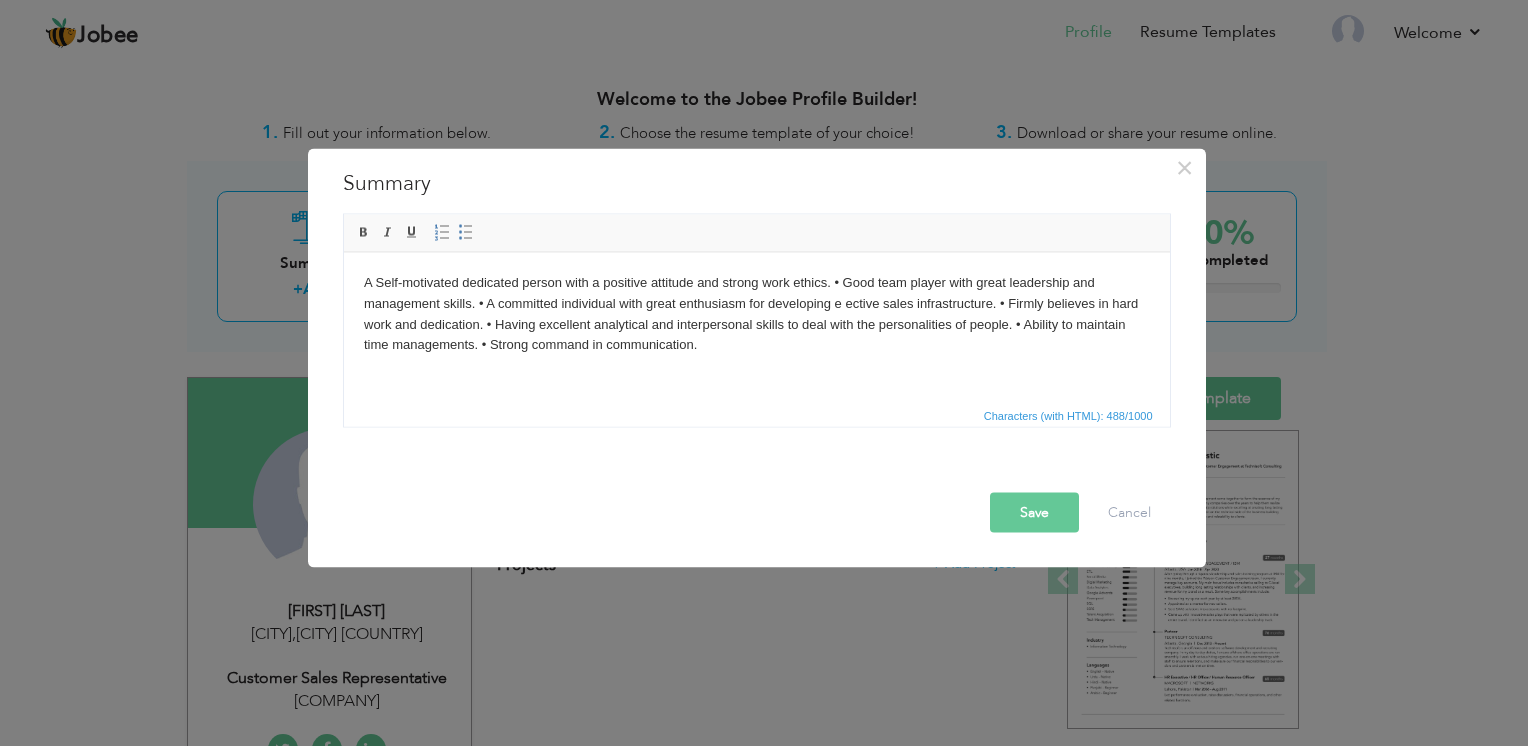 click on "A Self-motivated dedicated person with a positive attitude and strong work ethics. • Good team player with great leadership and management skills. • A committed individual with great enthusiasm for developing e ective sales infrastructure. • Firmly believes in hard work and dedication. • Having excellent analytical and interpersonal skills to deal with the personalities of people. • Ability to maintain time managements. • Strong command in communication." at bounding box center [756, 313] 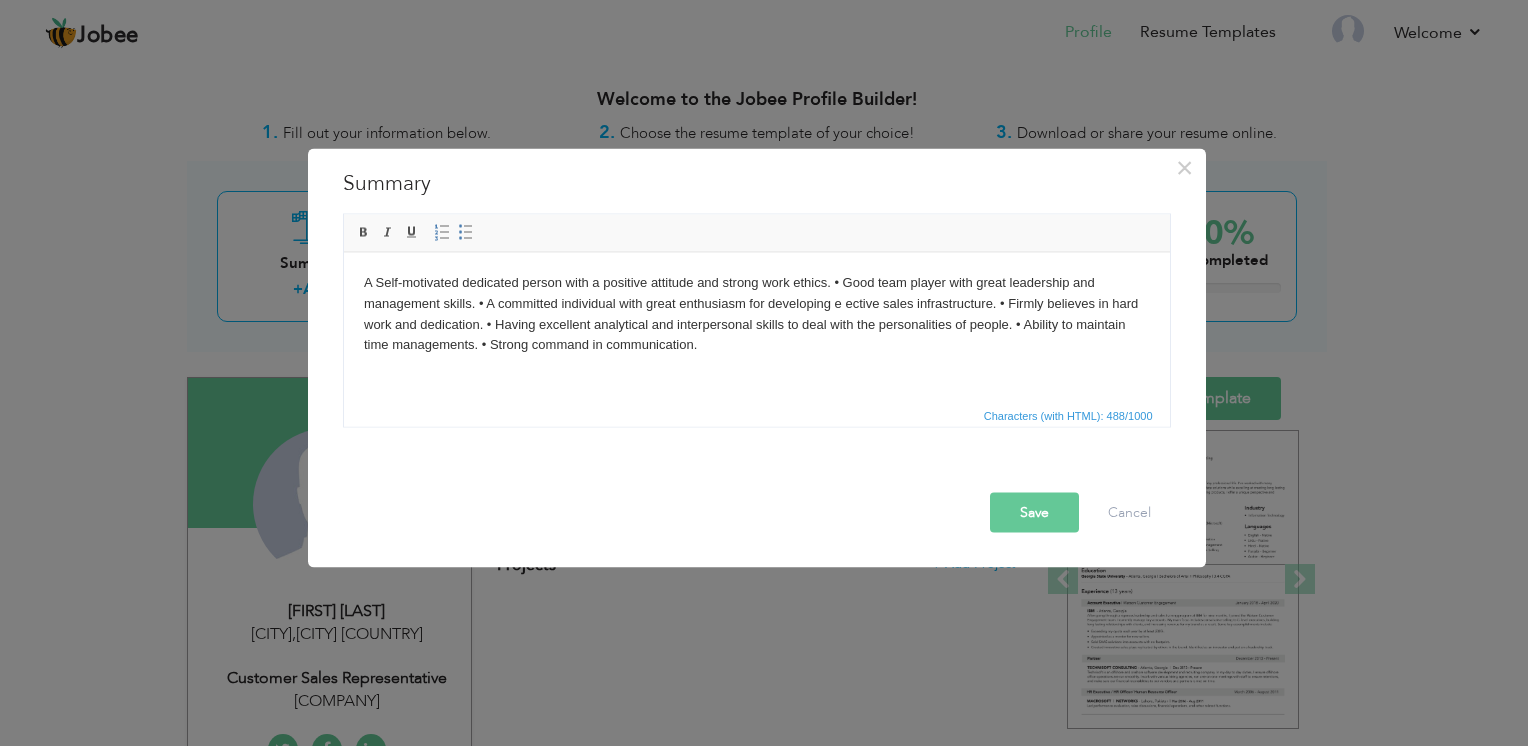 click on "Save" at bounding box center (1034, 513) 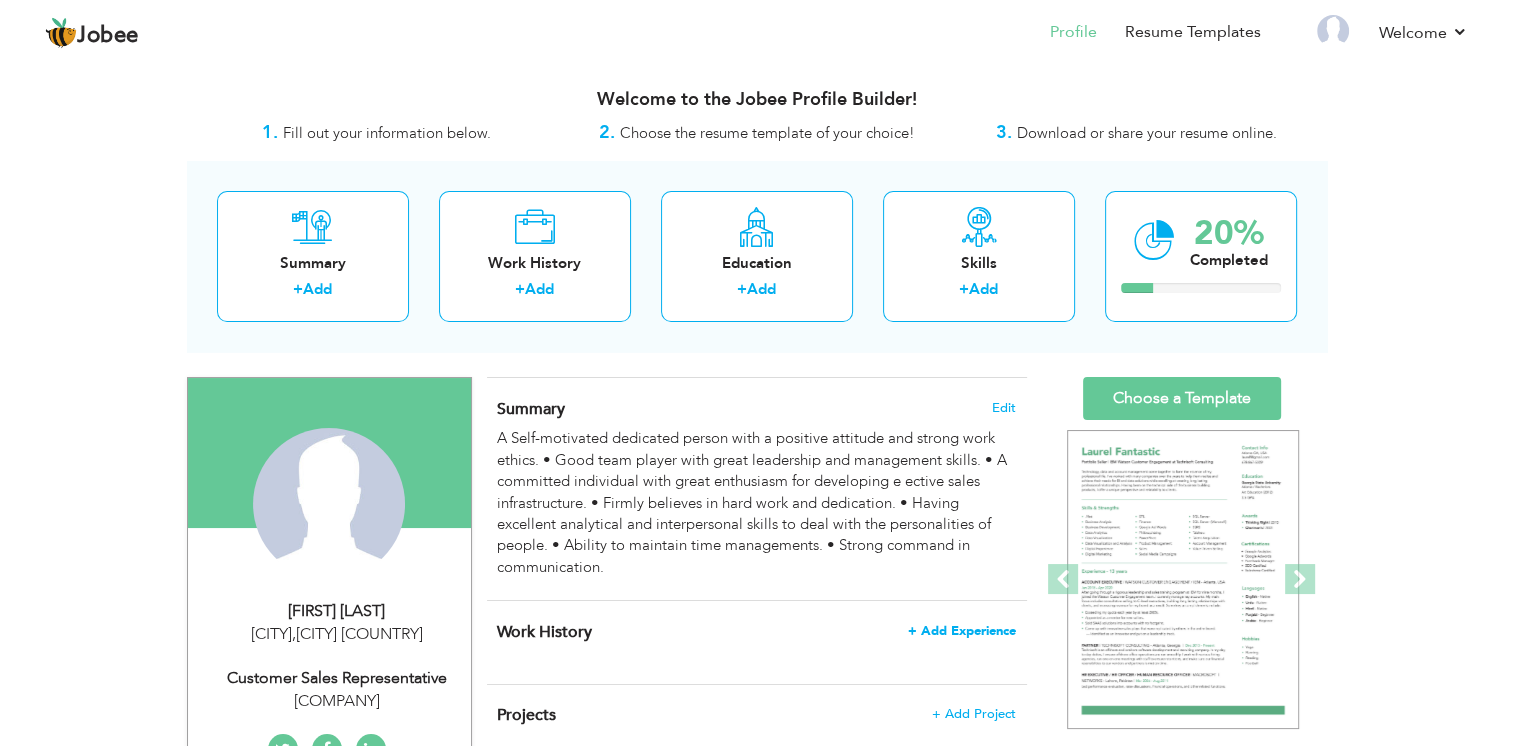 click on "+ Add Experience" at bounding box center (962, 631) 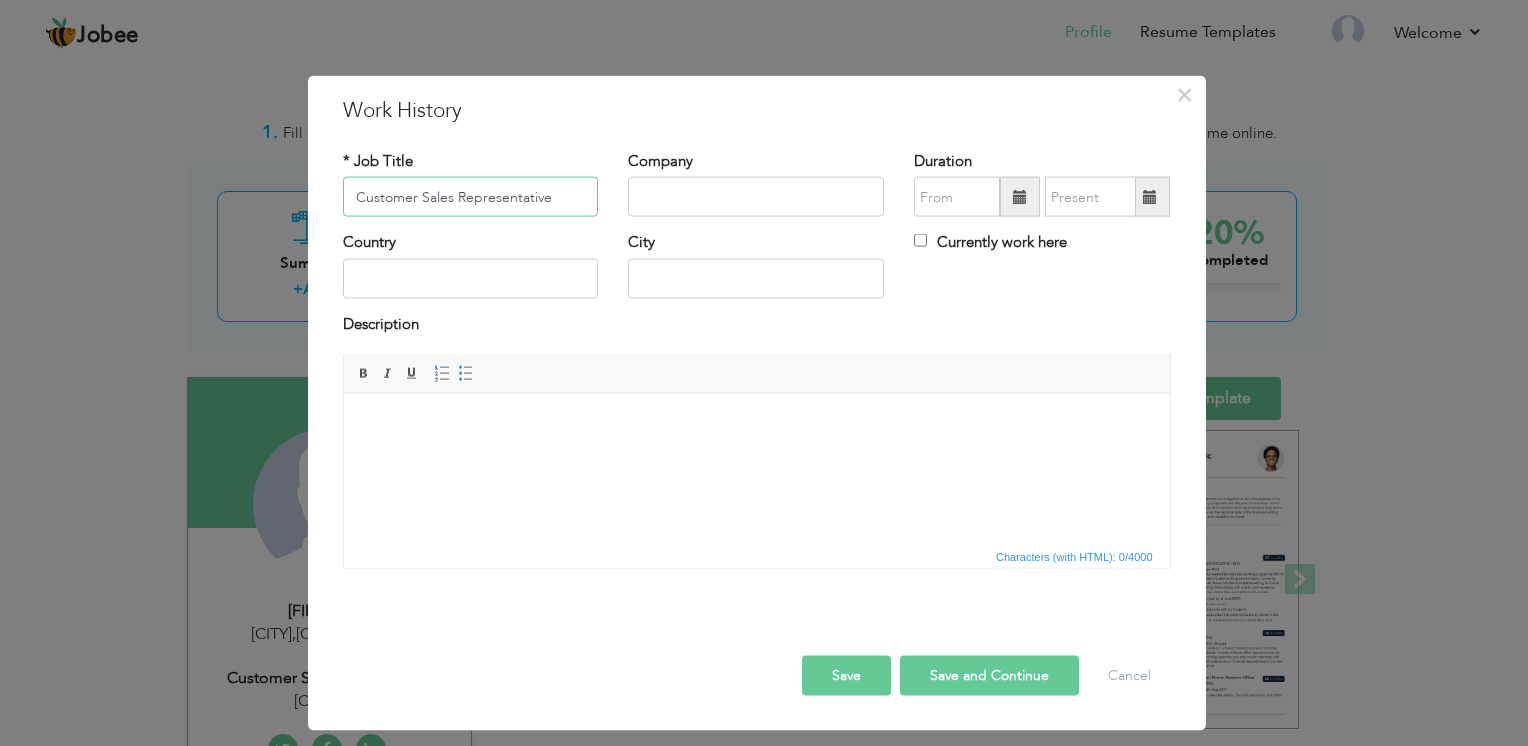 type on "Customer Sales Representative" 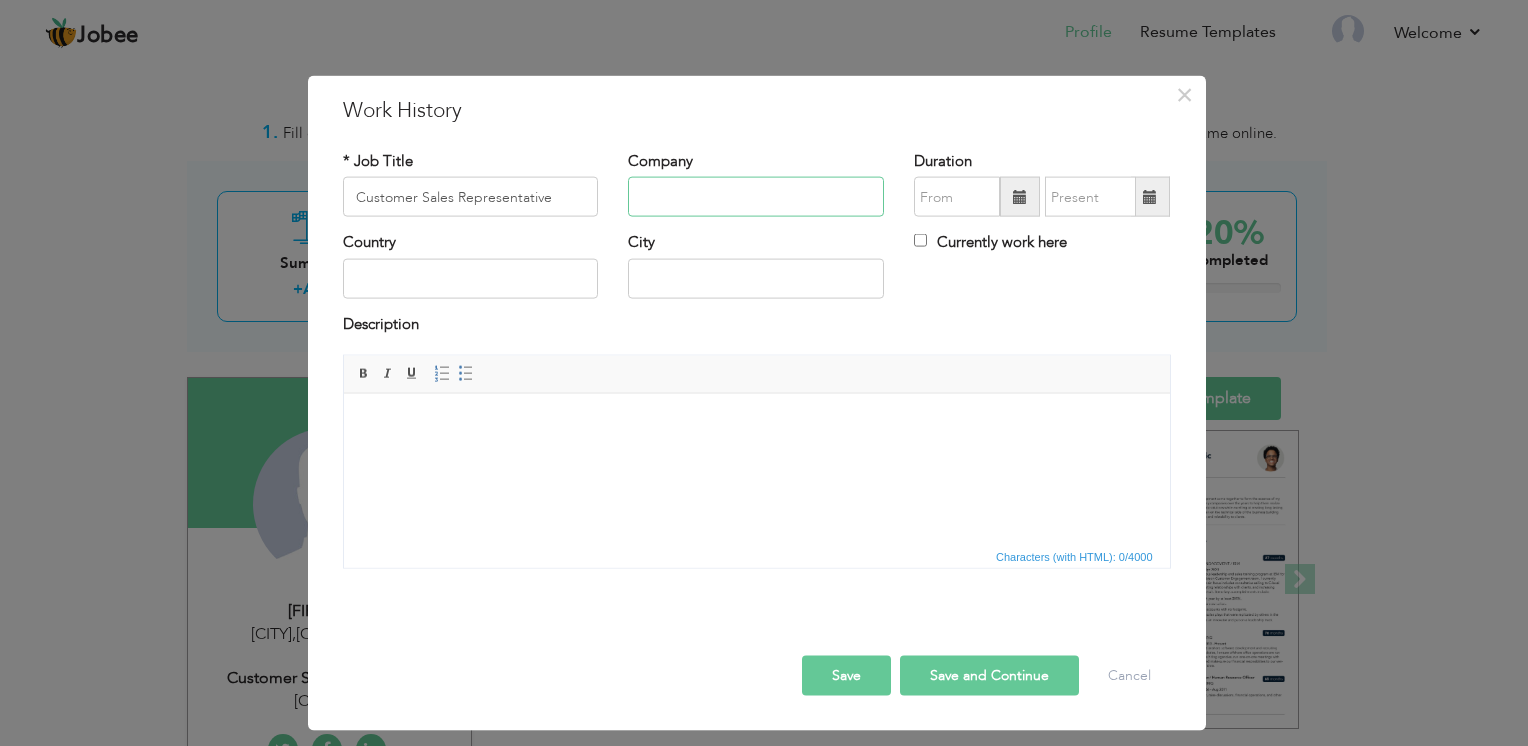 click at bounding box center [756, 197] 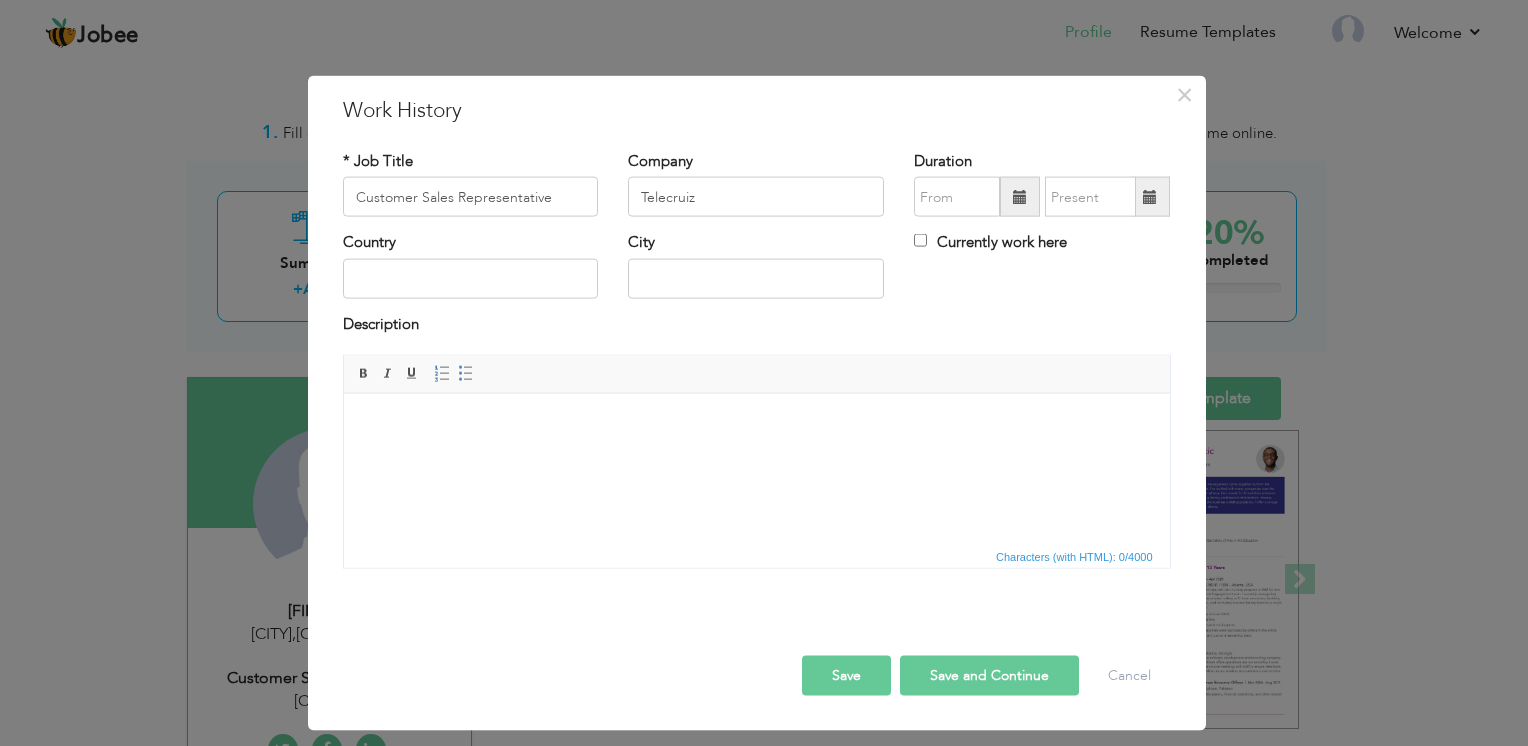 click on "Description" at bounding box center [757, 326] 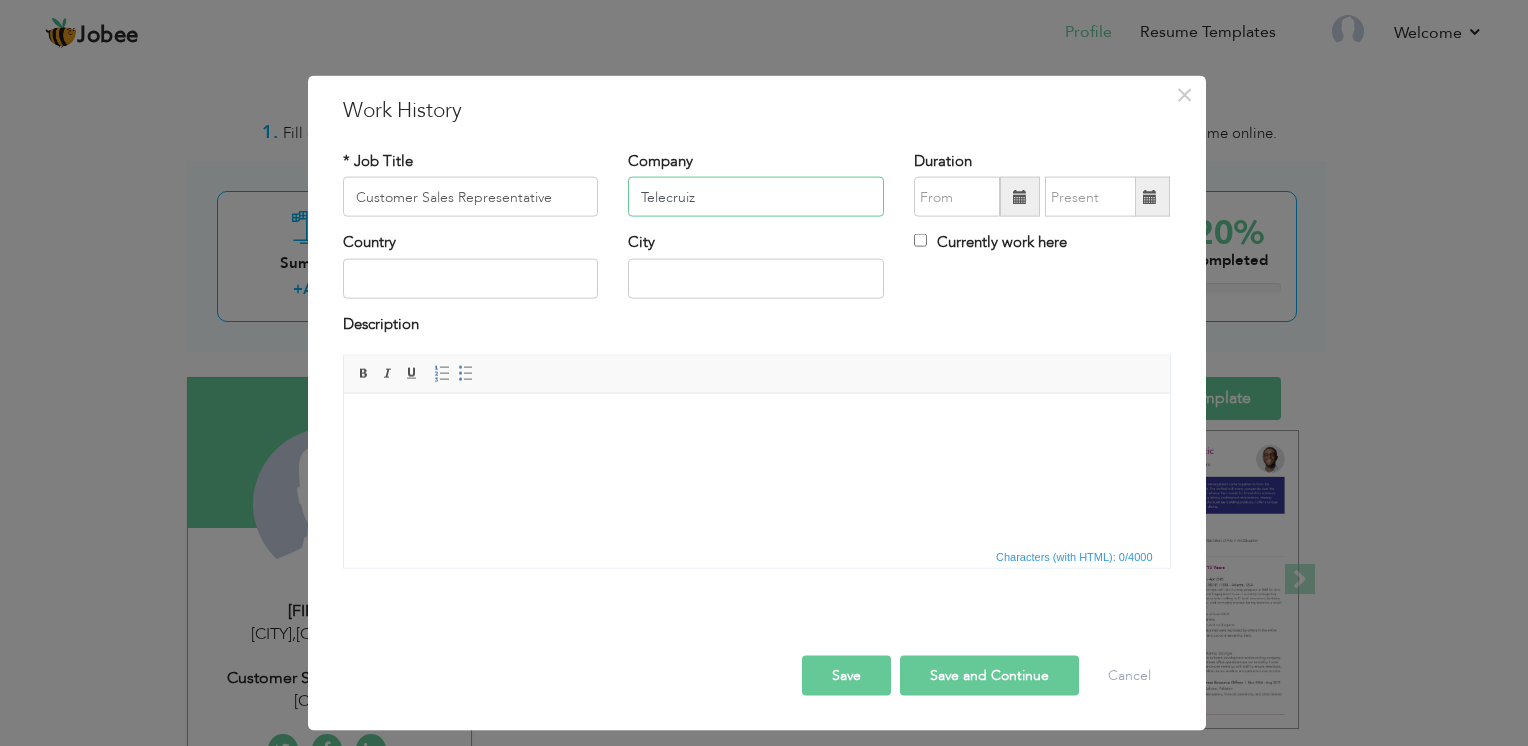 click on "Telecruiz" at bounding box center [756, 197] 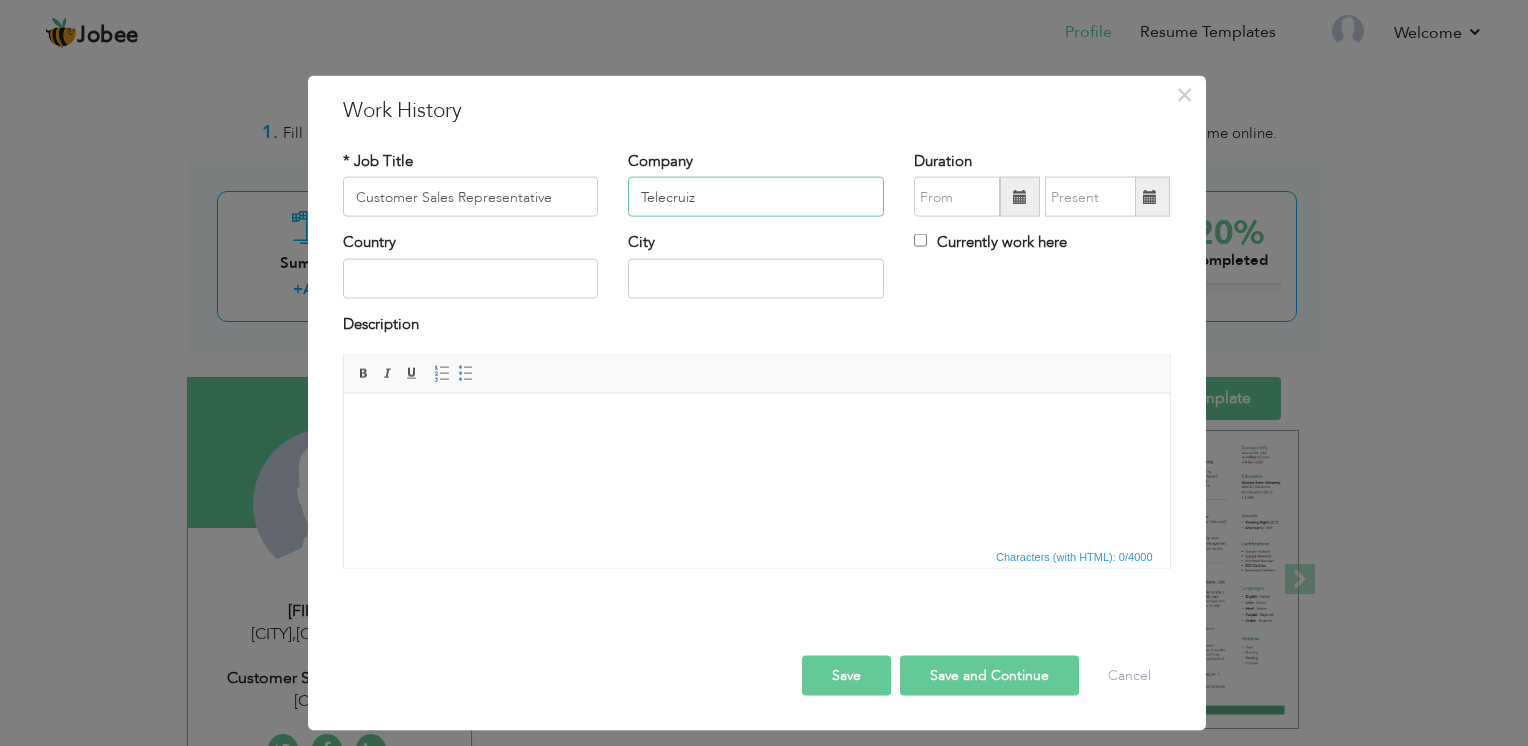 type on "Telecruiz Communication" 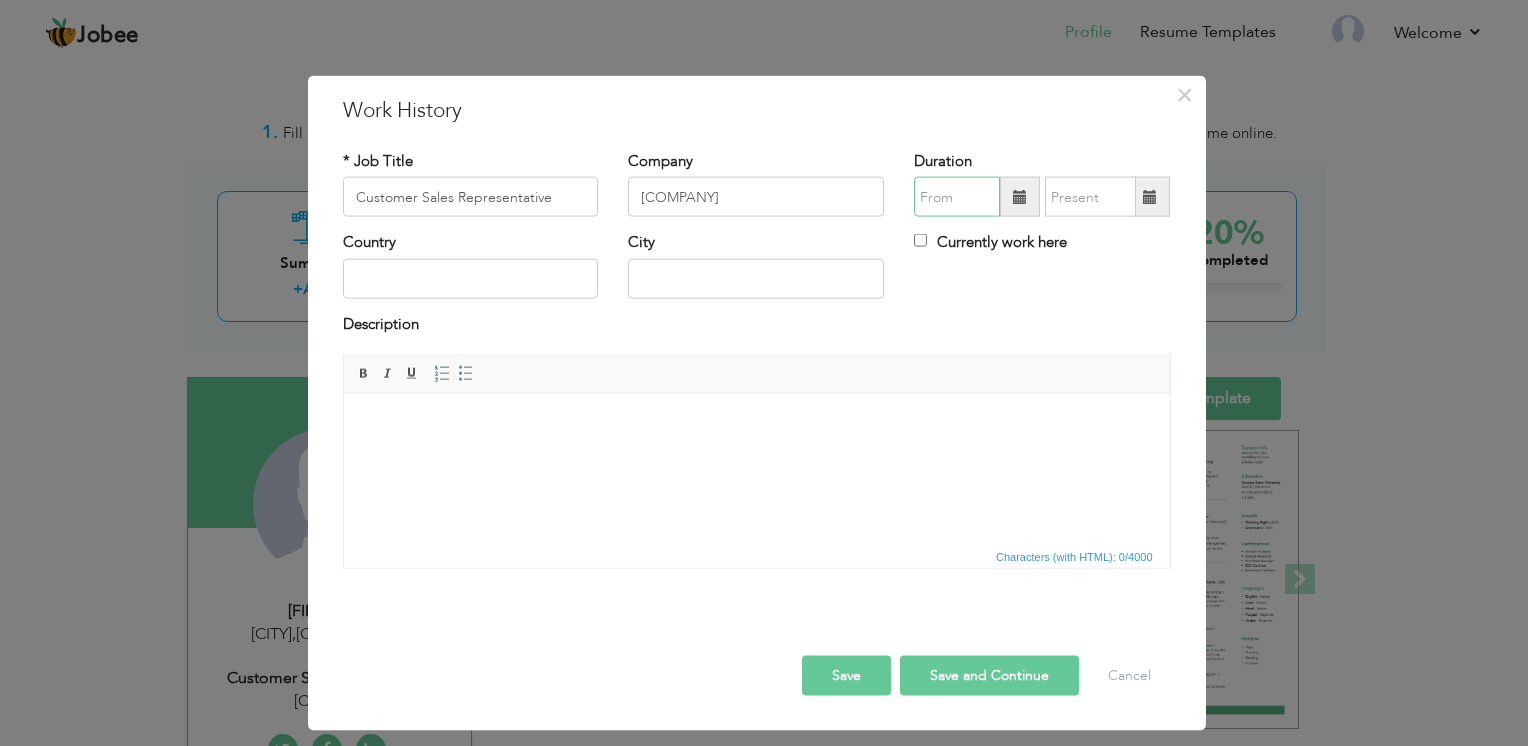 type on "08/2025" 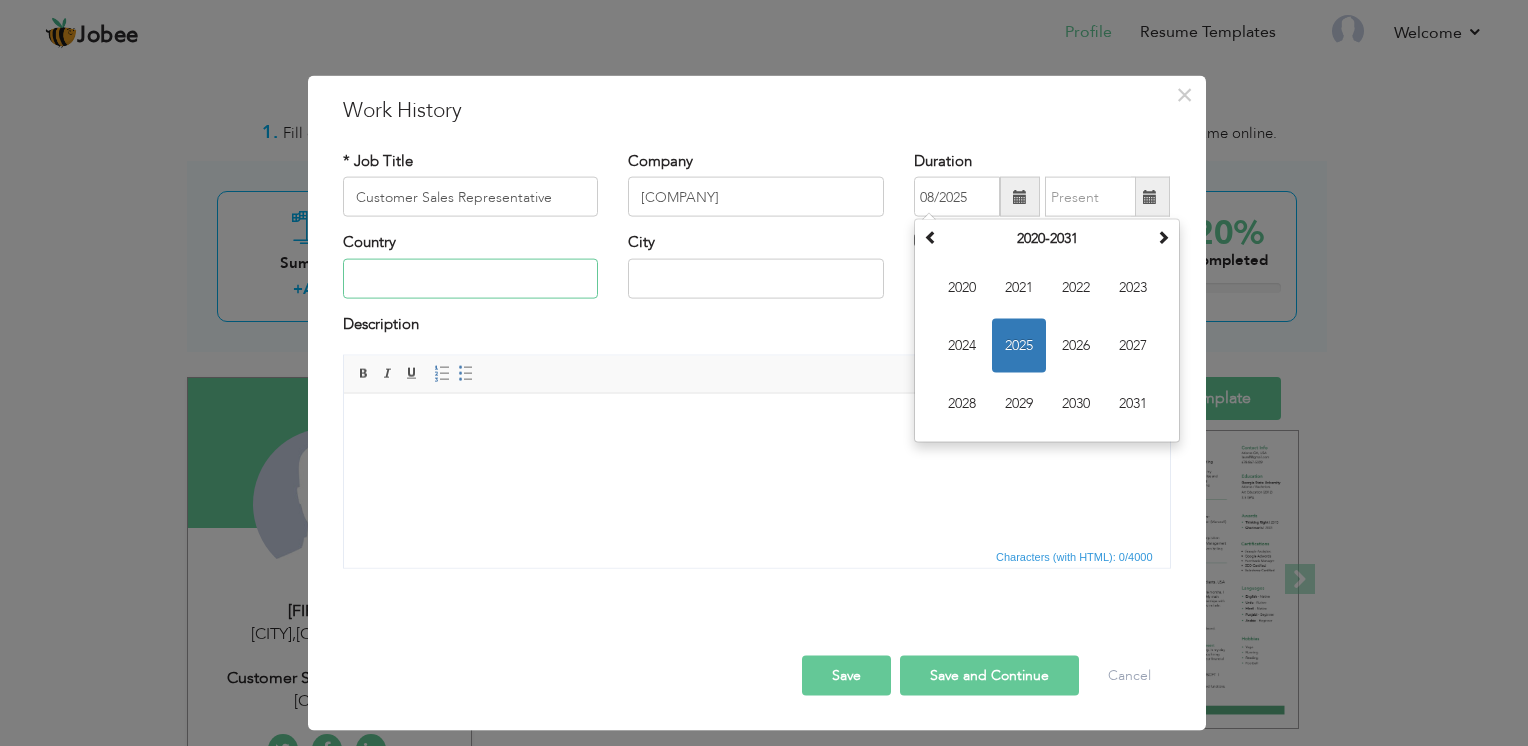 click at bounding box center (471, 278) 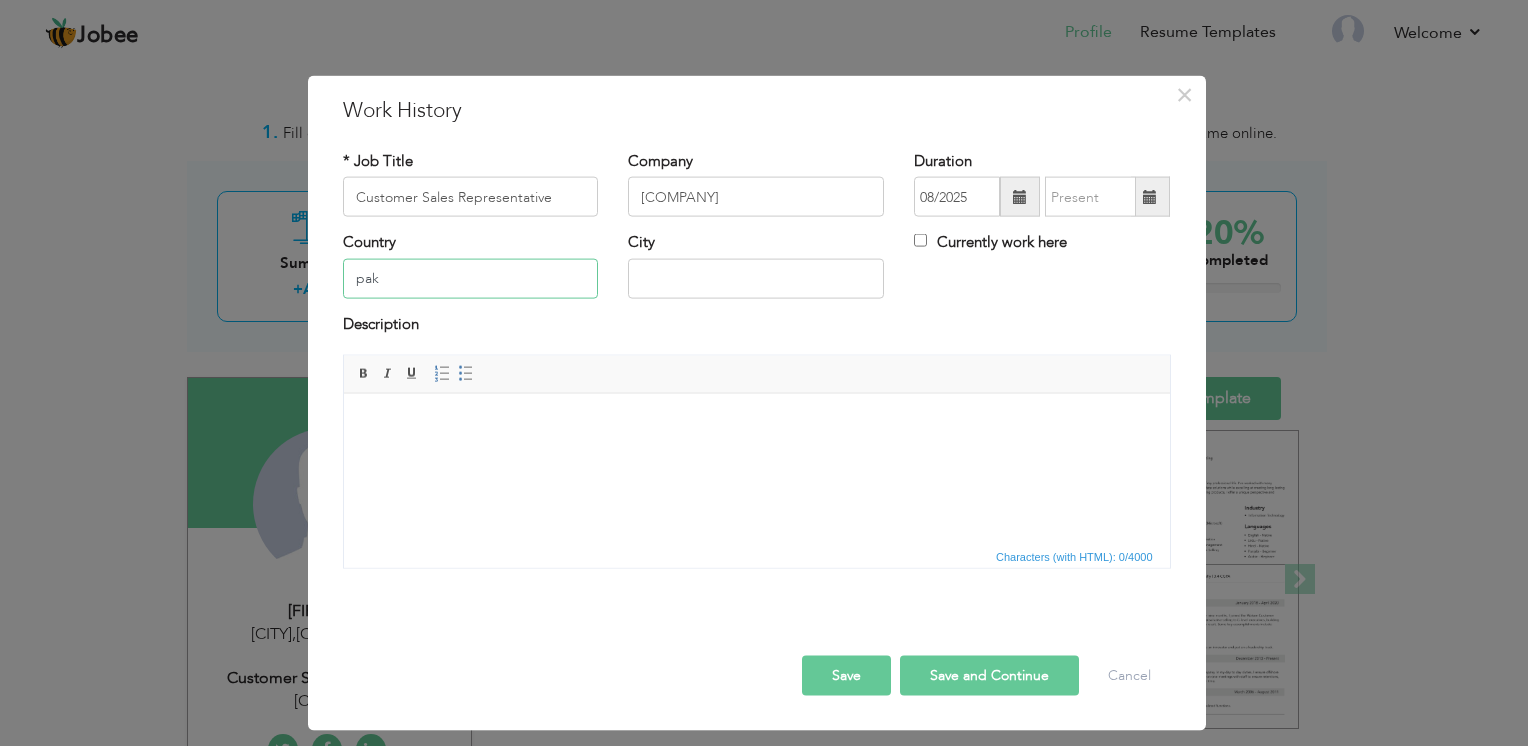 type on "Pakistan" 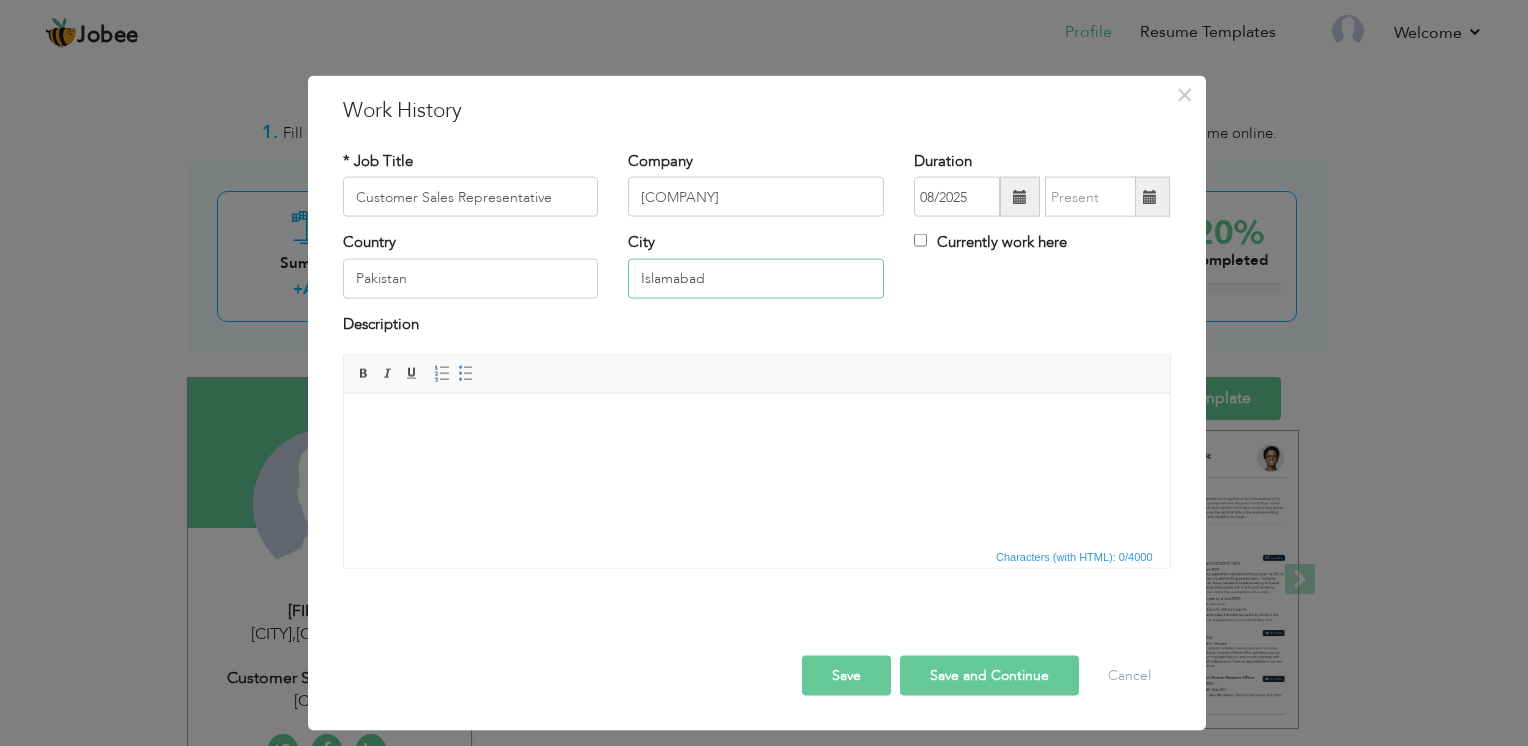 type on "Islamabad" 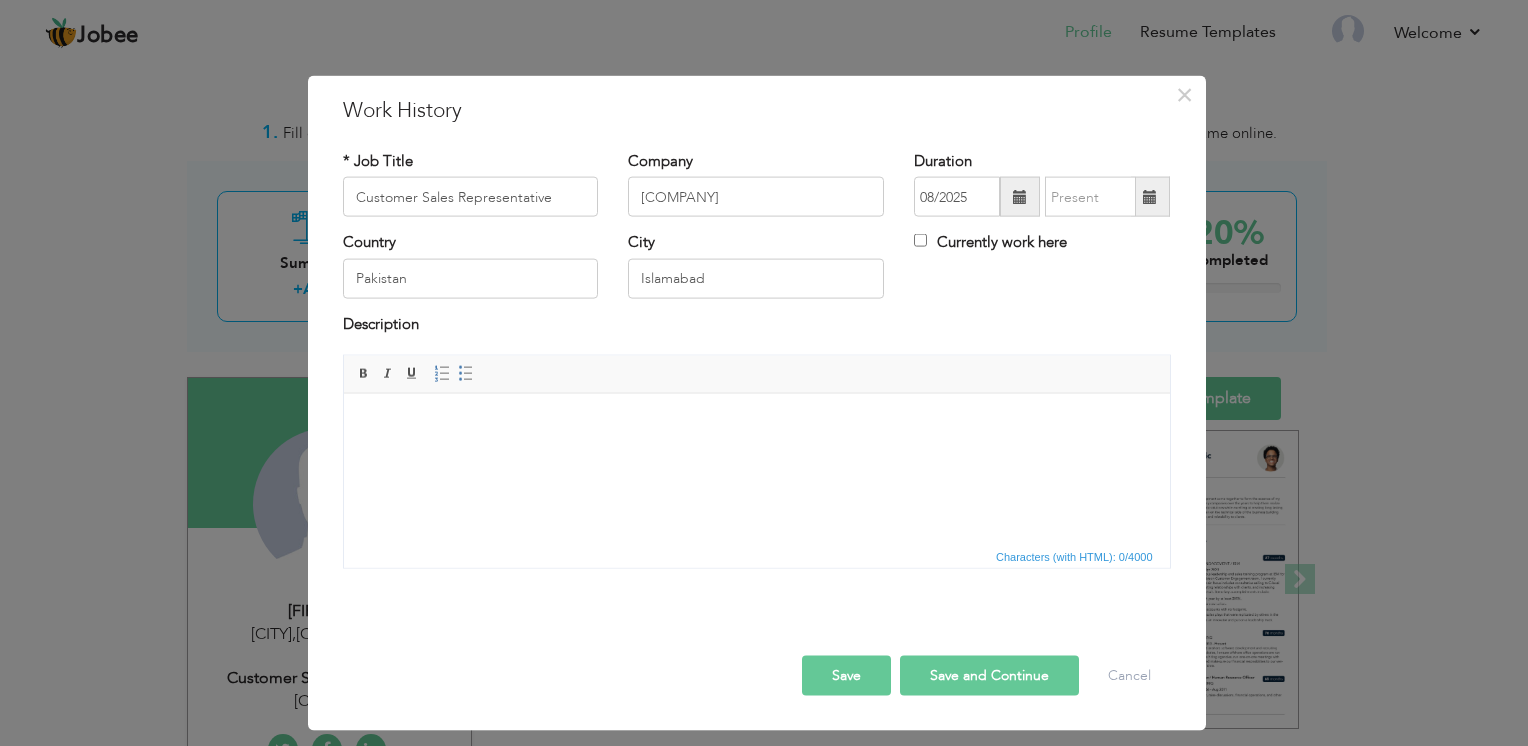 click at bounding box center [756, 423] 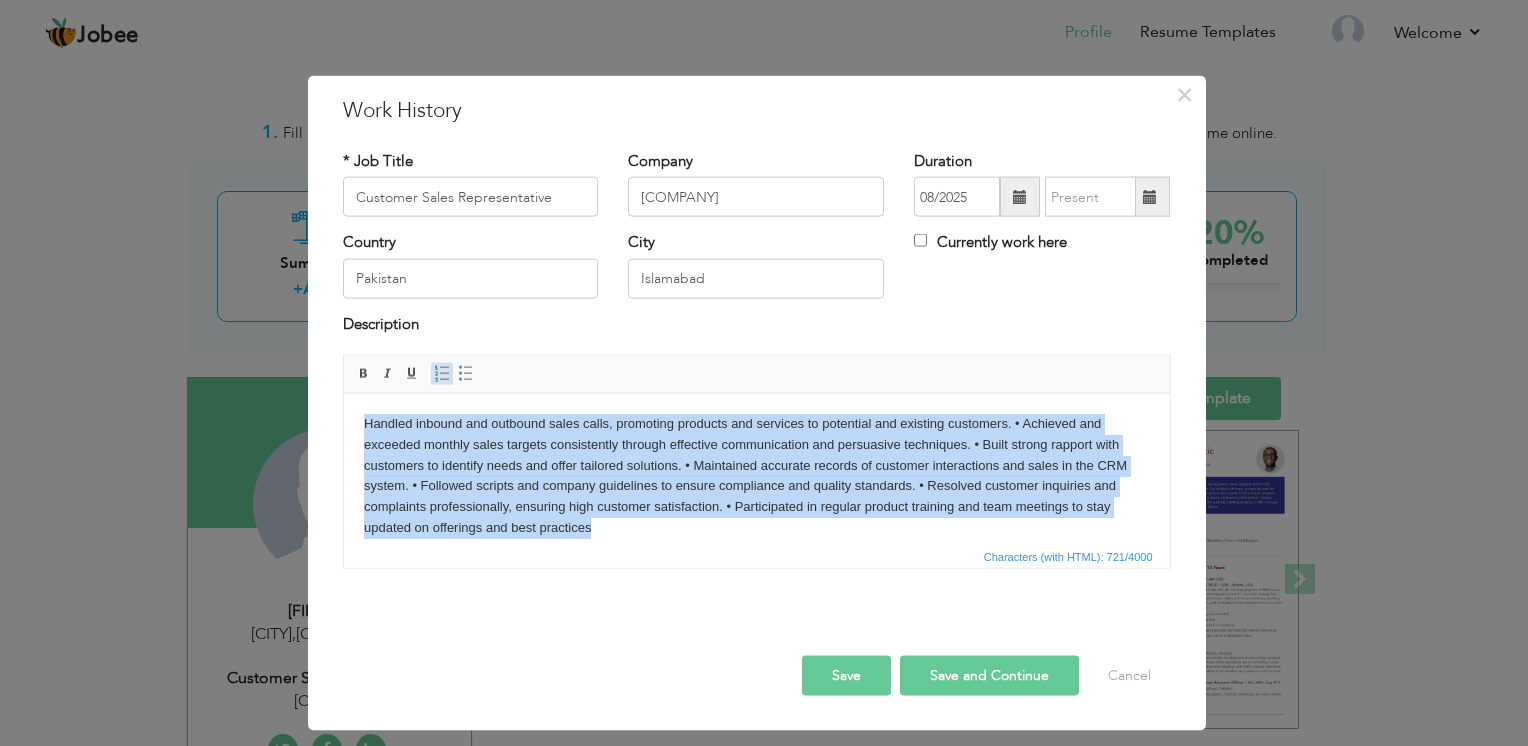 click at bounding box center [442, 374] 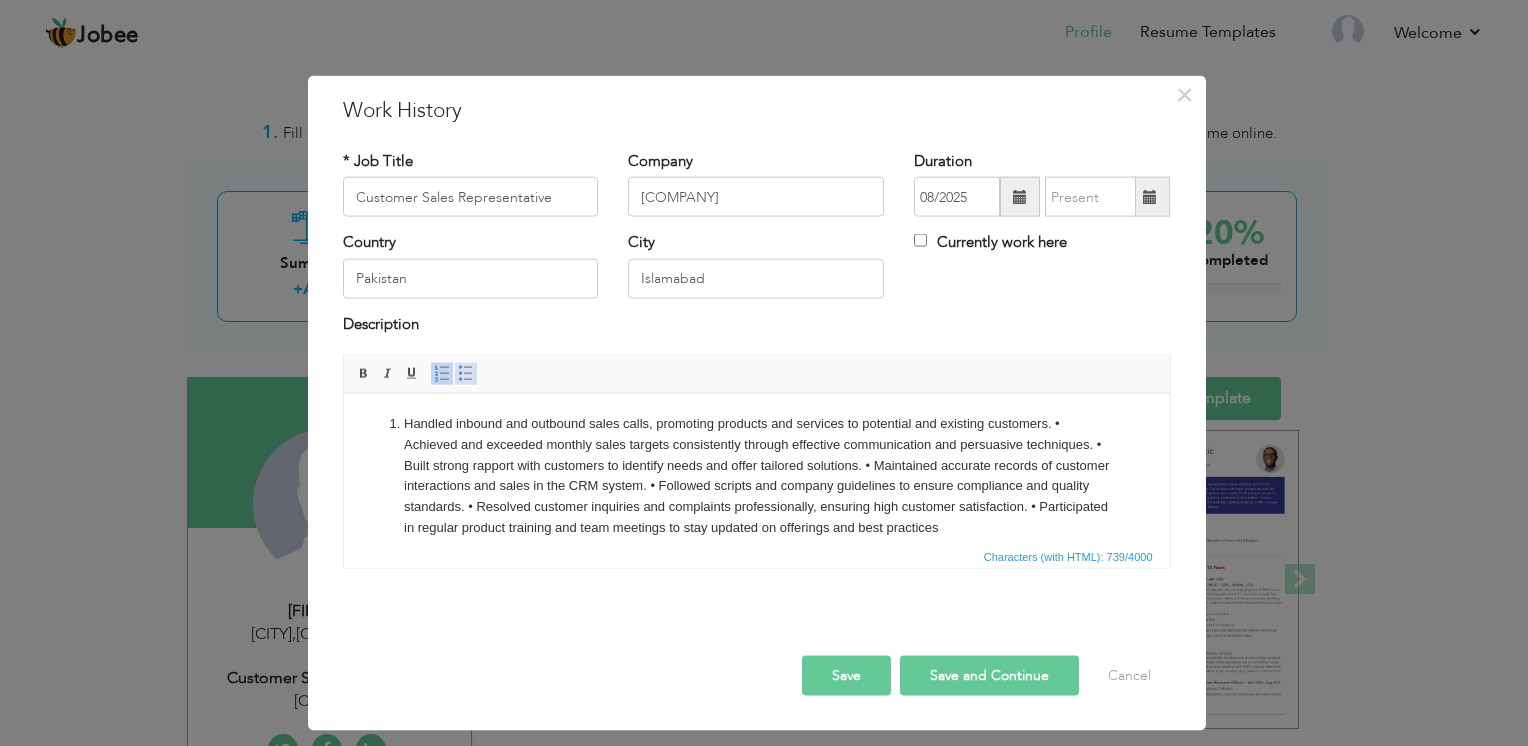 click at bounding box center (466, 374) 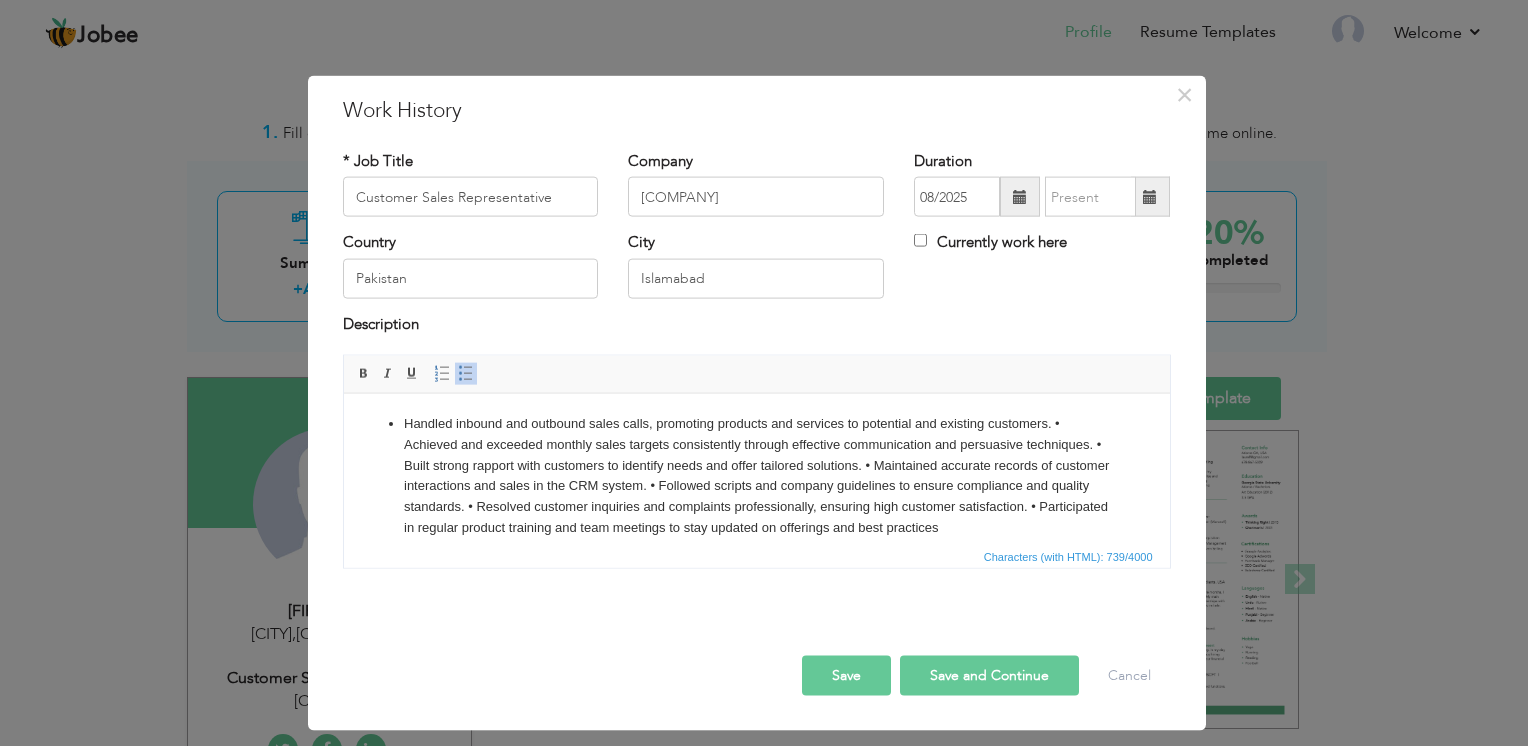 click on "Handled inbound and outbound sales calls, promoting products and services to potential and existing customers. • Achieved and exceeded monthly sales targets consistently through effective communication and persuasive techniques. • Built strong rapport with customers to identify needs and offer tailored solutions. • Maintained accurate records of customer interactions and sales in the CRM system. • Followed scripts and company guidelines to ensure compliance and quality standards. • Resolved customer inquiries and complaints professionally, ensuring high customer satisfaction. • Participated in regular product training and team meetings to stay updated on offerings and best practices" at bounding box center (756, 475) 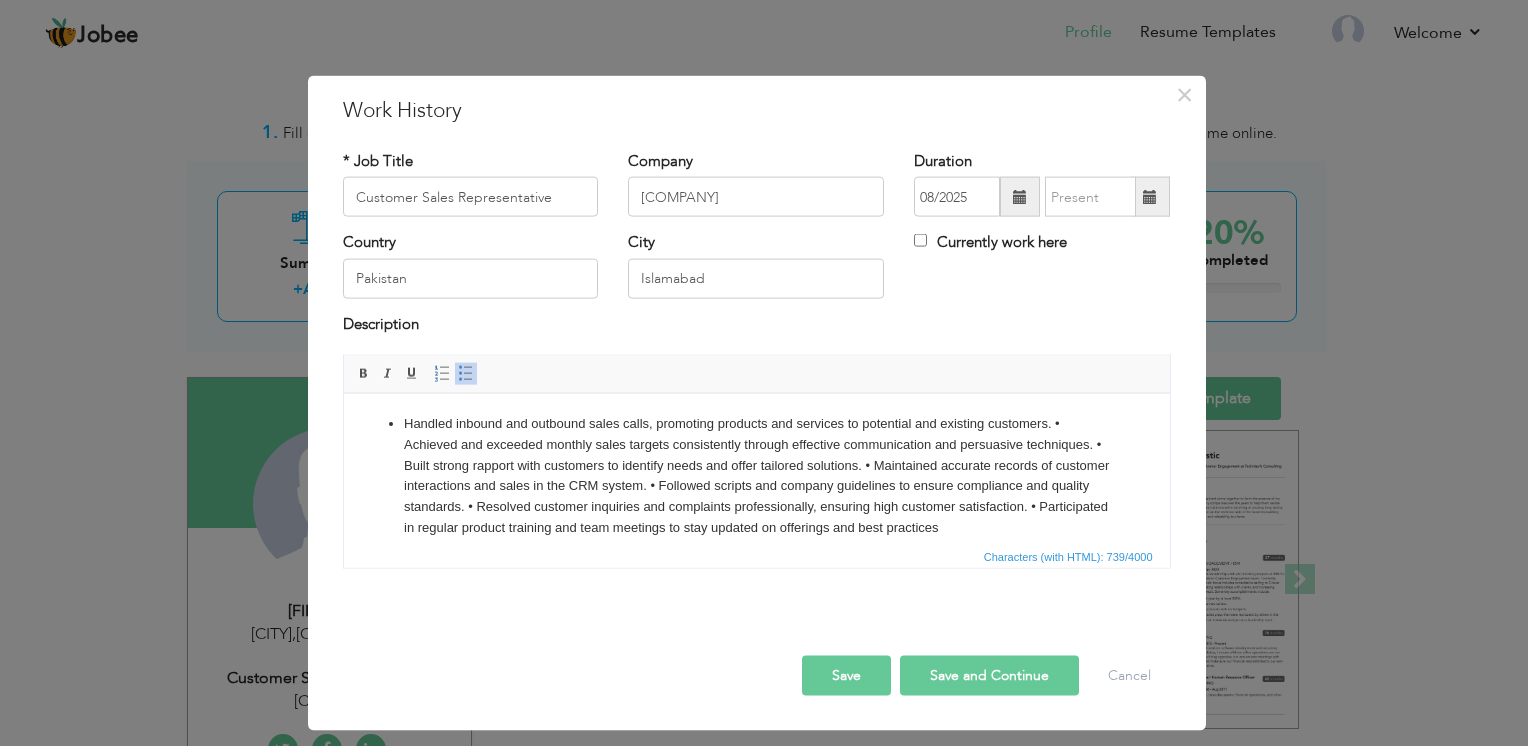 click on "Handled inbound and outbound sales calls, promoting products and services to potential and existing customers. • Achieved and exceeded monthly sales targets consistently through effective communication and persuasive techniques. • Built strong rapport with customers to identify needs and offer tailored solutions. • Maintained accurate records of customer interactions and sales in the CRM system. • Followed scripts and company guidelines to ensure compliance and quality standards. • Resolved customer inquiries and complaints professionally, ensuring high customer satisfaction. • Participated in regular product training and team meetings to stay updated on offerings and best practices" at bounding box center [756, 475] 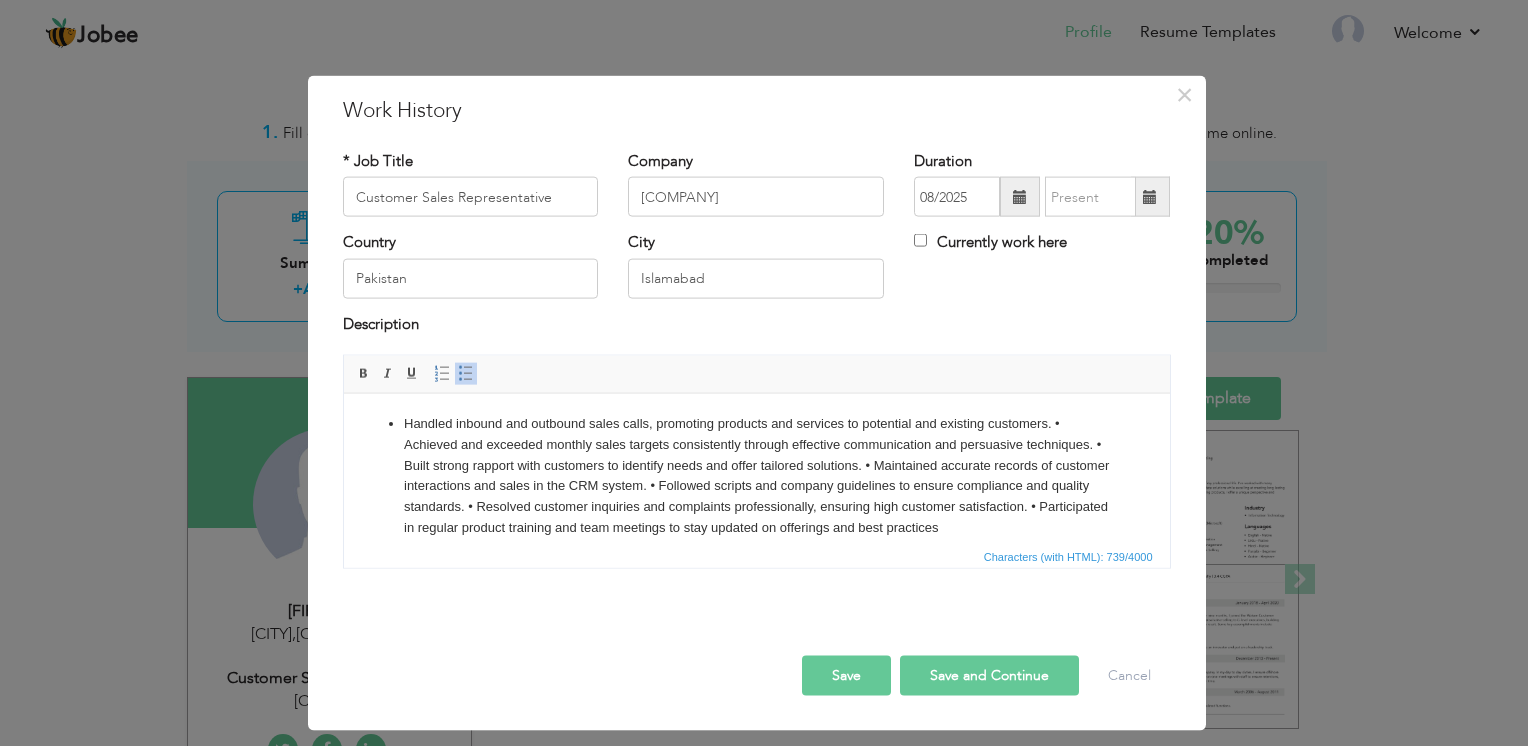 click on "Handled inbound and outbound sales calls, promoting products and services to potential and existing customers. • Achieved and exceeded monthly sales targets consistently through effective communication and persuasive techniques. • Built strong rapport with customers to identify needs and offer tailored solutions. • Maintained accurate records of customer interactions and sales in the CRM system. • Followed scripts and company guidelines to ensure compliance and quality standards. • Resolved customer inquiries and complaints professionally, ensuring high customer satisfaction. • Participated in regular product training and team meetings to stay updated on offerings and best practices" at bounding box center (756, 475) 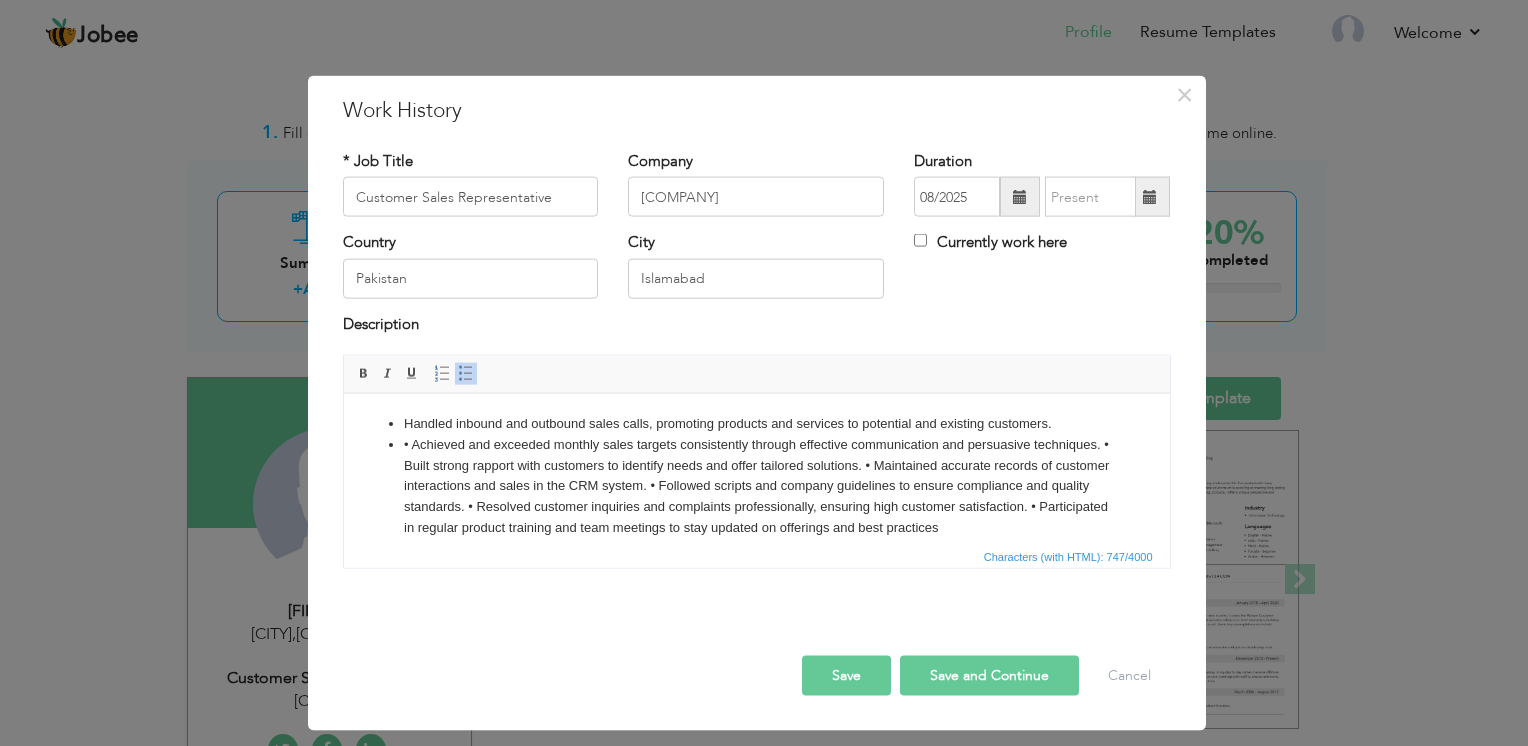 click on "• Achieved and exceeded monthly sales targets consistently through effective communication and persuasive techniques. • Built strong rapport with customers to identify needs and offer tailored solutions. • Maintained accurate records of customer interactions and sales in the CRM system. • Followed scripts and company guidelines to ensure compliance and quality standards. • Resolved customer inquiries and complaints professionally, ensuring high customer satisfaction. • Participated in regular product training and team meetings to stay updated on offerings and best practices" at bounding box center [756, 486] 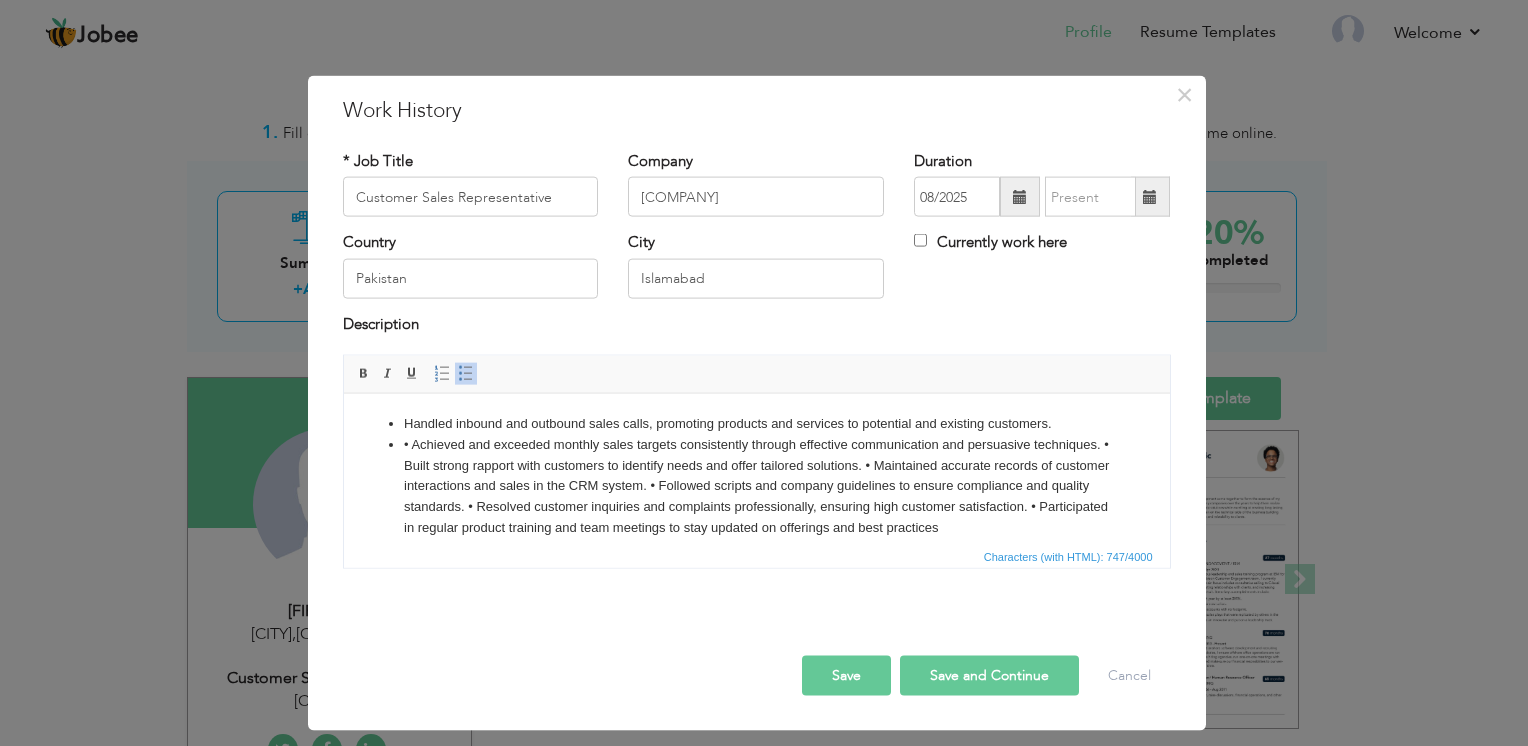 type 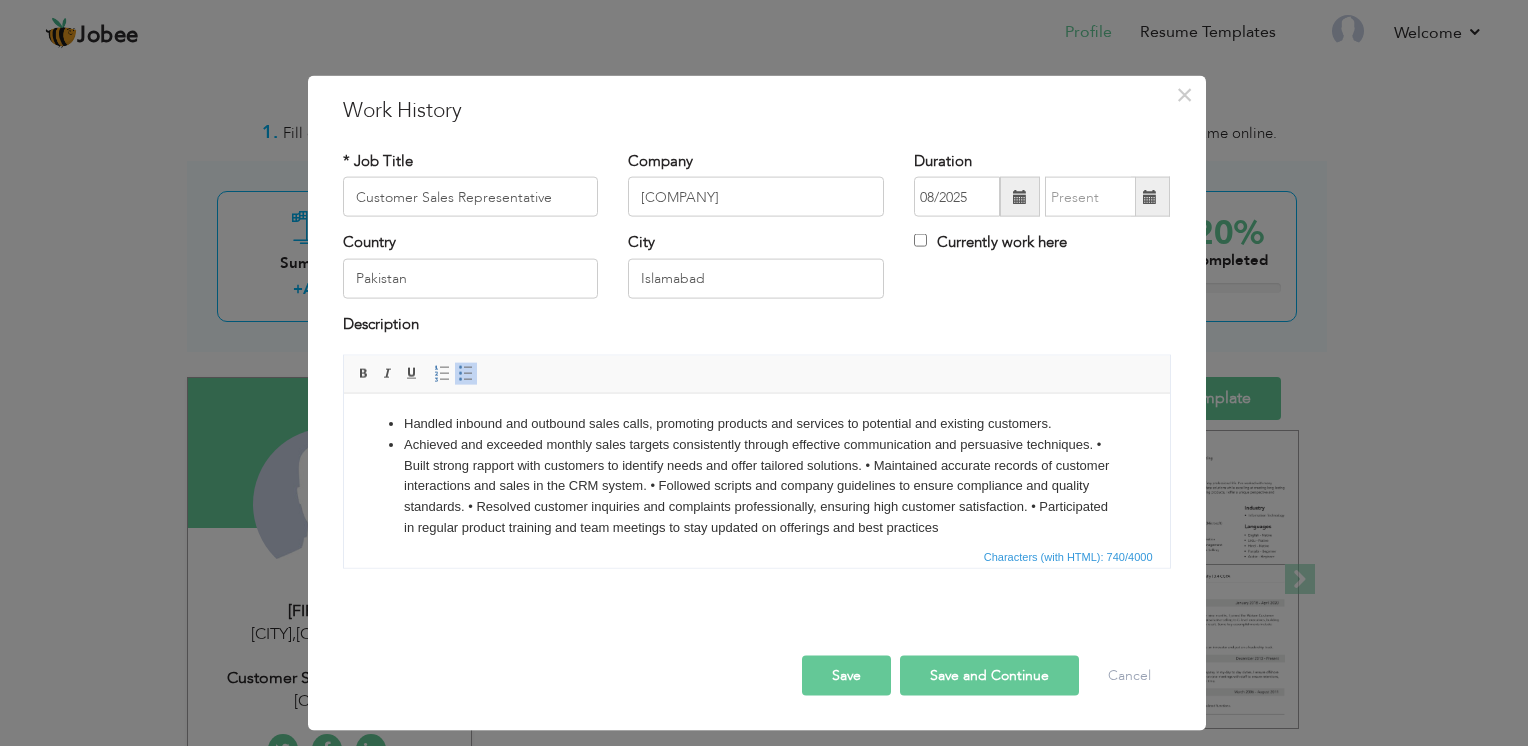 click on "Handled inbound and outbound sales calls, promoting products and services to potential and existing customers. Achieved and exceeded monthly sales targets consistently through effective communication and persuasive techniques. • Built strong rapport with customers to identify needs and offer tailored solutions. • Maintained accurate records of customer interactions and sales in the CRM system. • Followed scripts and company guidelines to ensure compliance and quality standards. • Resolved customer inquiries and complaints professionally, ensuring high customer satisfaction. • Participated in regular product training and team meetings to stay updated on offerings and best practices" at bounding box center [756, 475] 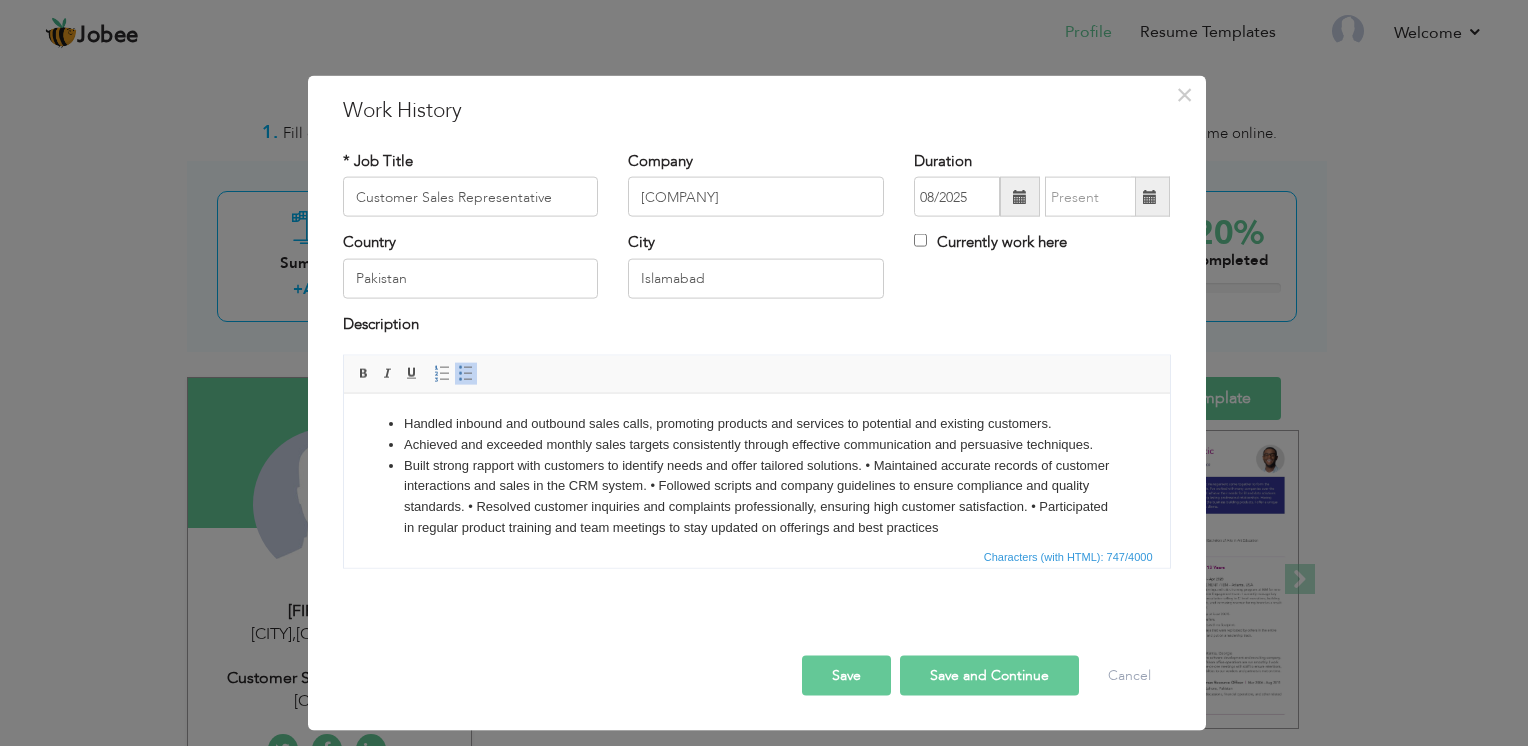 click on "Built strong rapport with customers to identify needs and offer tailored solutions. • Maintained accurate records of customer interactions and sales in the CRM system. • Followed scripts and company guidelines to ensure compliance and quality standards. • Resolved customer inquiries and complaints professionally, ensuring high customer satisfaction. • Participated in regular product training and team meetings to stay updated on offerings and best practices" at bounding box center (756, 496) 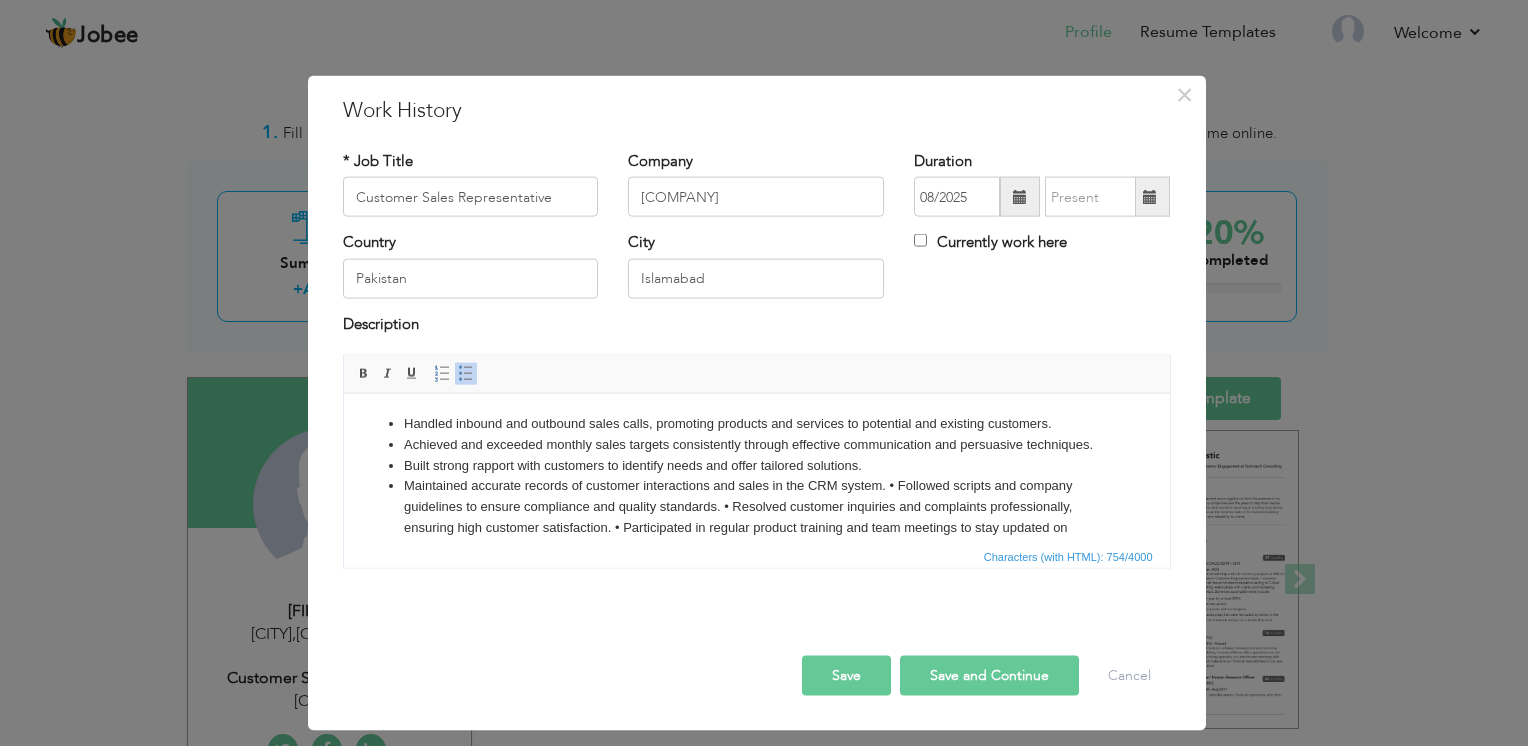 click on "Maintained accurate records of customer interactions and sales in the CRM system. • Followed scripts and company guidelines to ensure compliance and quality standards. • Resolved customer inquiries and complaints professionally, ensuring high customer satisfaction. • Participated in regular product training and team meetings to stay updated on offerings and best practices" at bounding box center (756, 516) 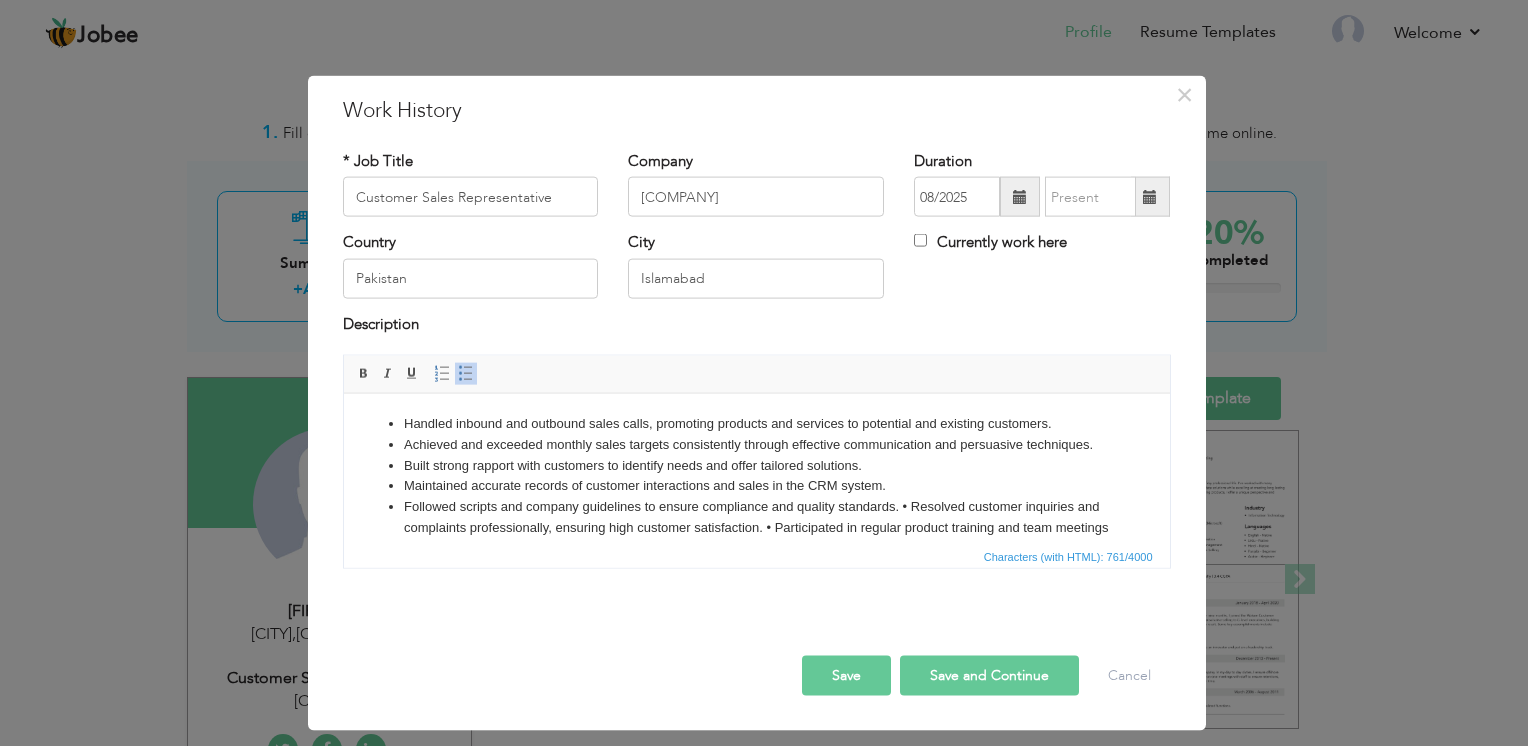 click on "Followed scripts and company guidelines to ensure compliance and quality standards. • Resolved customer inquiries and complaints professionally, ensuring high customer satisfaction. • Participated in regular product training and team meetings to stay updated on offerings and best practices" at bounding box center (756, 527) 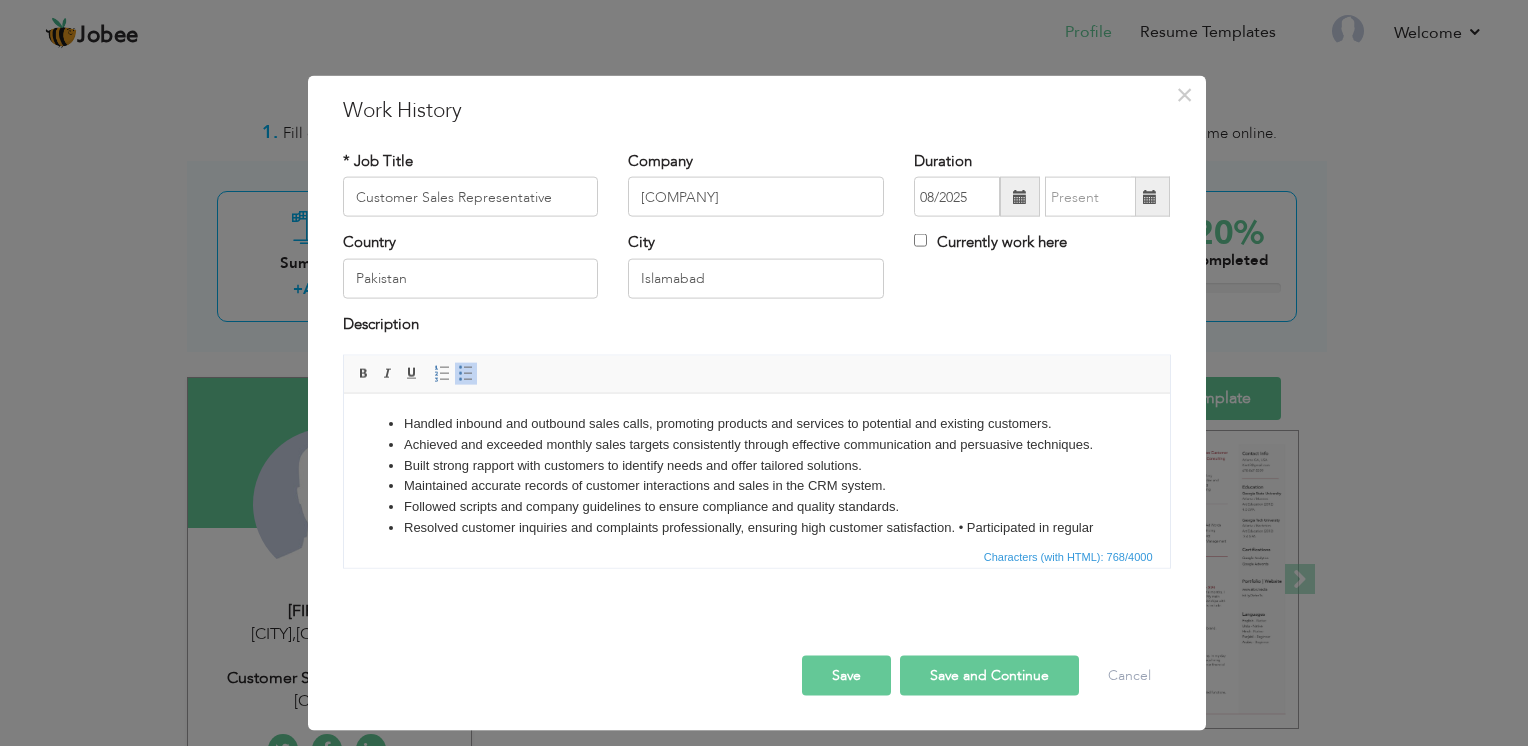 click on "Resolved customer inquiries and complaints professionally, ensuring high customer satisfaction. • Participated in regular product training and team meetings to stay updated on offerings and best practices" at bounding box center [756, 538] 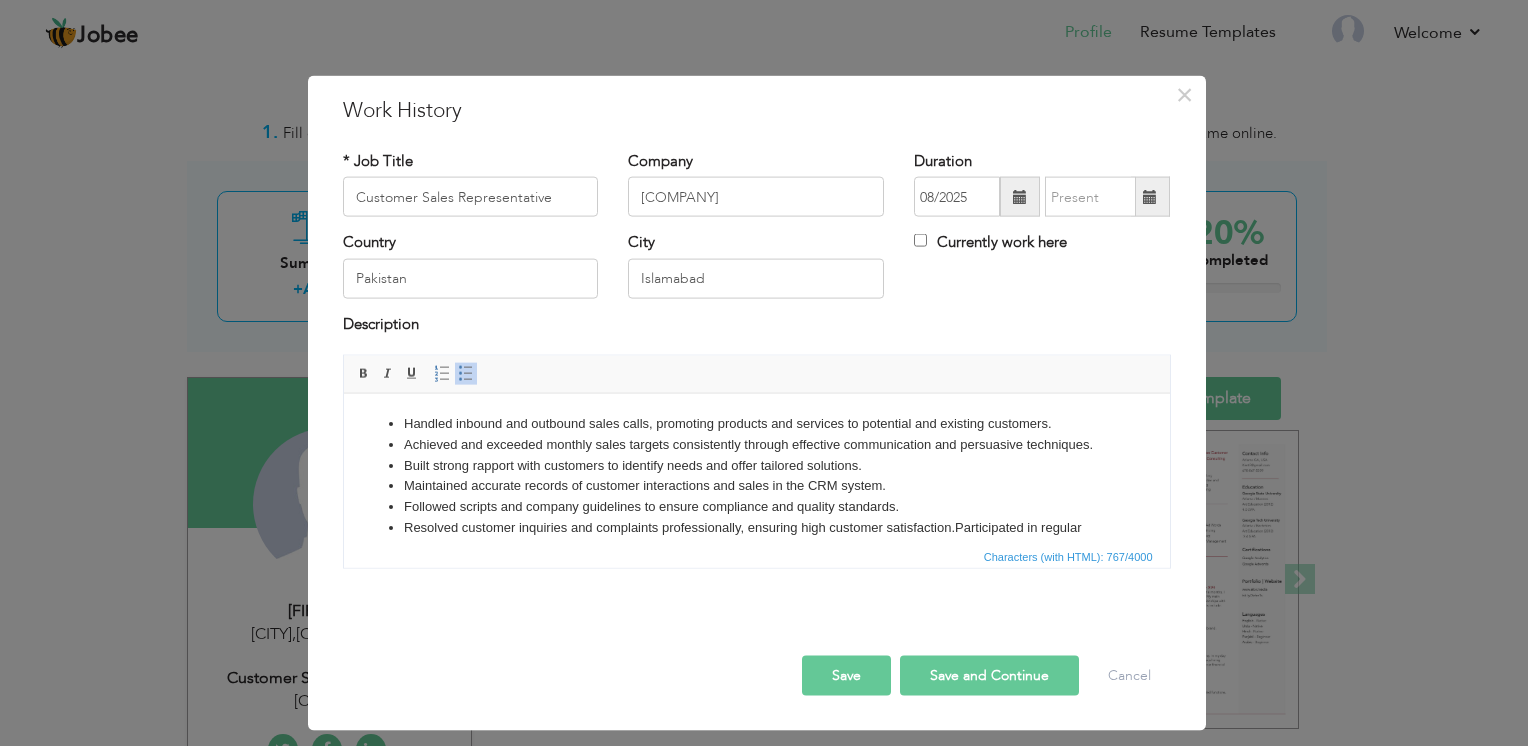 scroll, scrollTop: 12, scrollLeft: 0, axis: vertical 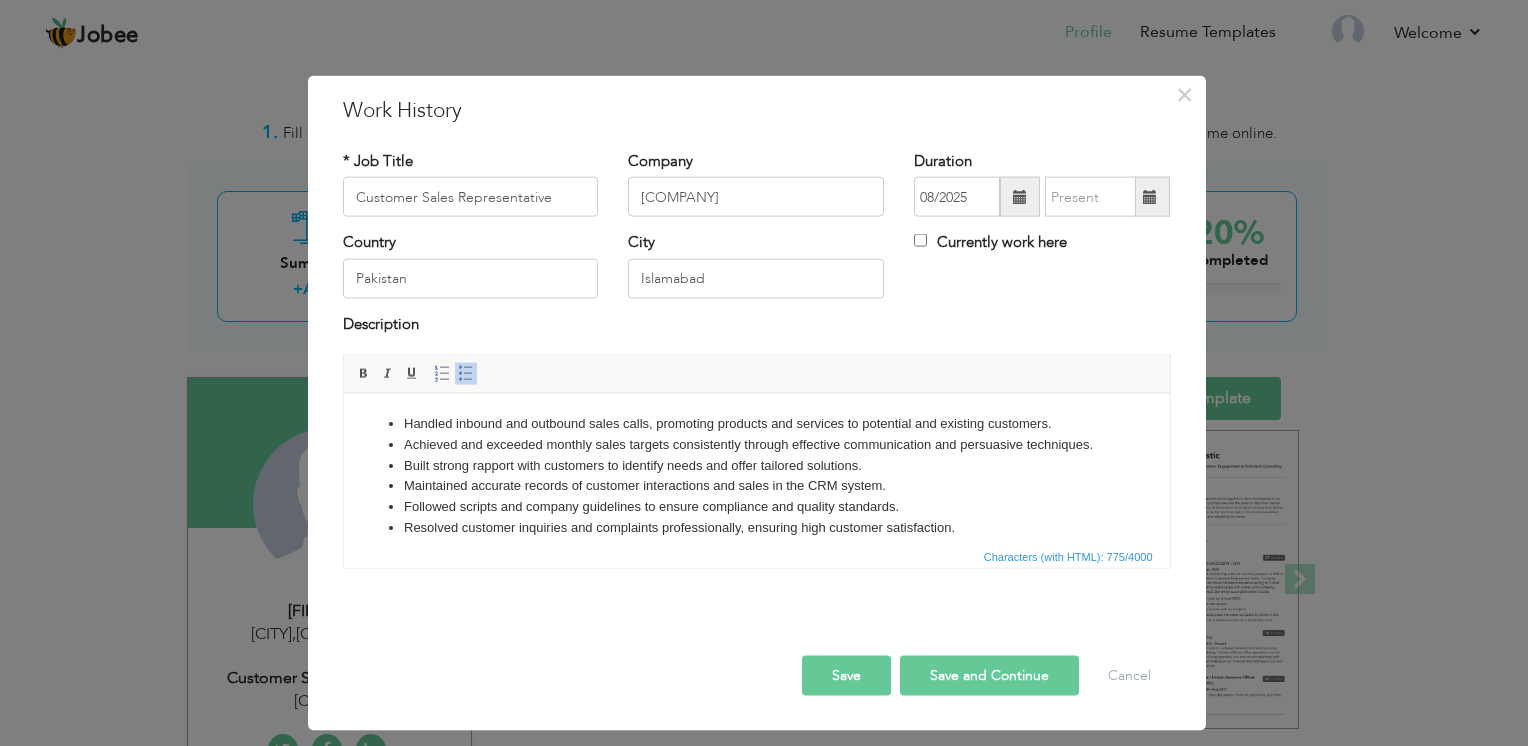 click on "Handled inbound and outbound sales calls, promoting products and services to potential and existing customers. Achieved and exceeded monthly sales targets consistently through effective communication and persuasive techniques.  Built strong rapport with customers to identify needs and offer tailored solutions.   Maintained accurate records of customer interactions and sales in the CRM system.   Followed scripts and company guidelines to ensure compliance and quality standards.   Resolved customer inquiries and complaints professionally, ensuring high customer satisfaction.   Participated in regular product training and team meetings to stay updated on offerings and best practices" at bounding box center (756, 486) 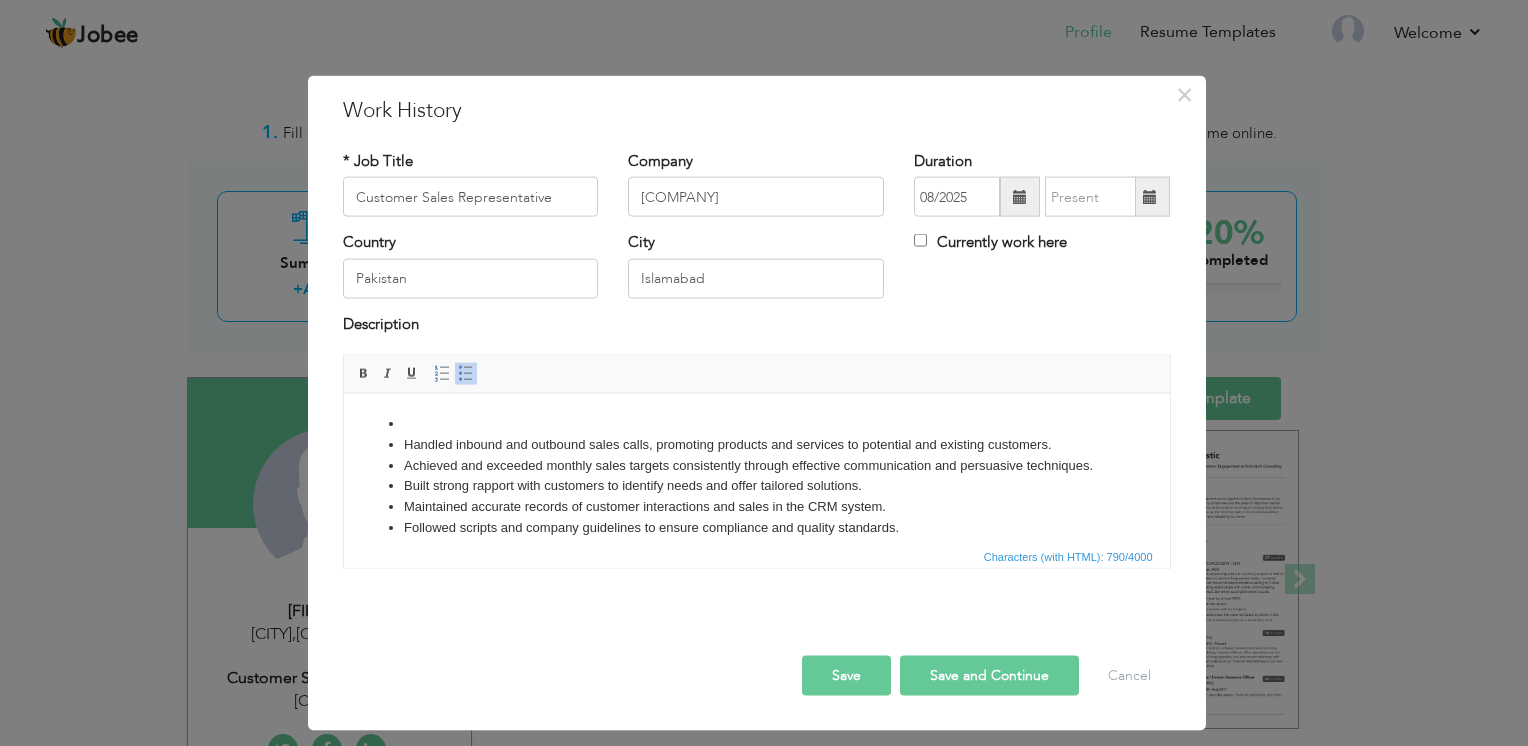 click on "Handled inbound and outbound sales calls, promoting products and services to potential and existing customers. Achieved and exceeded monthly sales targets consistently through effective communication and persuasive techniques.  Built strong rapport with customers to identify needs and offer tailored solutions.   Maintained accurate records of customer interactions and sales in the CRM system.   Followed scripts and company guidelines to ensure compliance and quality standards.   Resolved customer inquiries and complaints professionally, ensuring high customer satisfaction.   Participated in regular product training and team meetings to stay updated on offerings and best practices" at bounding box center [756, 496] 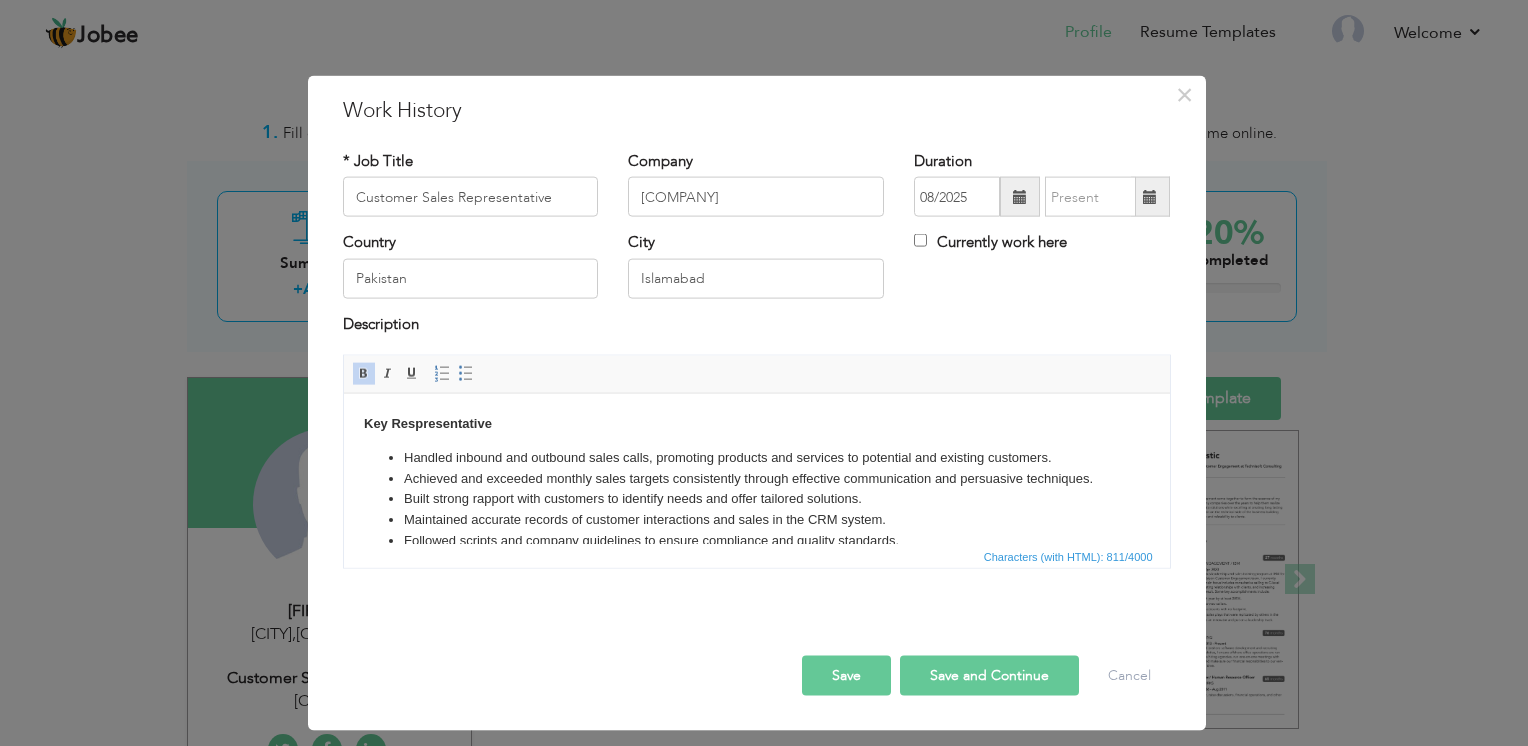 click on "Key Respresentative Handled inbound and outbound sales calls, promoting products and services to potential and existing customers. Achieved and exceeded monthly sales targets consistently through effective communication and persuasive techniques.  Built strong rapport with customers to identify needs and offer tailored solutions.   Maintained accurate records of customer interactions and sales in the CRM system.   Followed scripts and company guidelines to ensure compliance and quality standards.   Resolved customer inquiries and complaints professionally, ensuring high customer satisfaction.   Participated in regular product training and team meetings to stay updated on offerings and best practices" at bounding box center (756, 502) 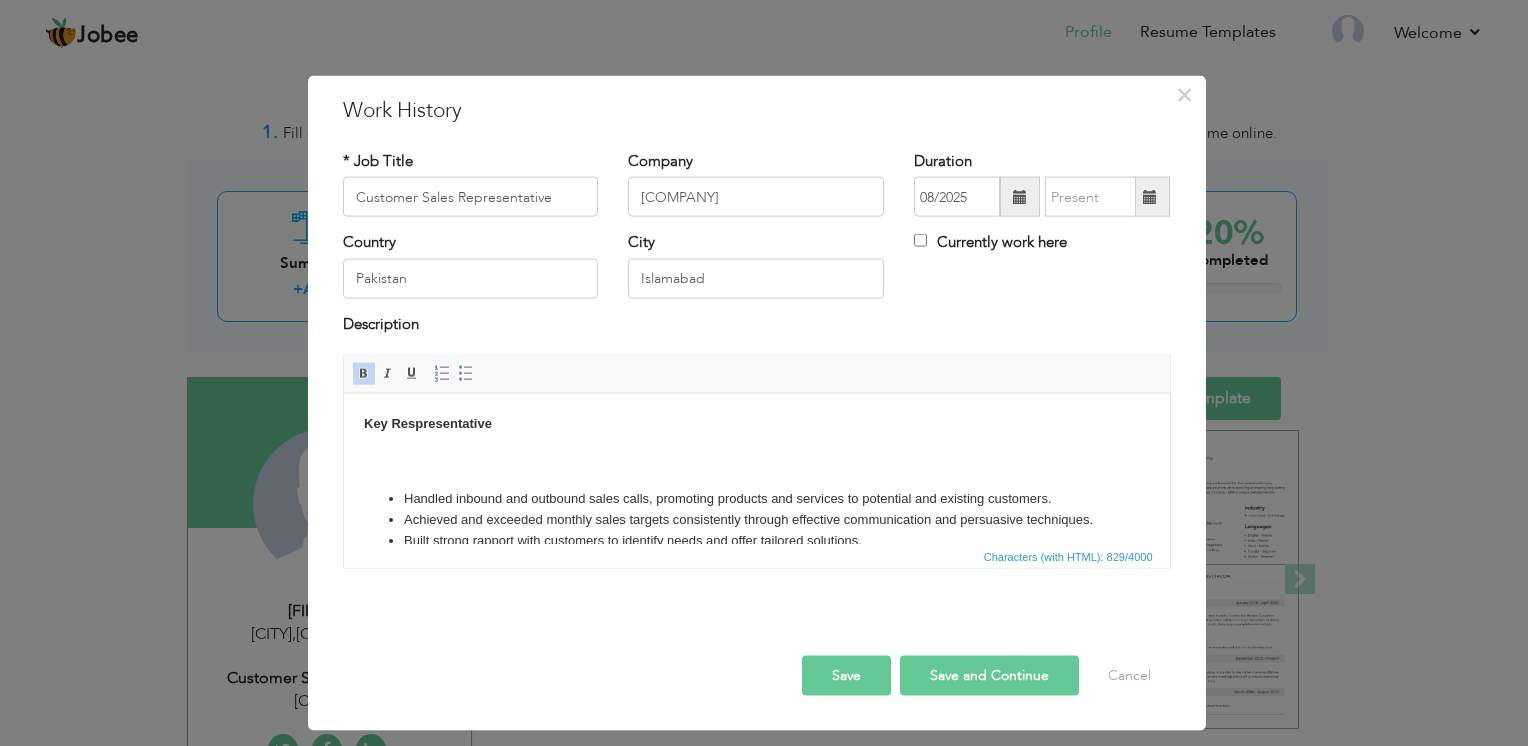 click on "Save" at bounding box center (846, 676) 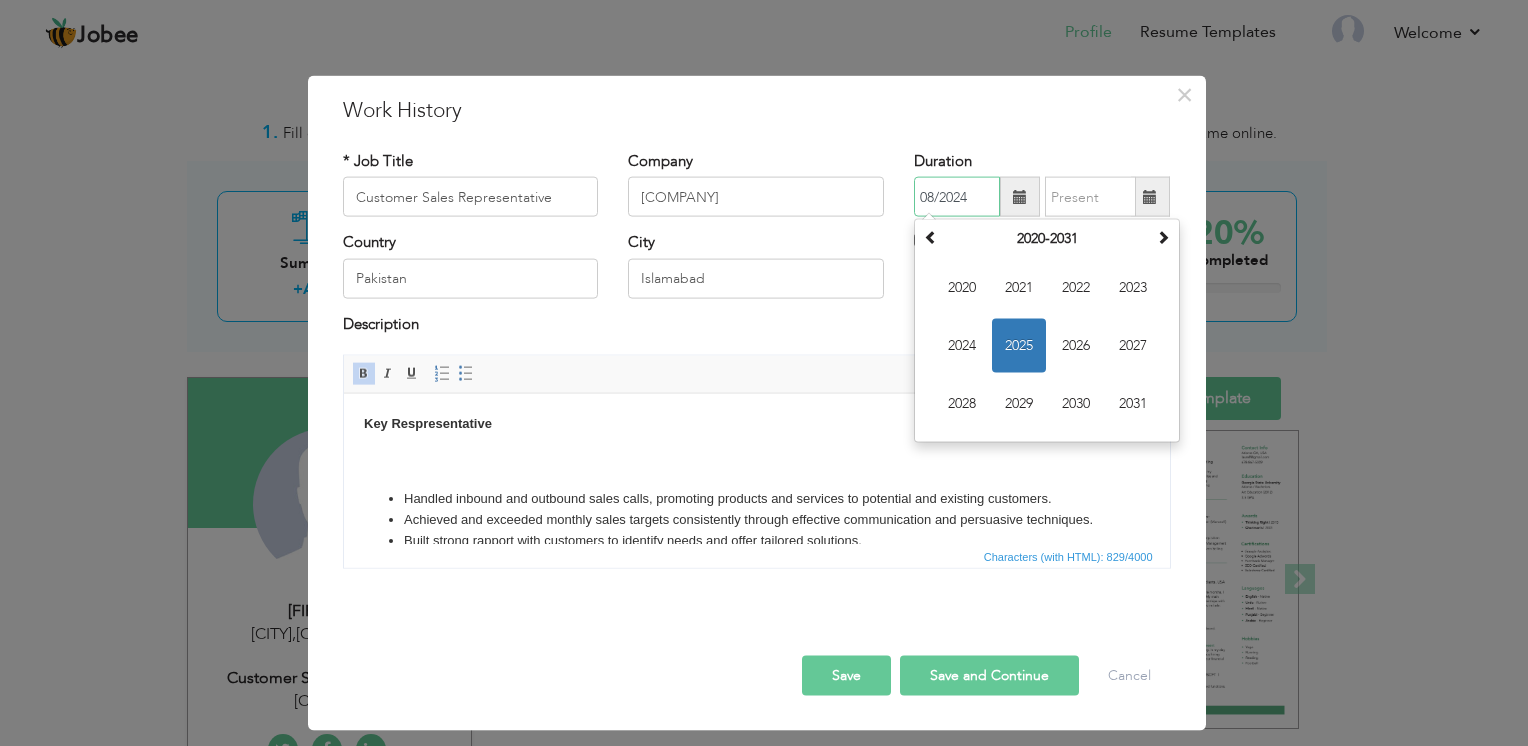 click on "2025" at bounding box center [1019, 346] 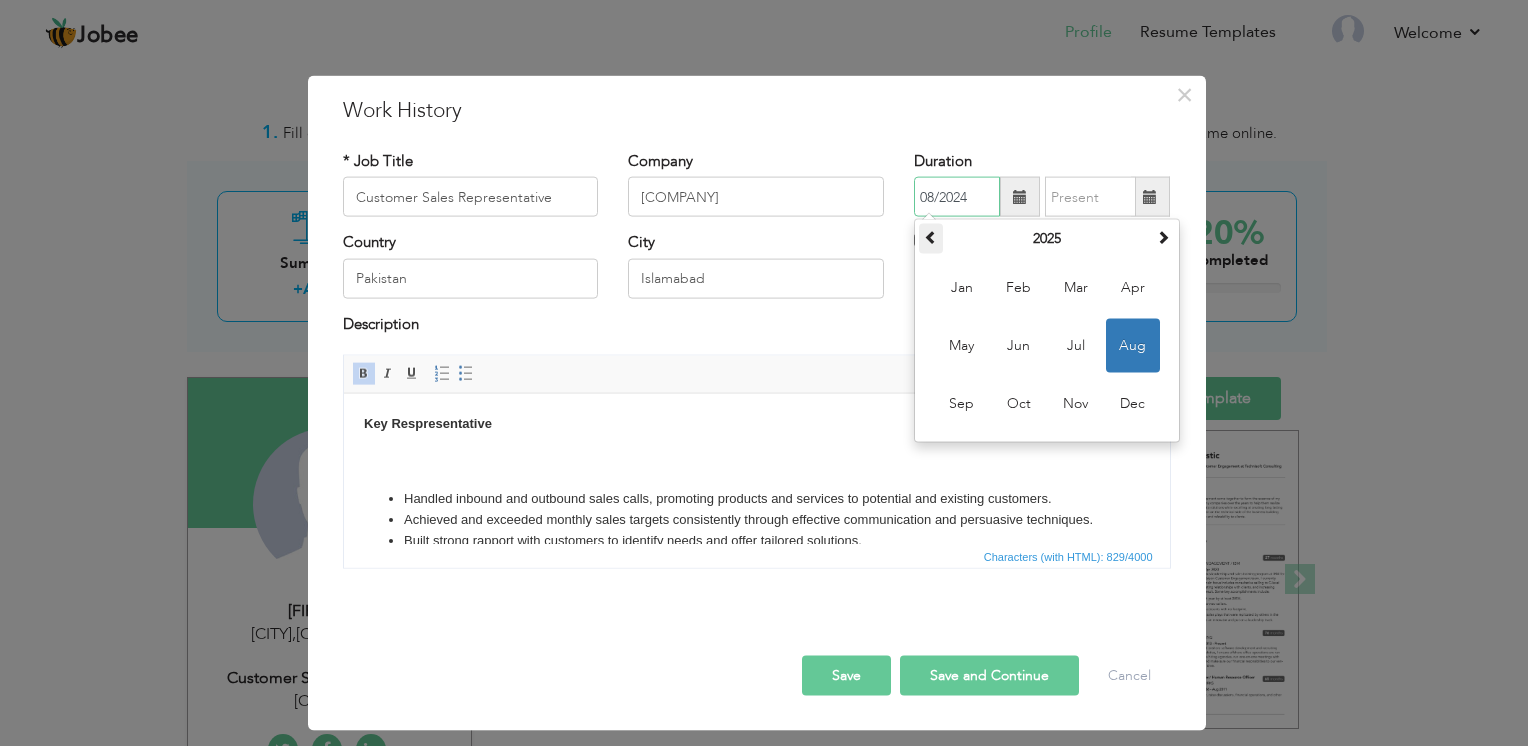 click at bounding box center (931, 239) 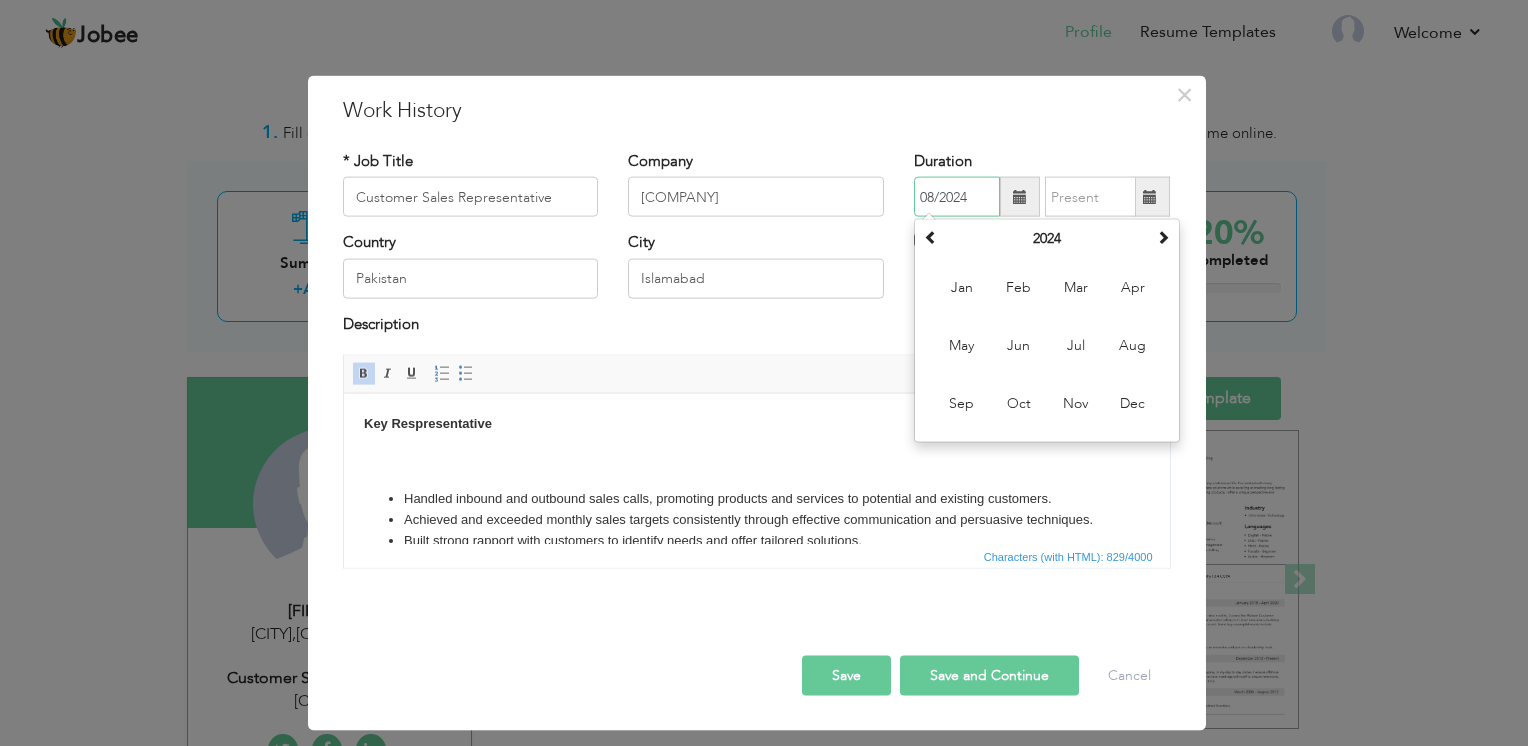 type on "08/2024" 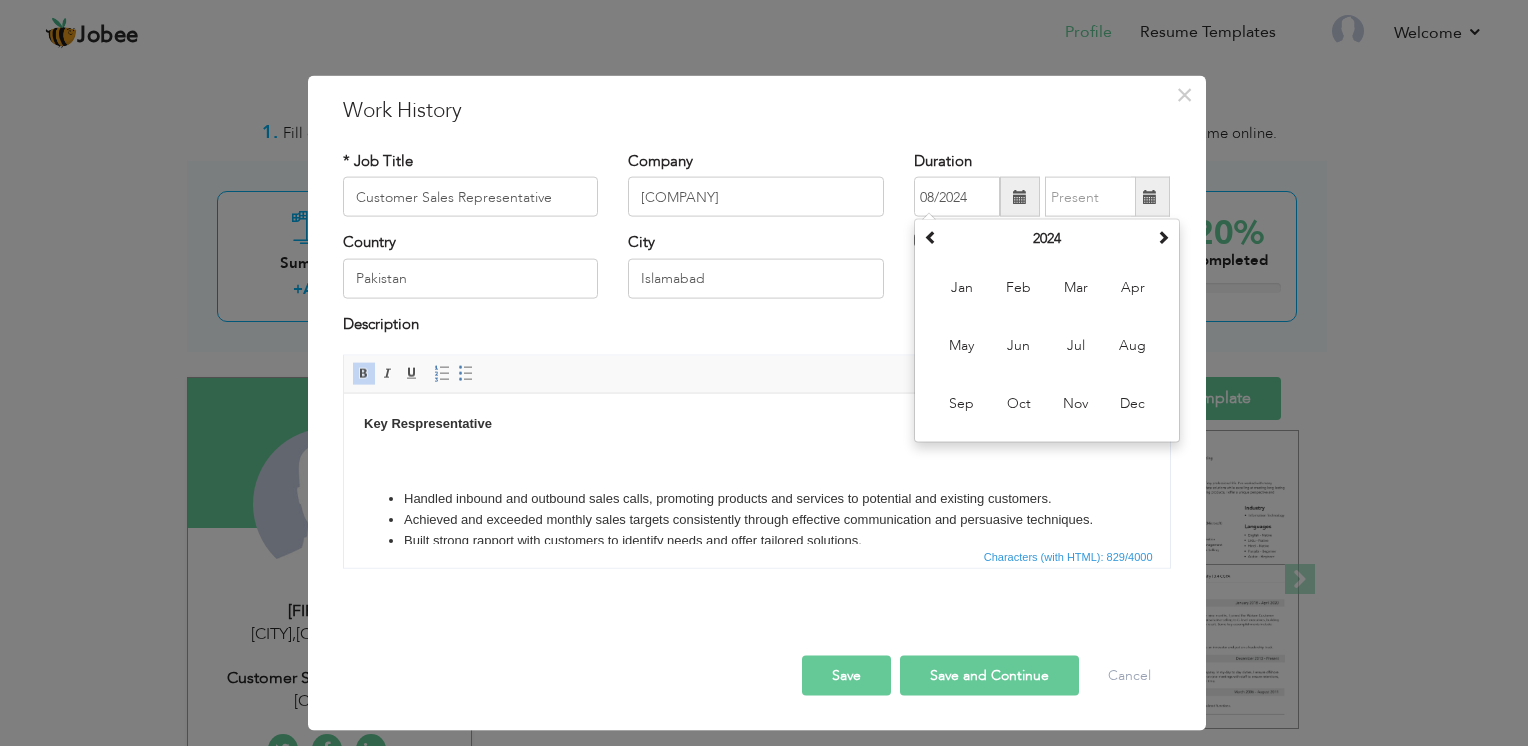 click on "Description" at bounding box center [757, 333] 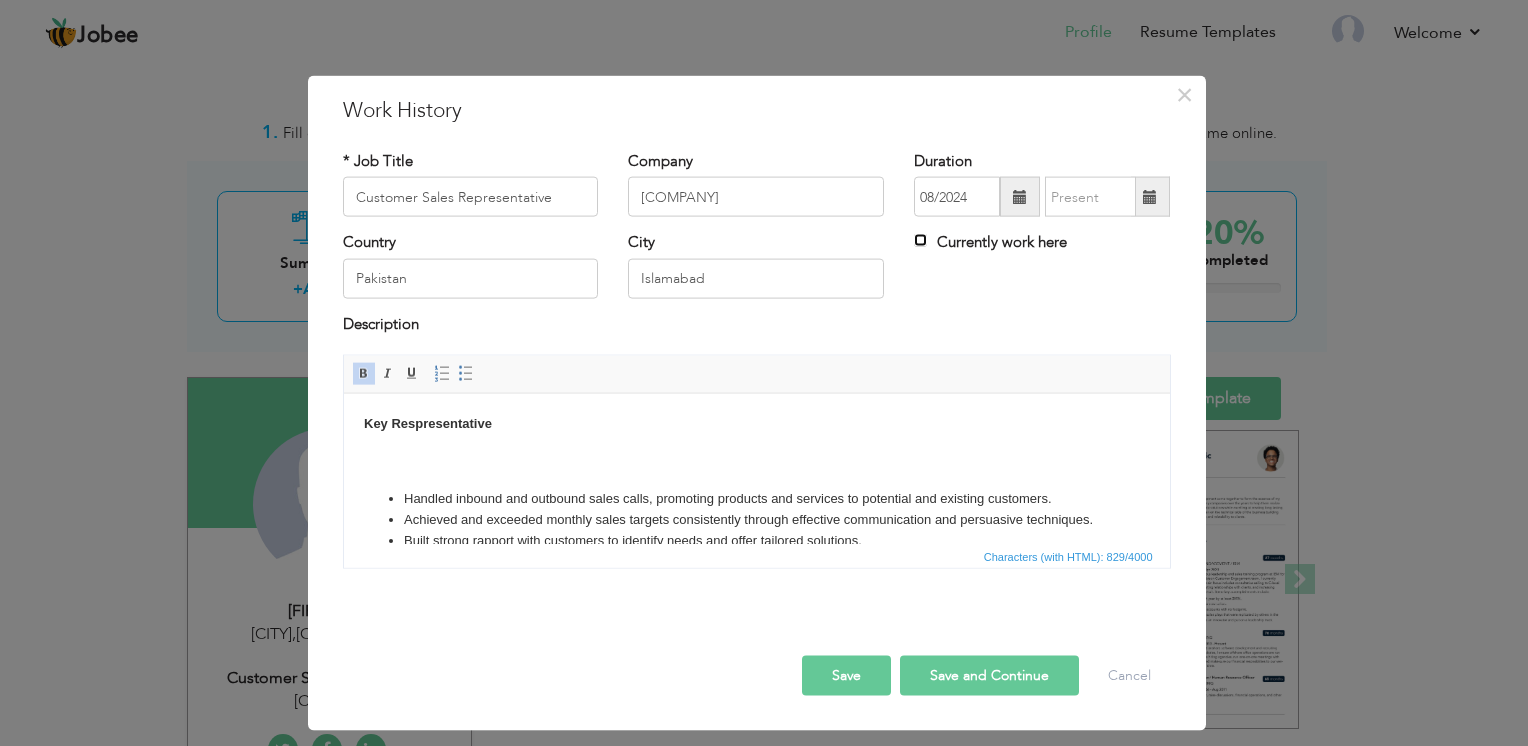 click on "Currently work here" at bounding box center (920, 240) 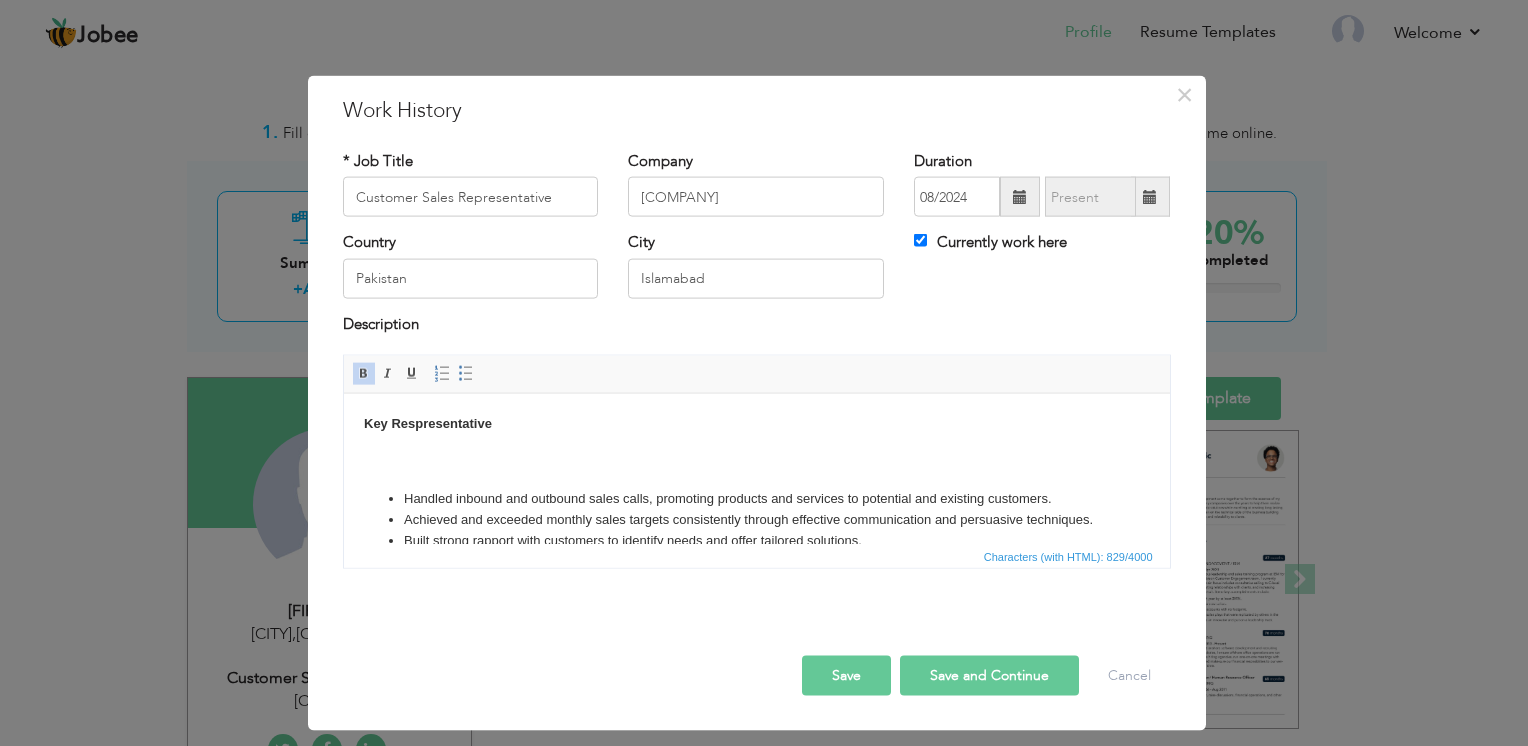 click on "Description" at bounding box center [757, 326] 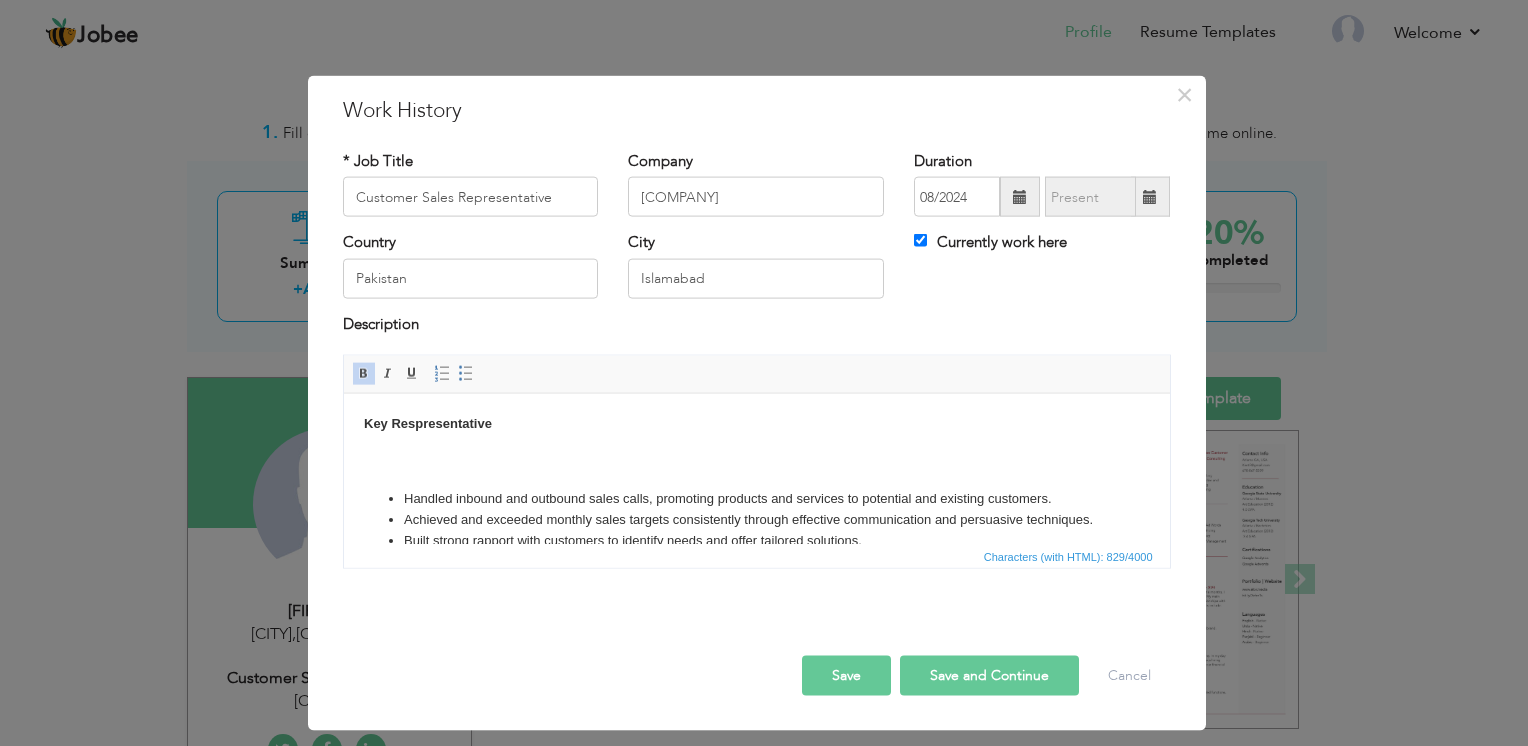 click on "Save" at bounding box center [846, 676] 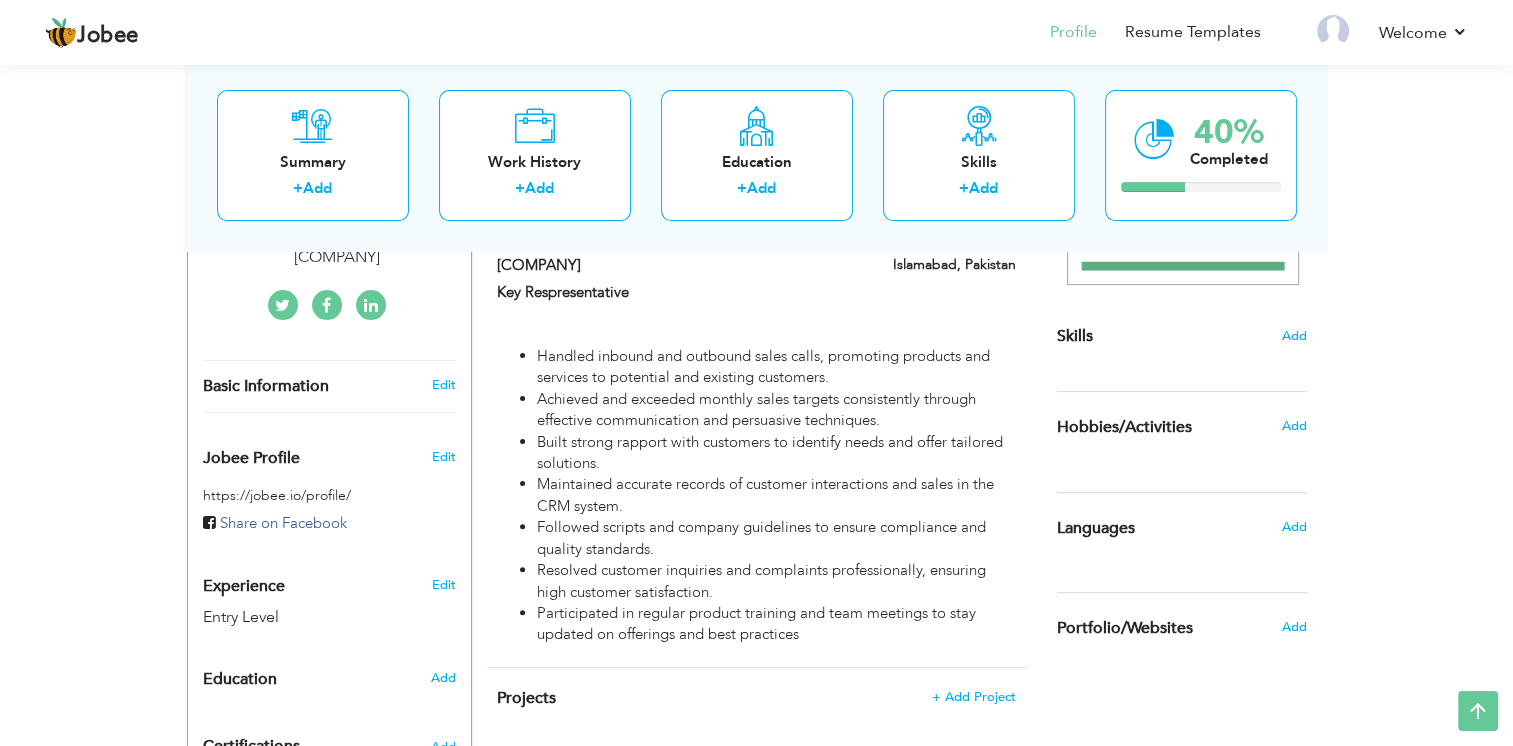 scroll, scrollTop: 448, scrollLeft: 0, axis: vertical 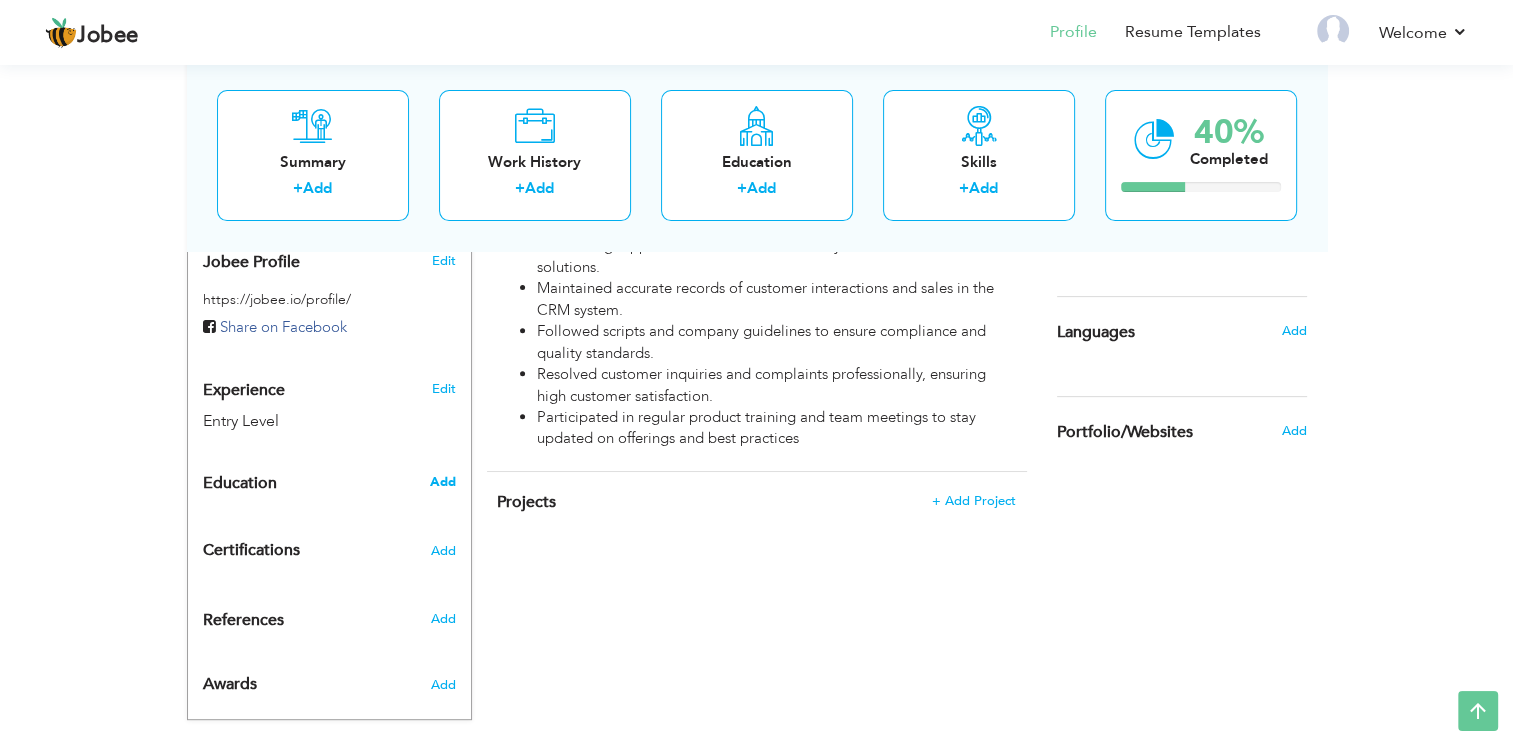 click on "Add" at bounding box center [442, 482] 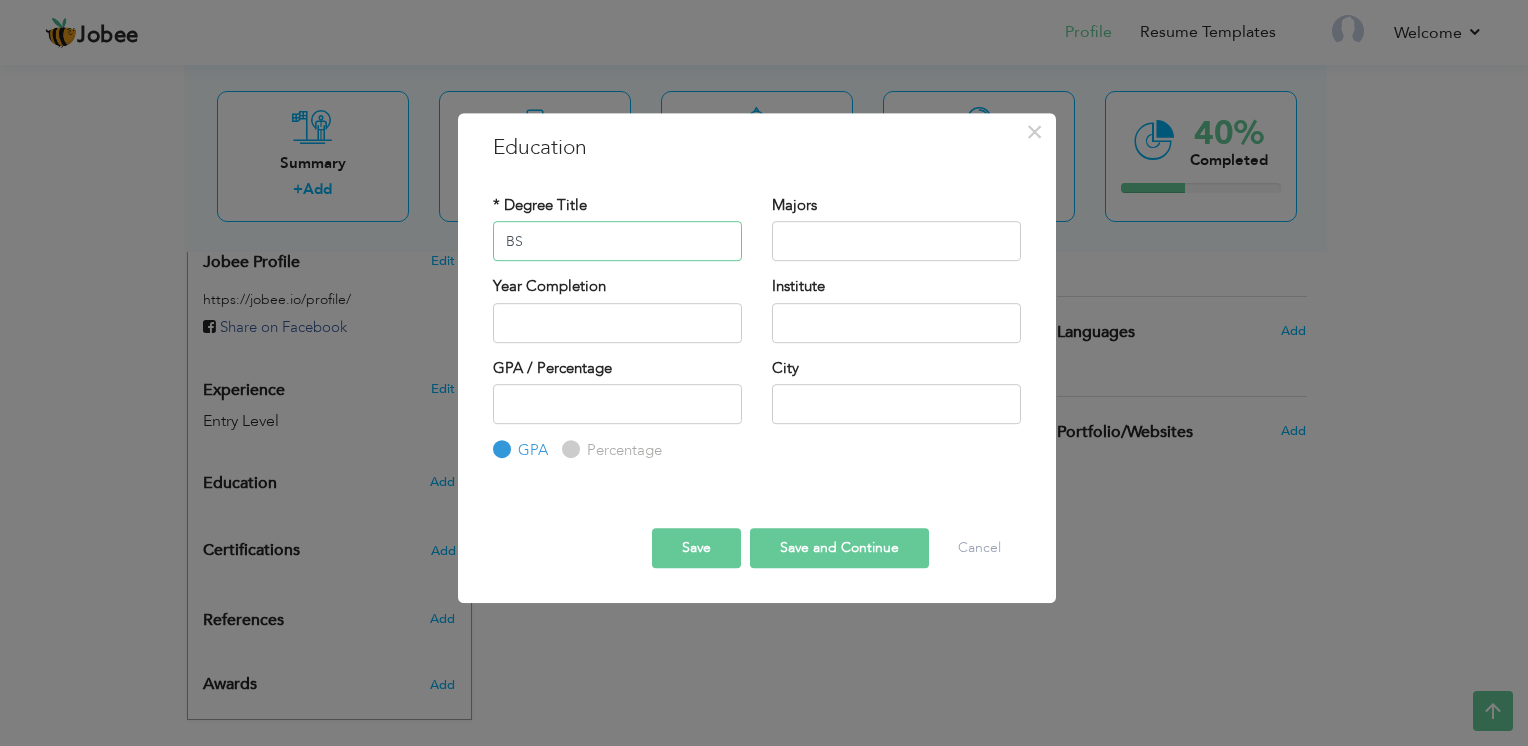 click on "BS" at bounding box center [617, 241] 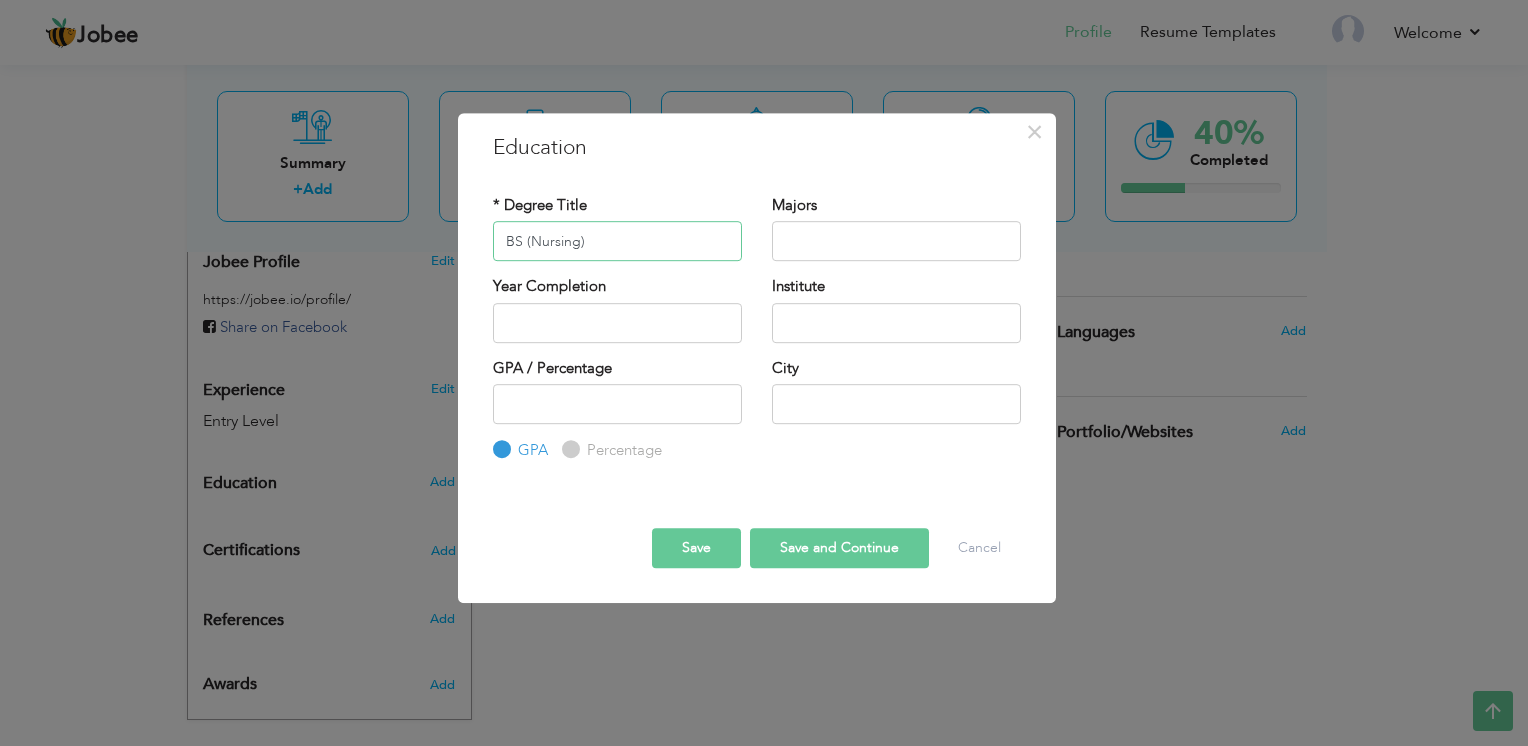 type on "BS (Nursing)" 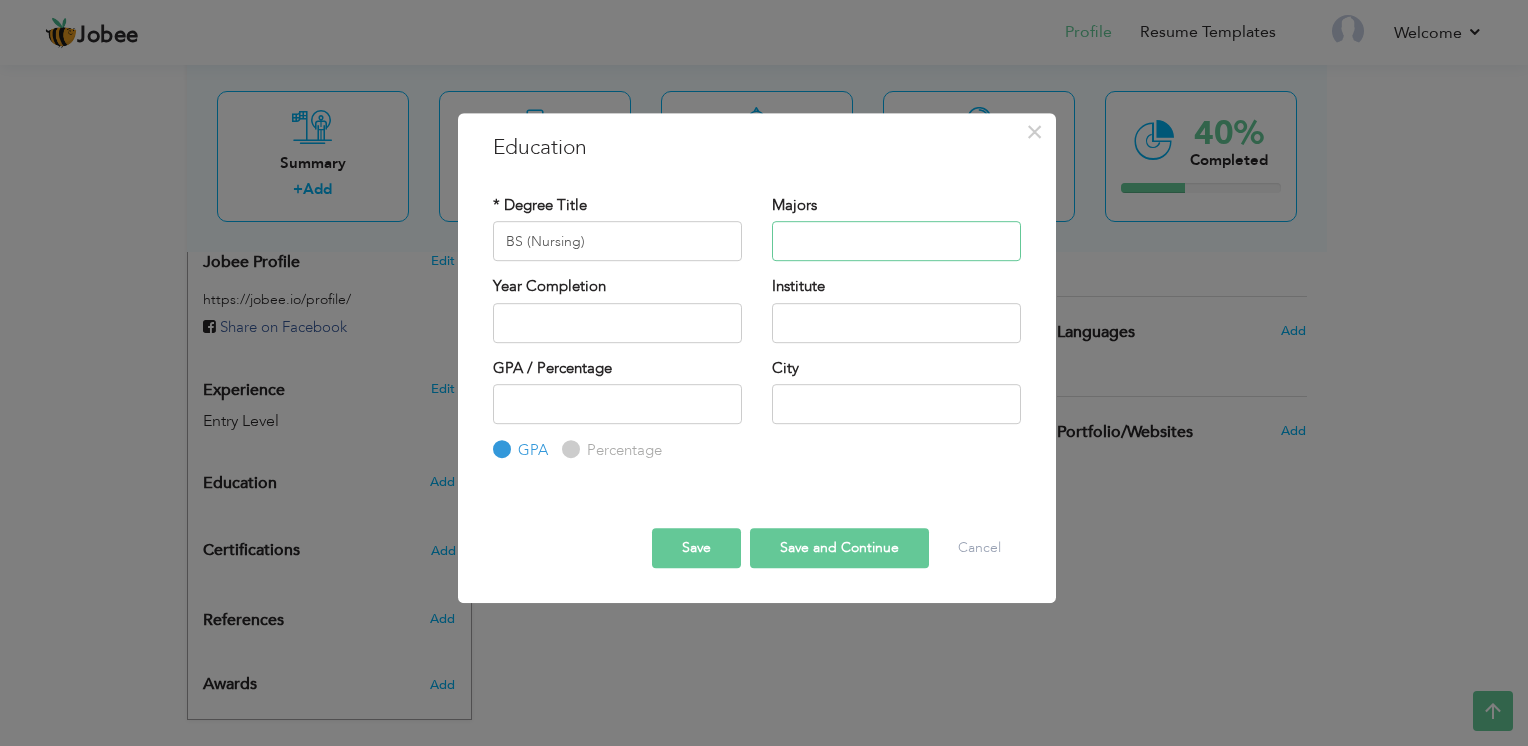 click at bounding box center [896, 241] 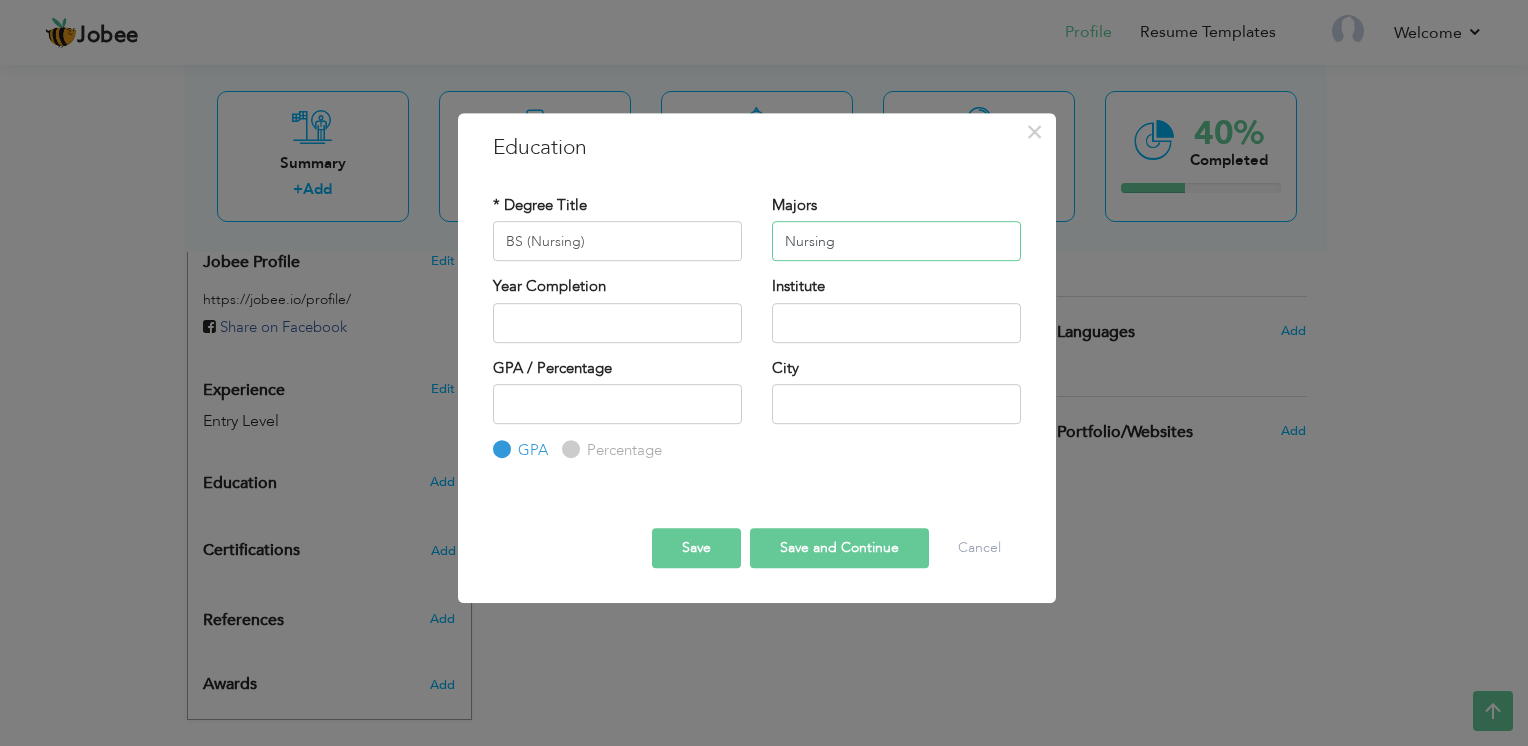 type on "Nursing" 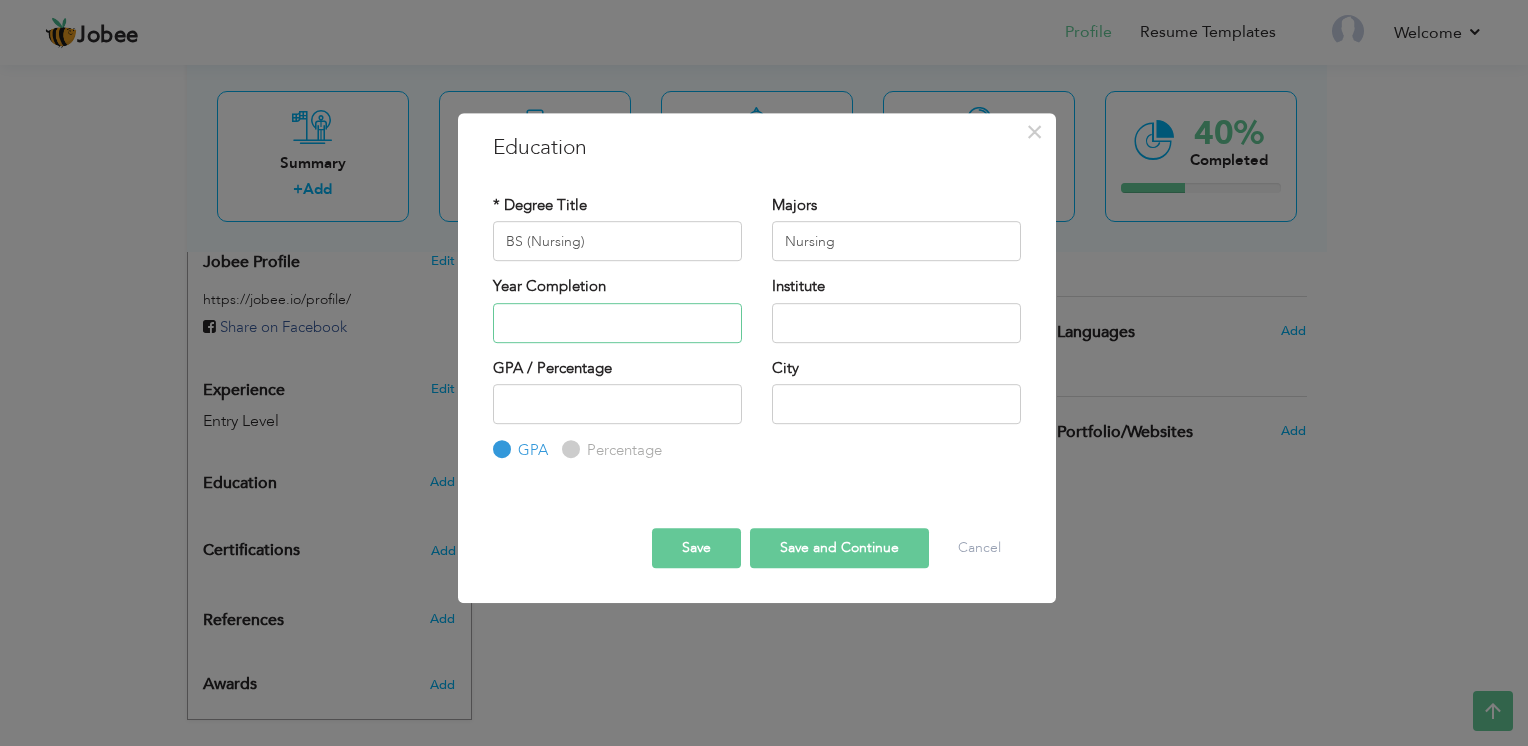 click at bounding box center [617, 323] 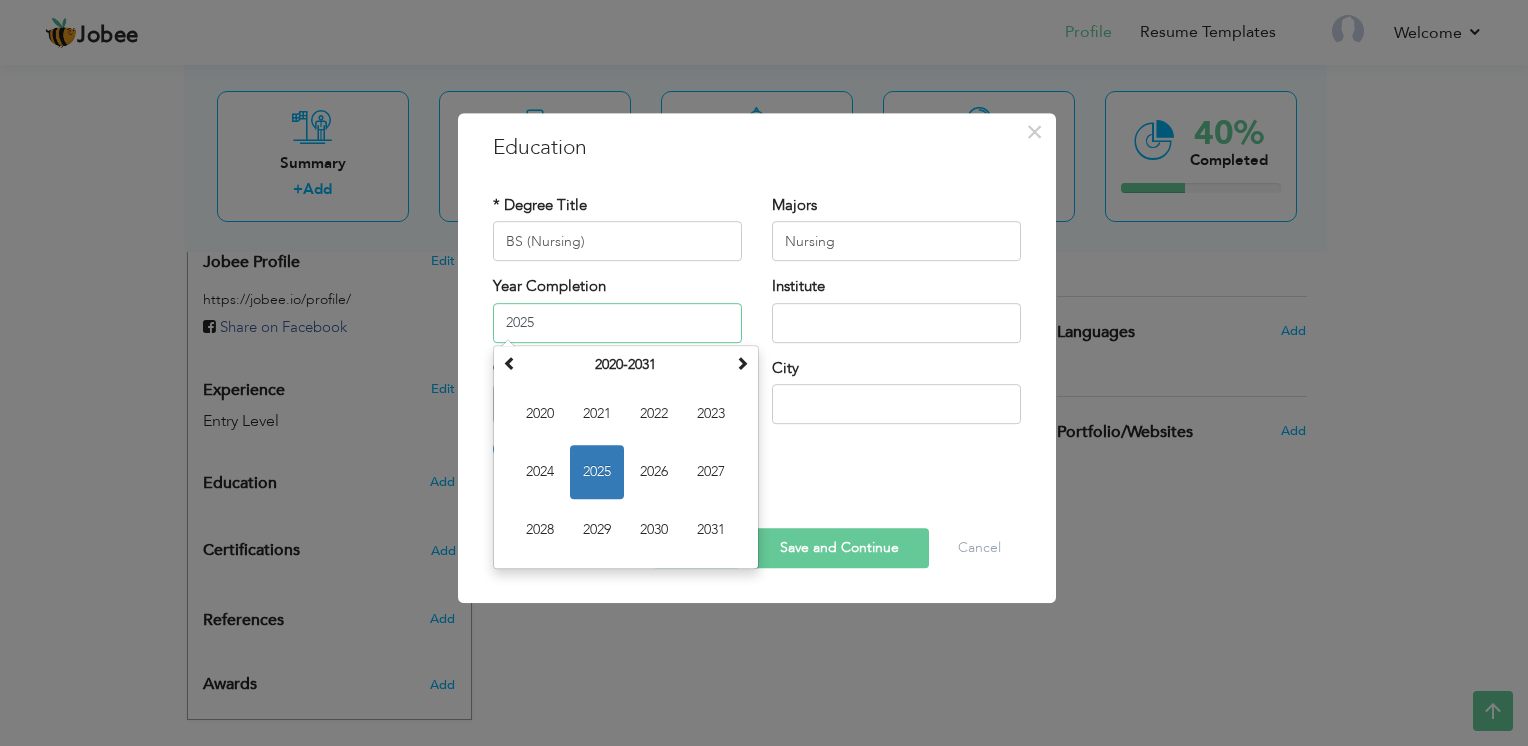 click on "2025" at bounding box center (597, 472) 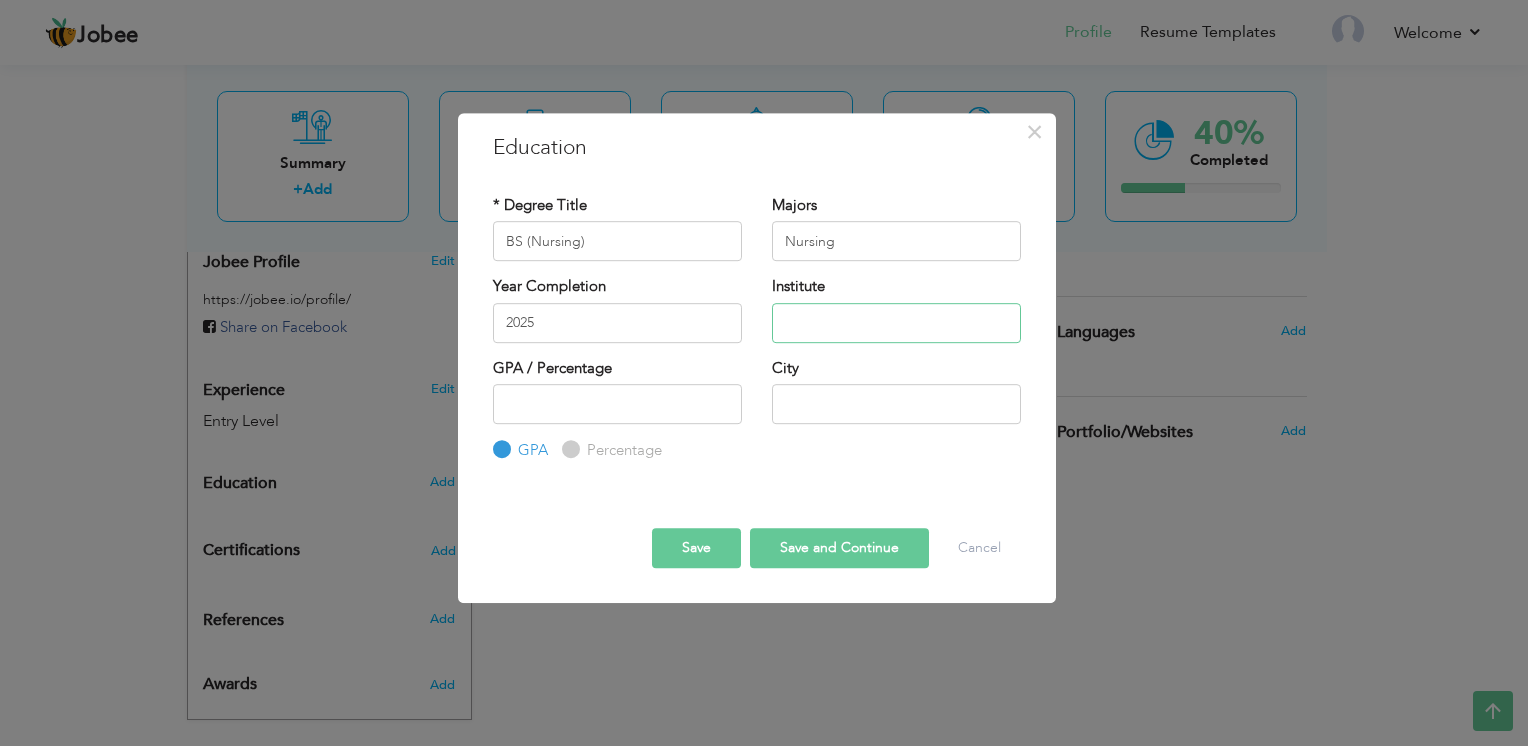 click at bounding box center (896, 323) 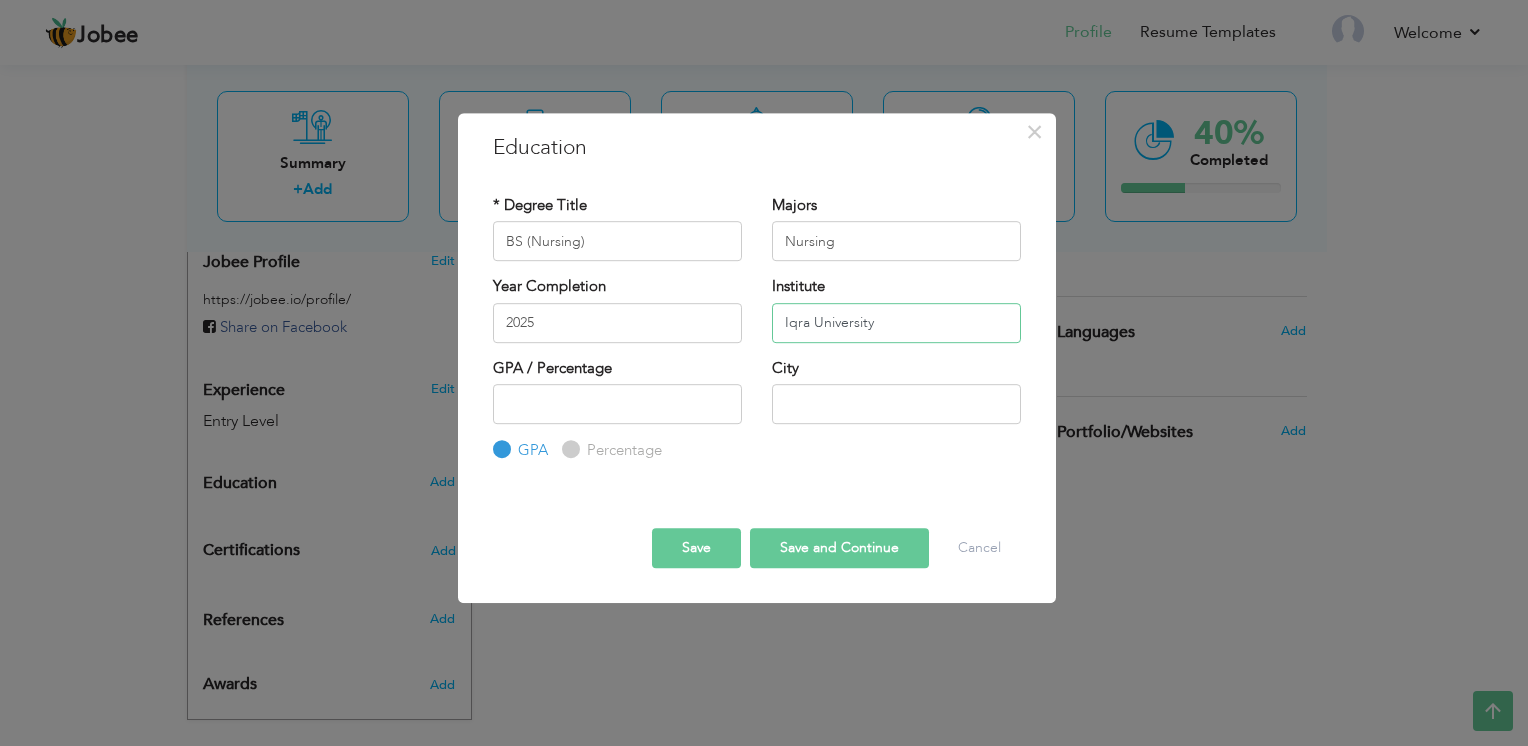 type on "Iqra University" 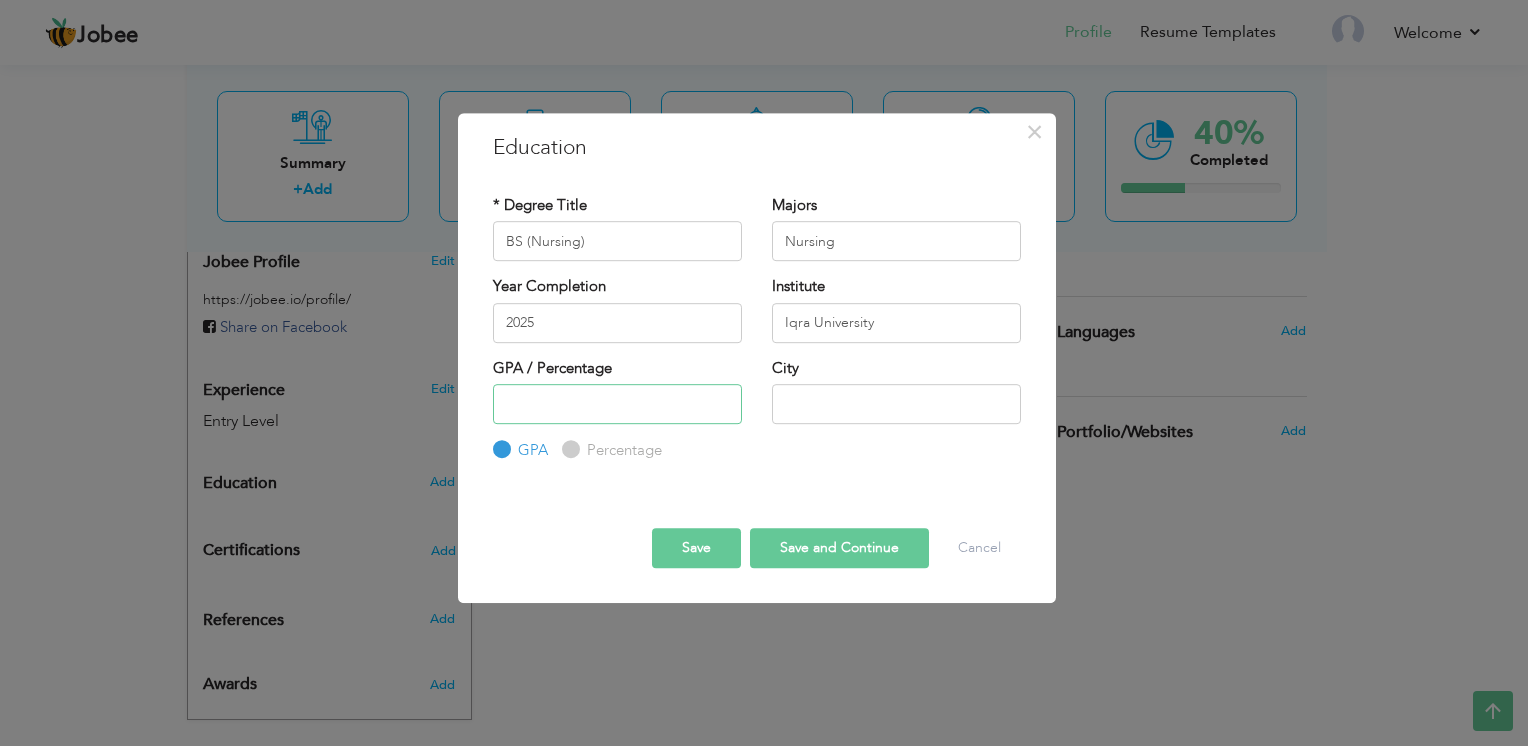 click at bounding box center (617, 404) 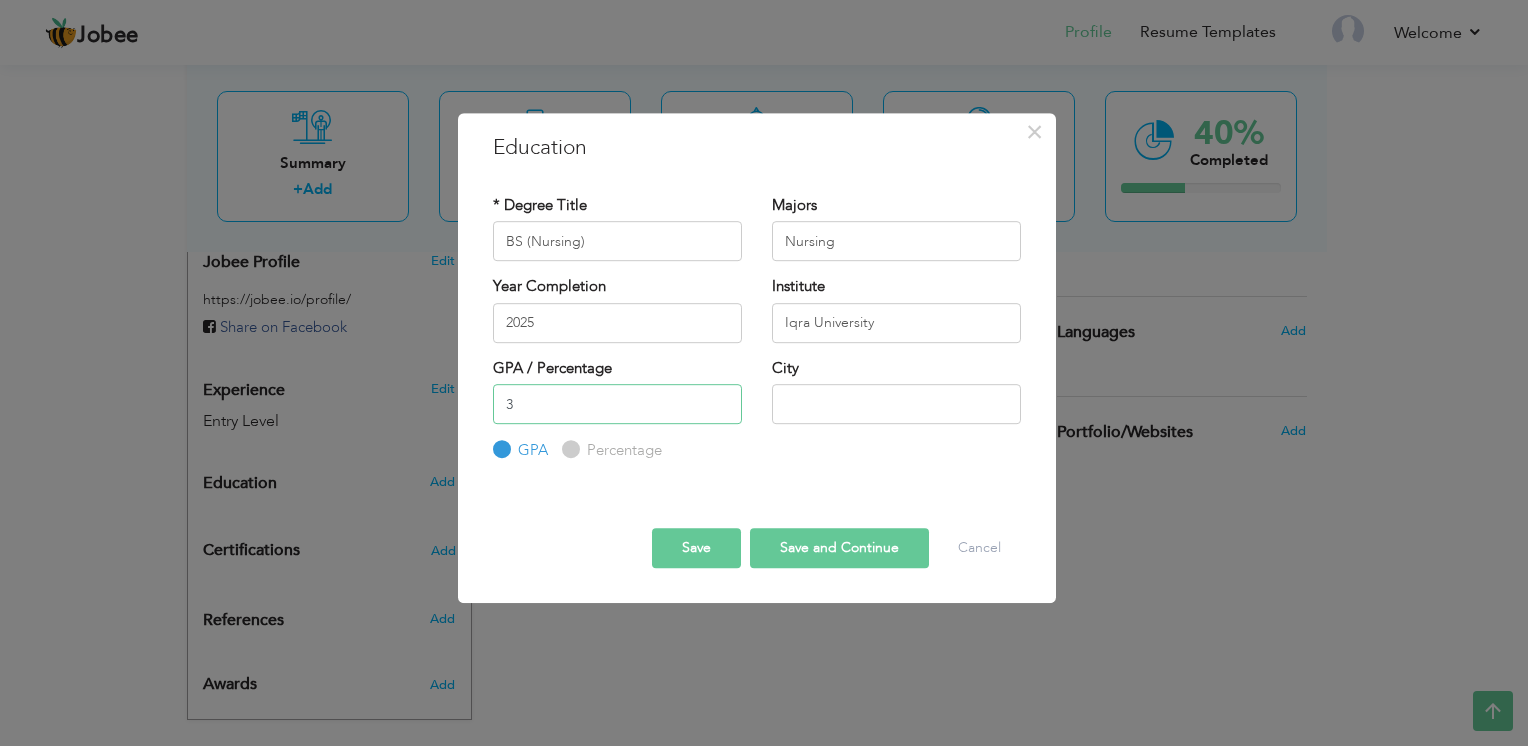 type on "3" 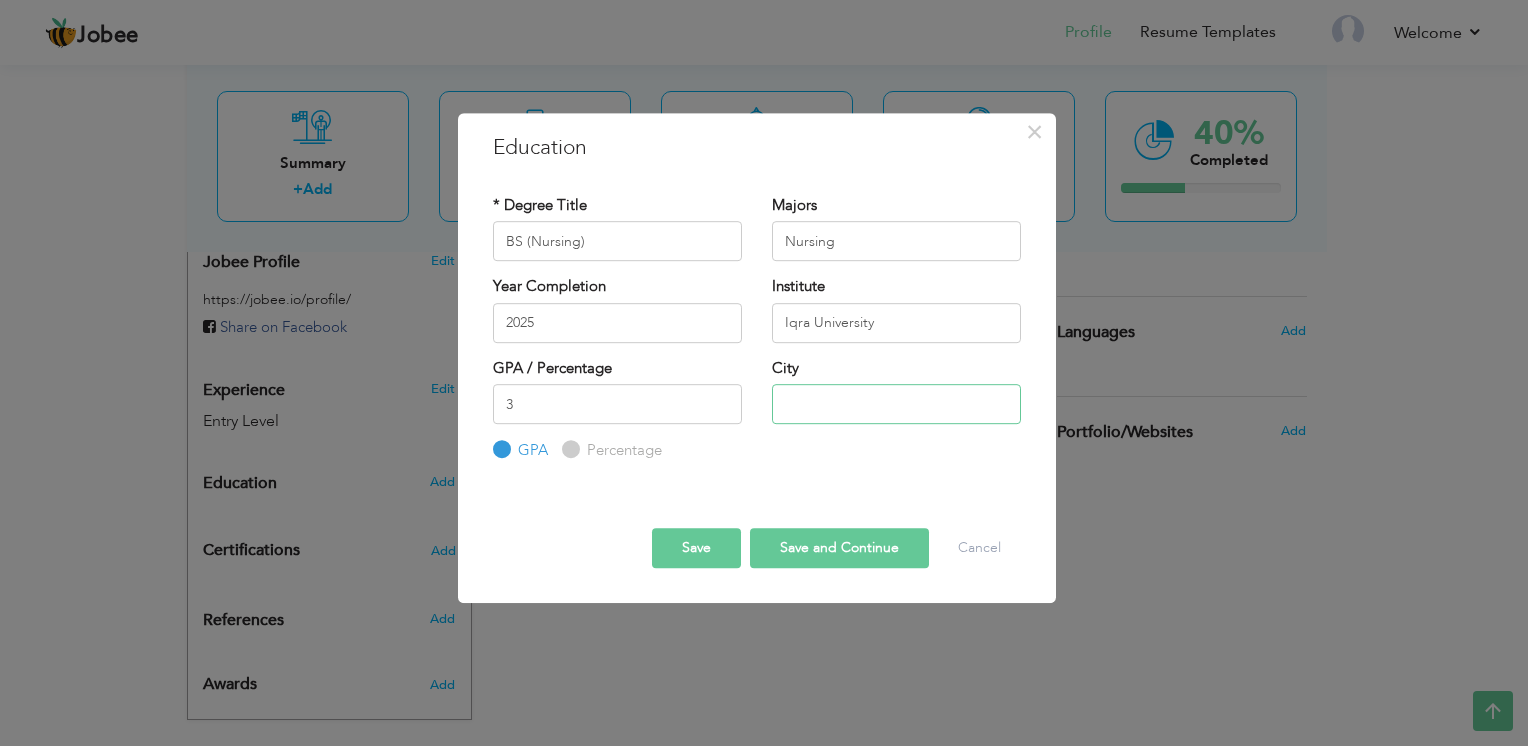 click at bounding box center (896, 404) 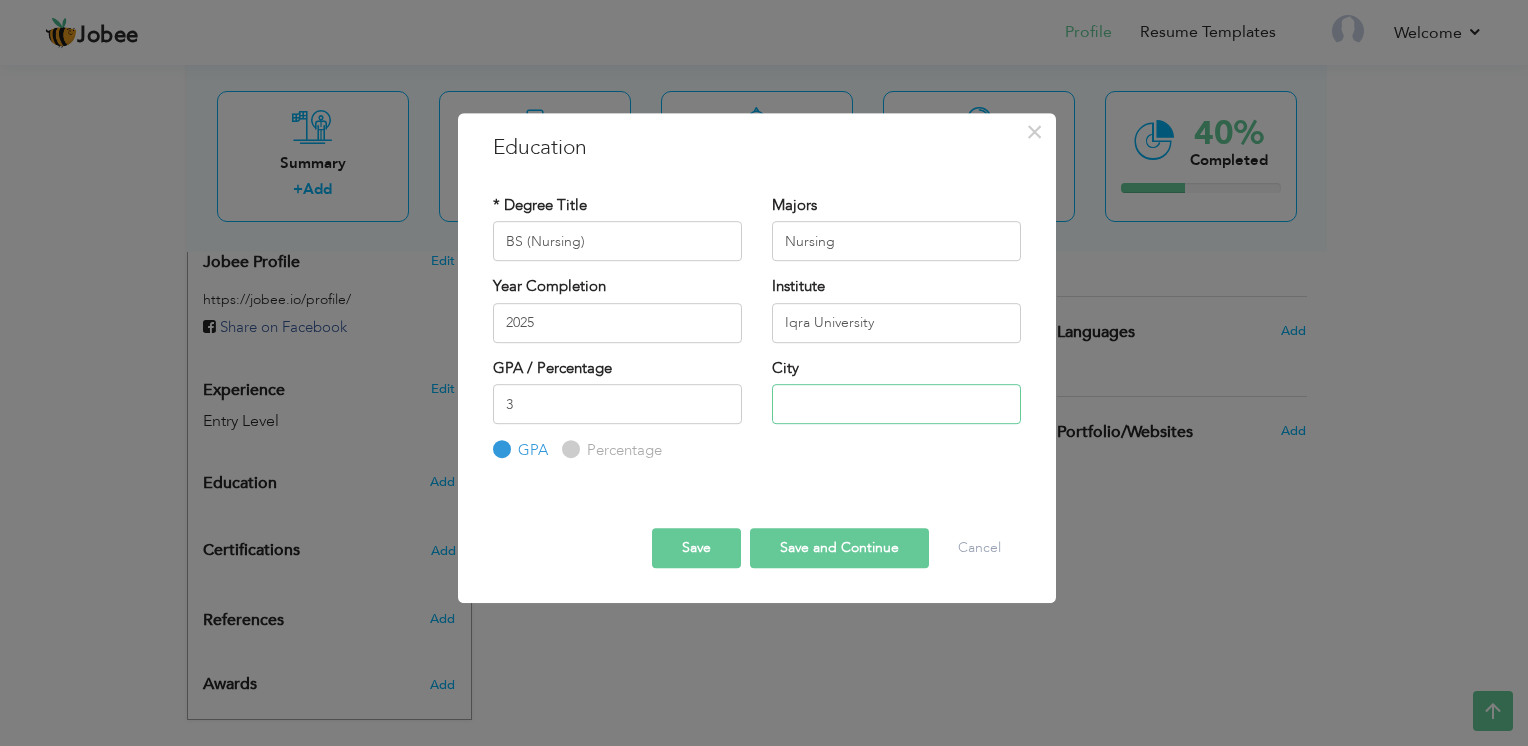 type on "Islamabad" 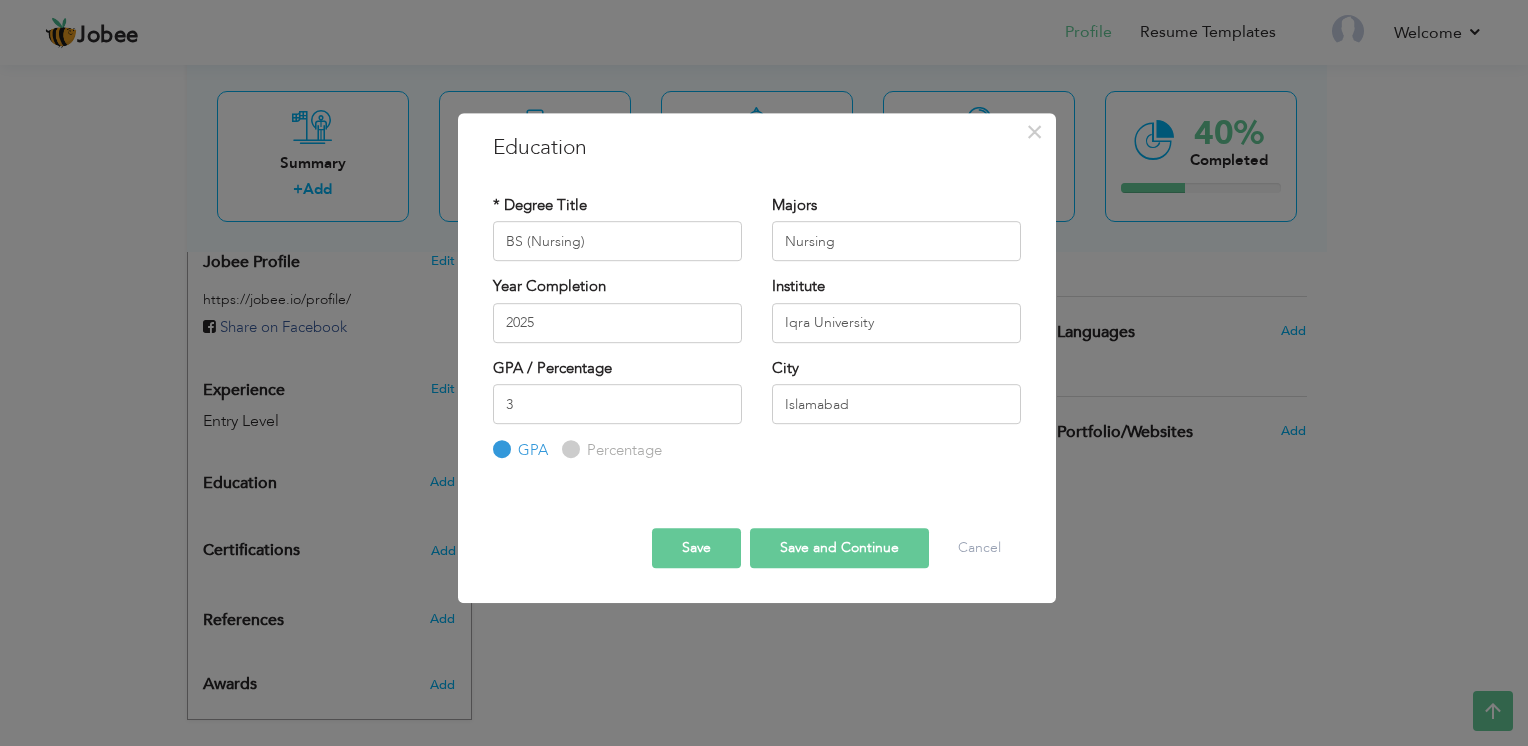 click on "GPA / Percentage
3
GPA
Percentage" at bounding box center (617, 410) 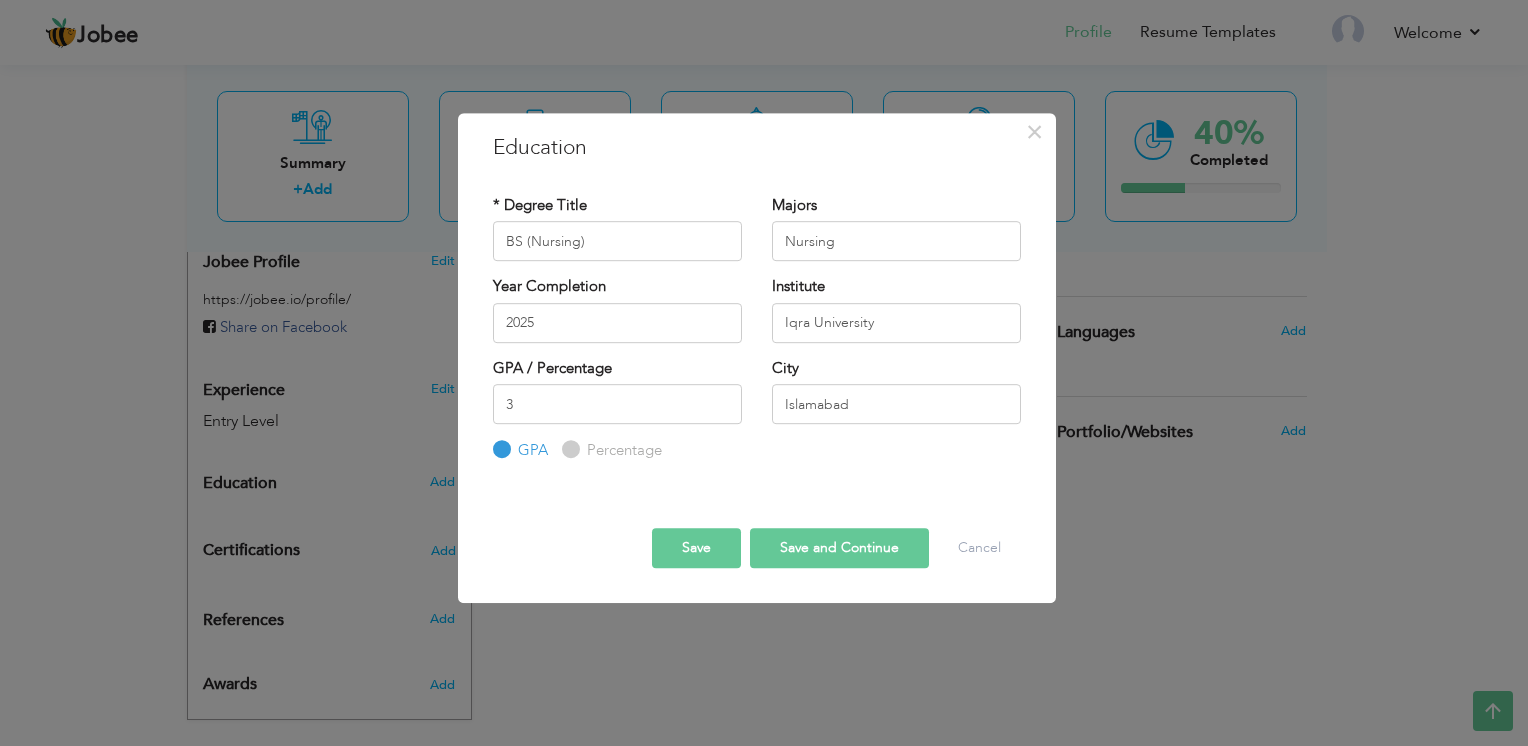 click on "Save" at bounding box center (696, 548) 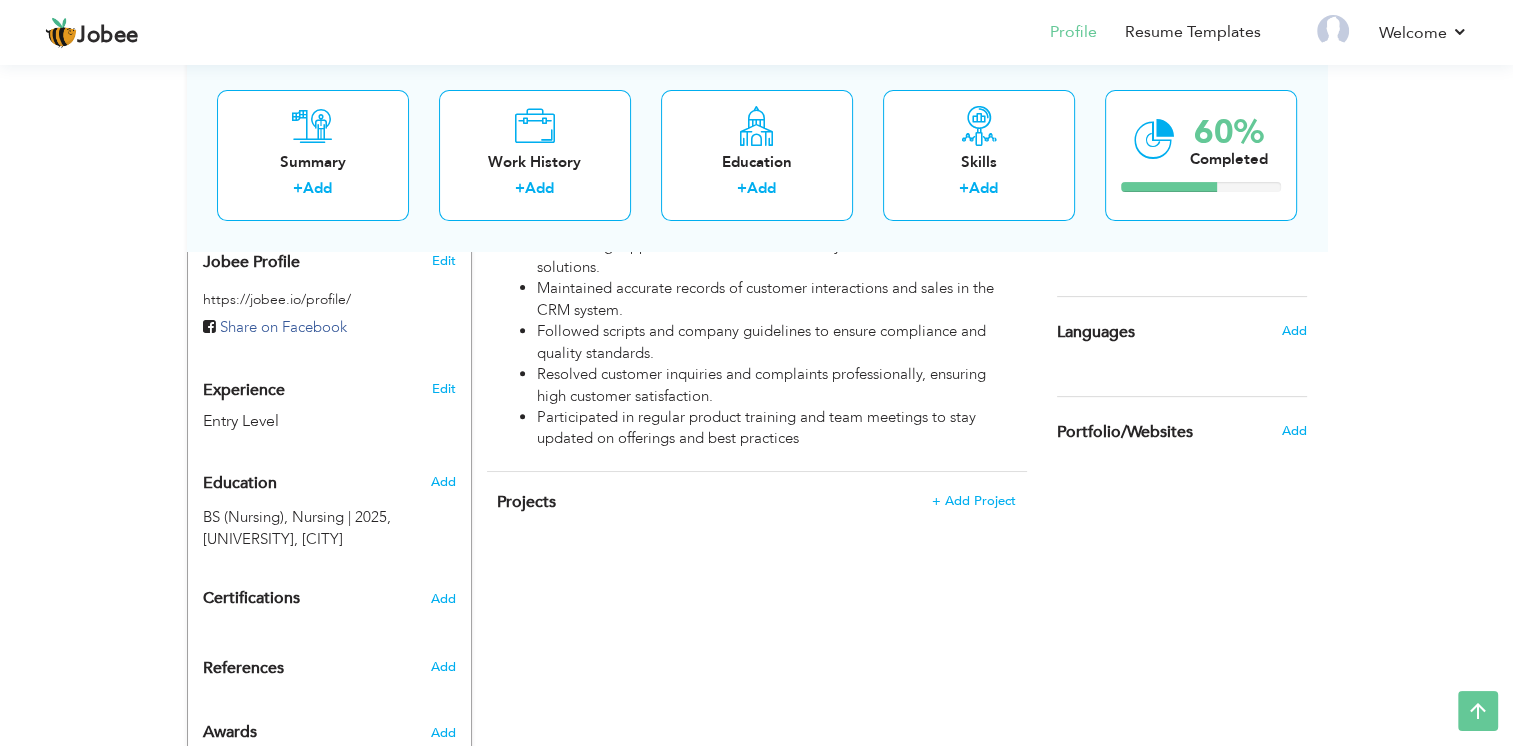 scroll, scrollTop: 712, scrollLeft: 0, axis: vertical 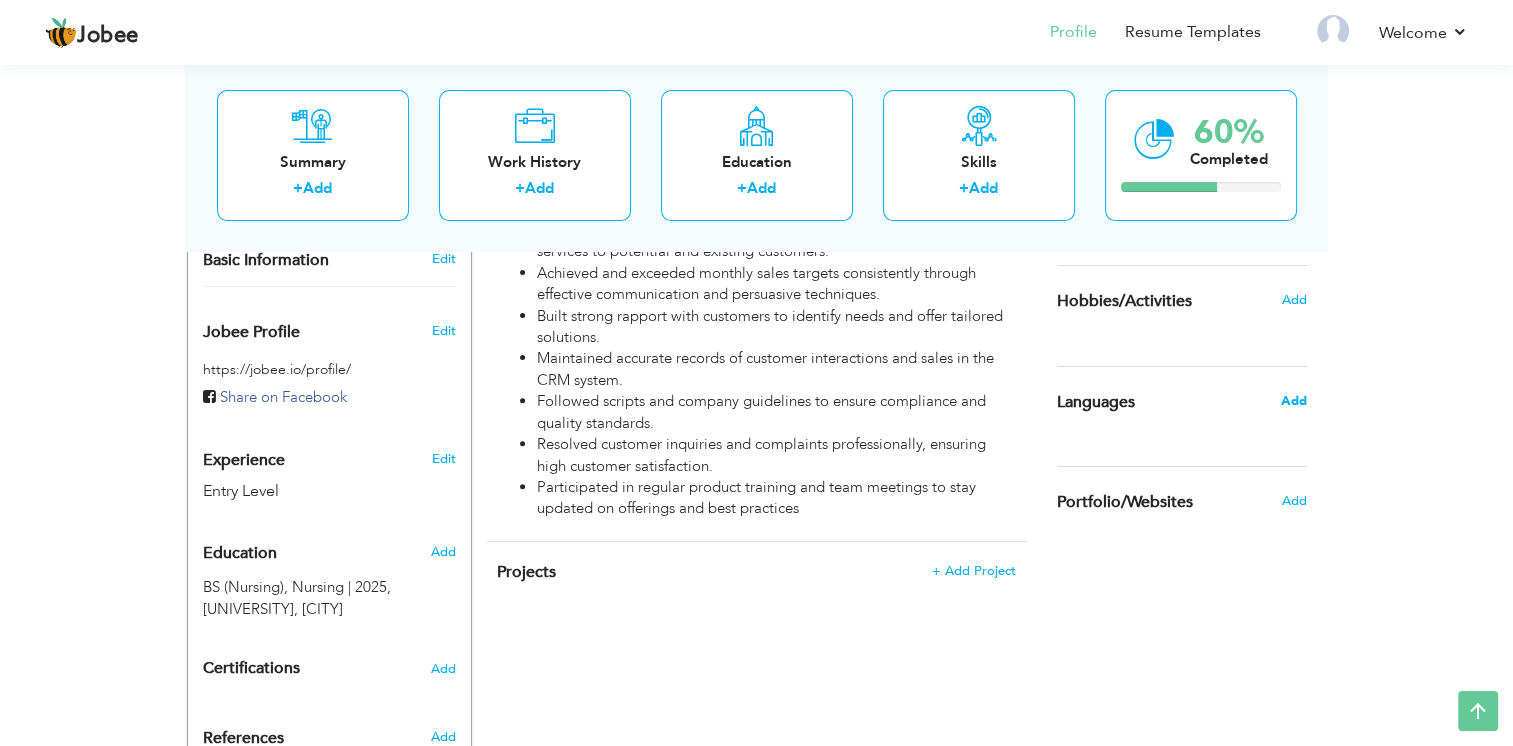click on "Add" at bounding box center (1293, 401) 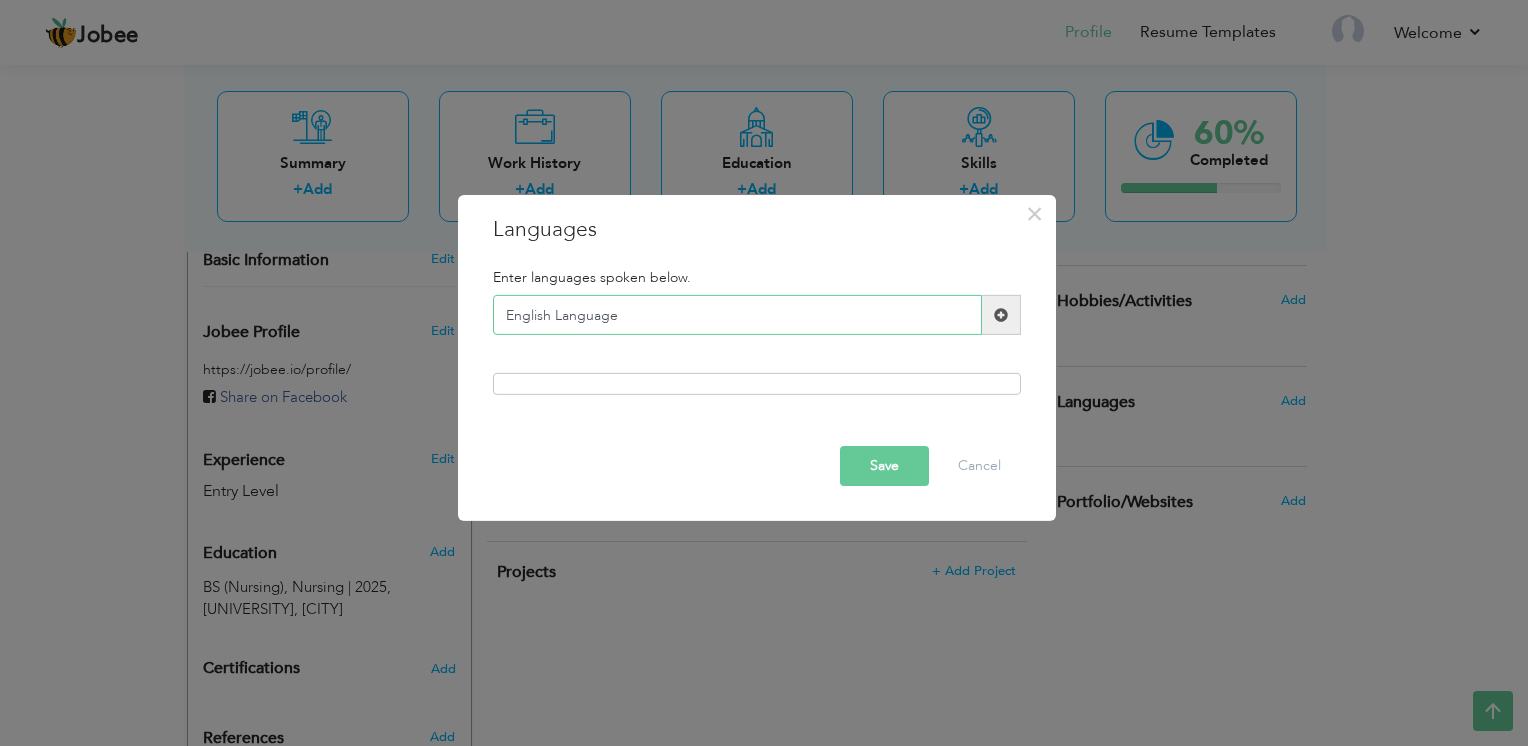 type on "English Language" 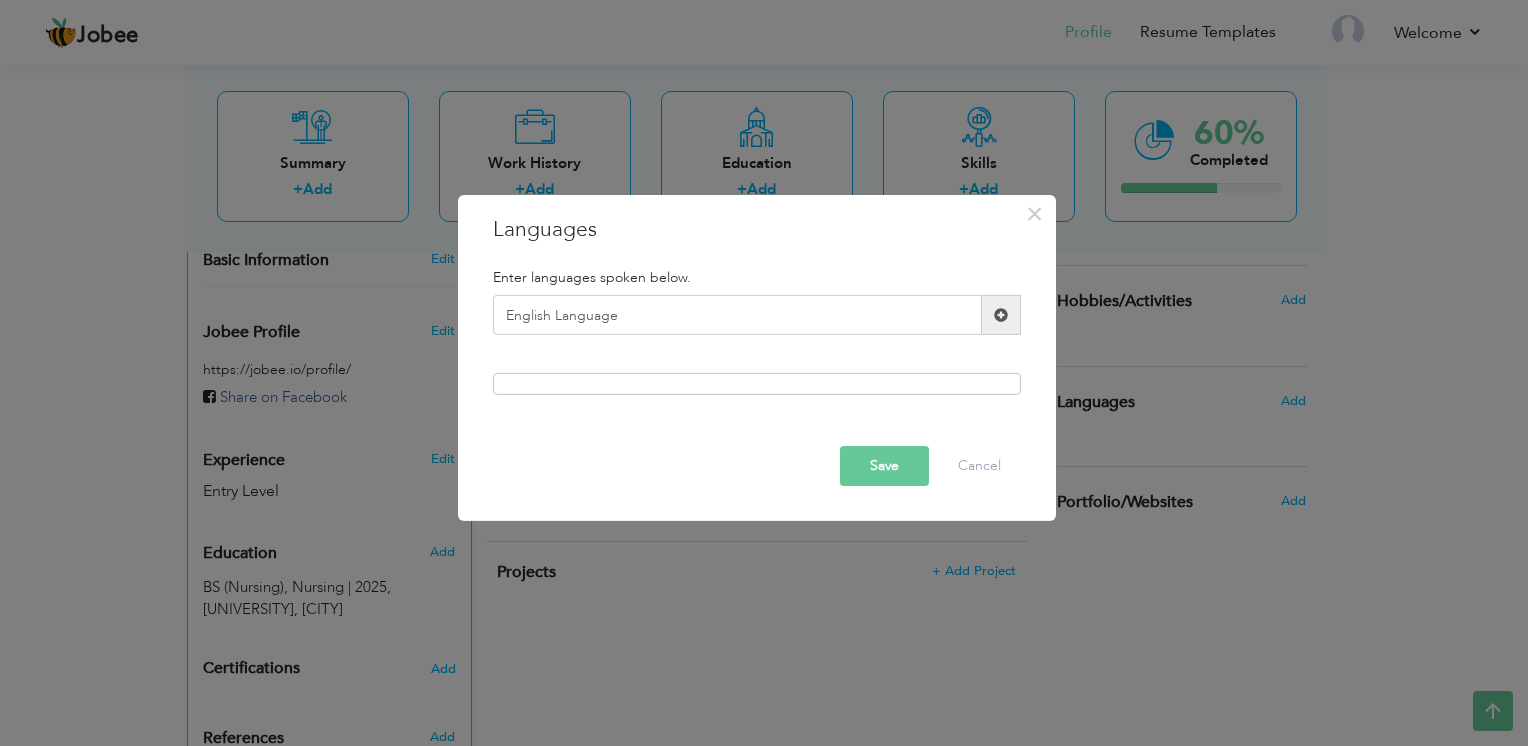 click at bounding box center (1001, 315) 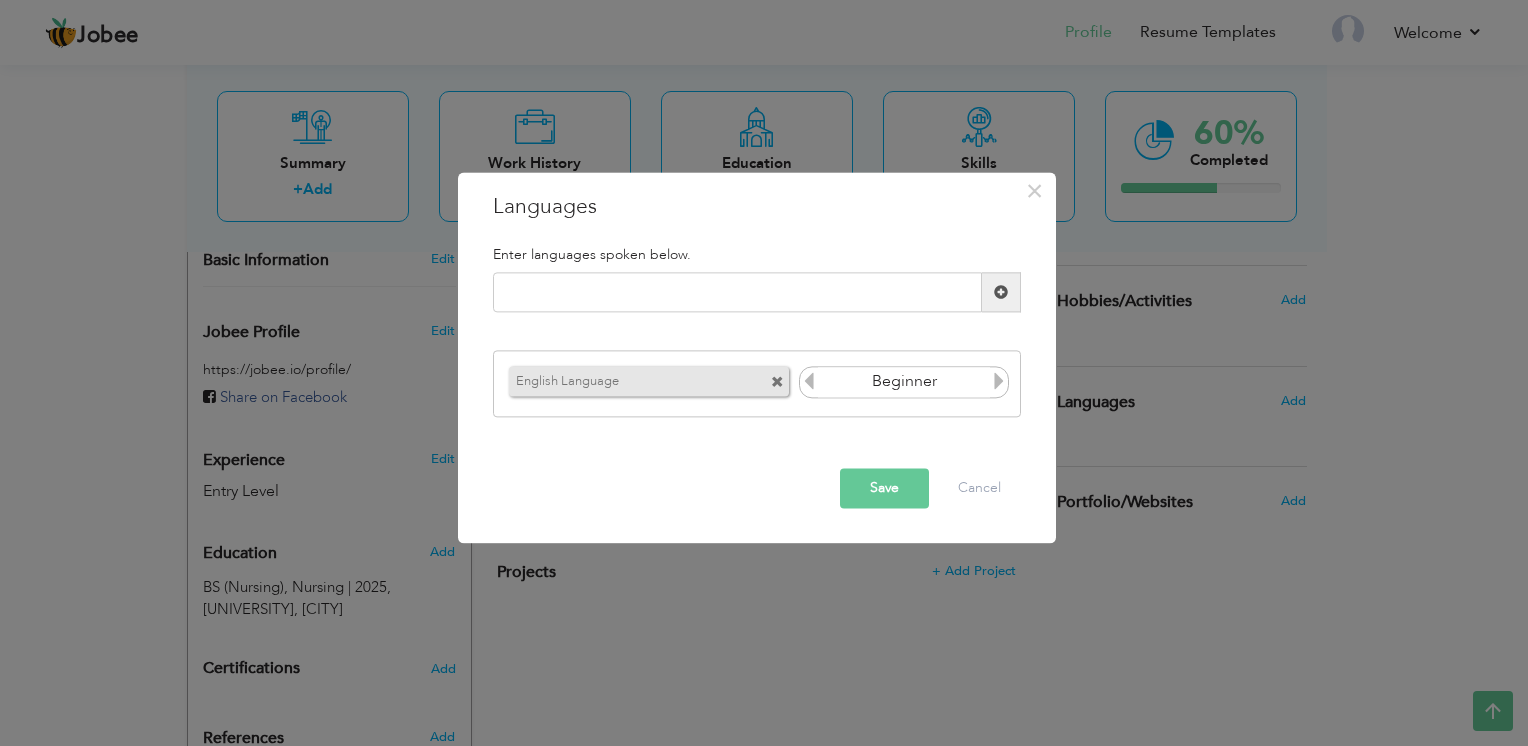 click at bounding box center (999, 381) 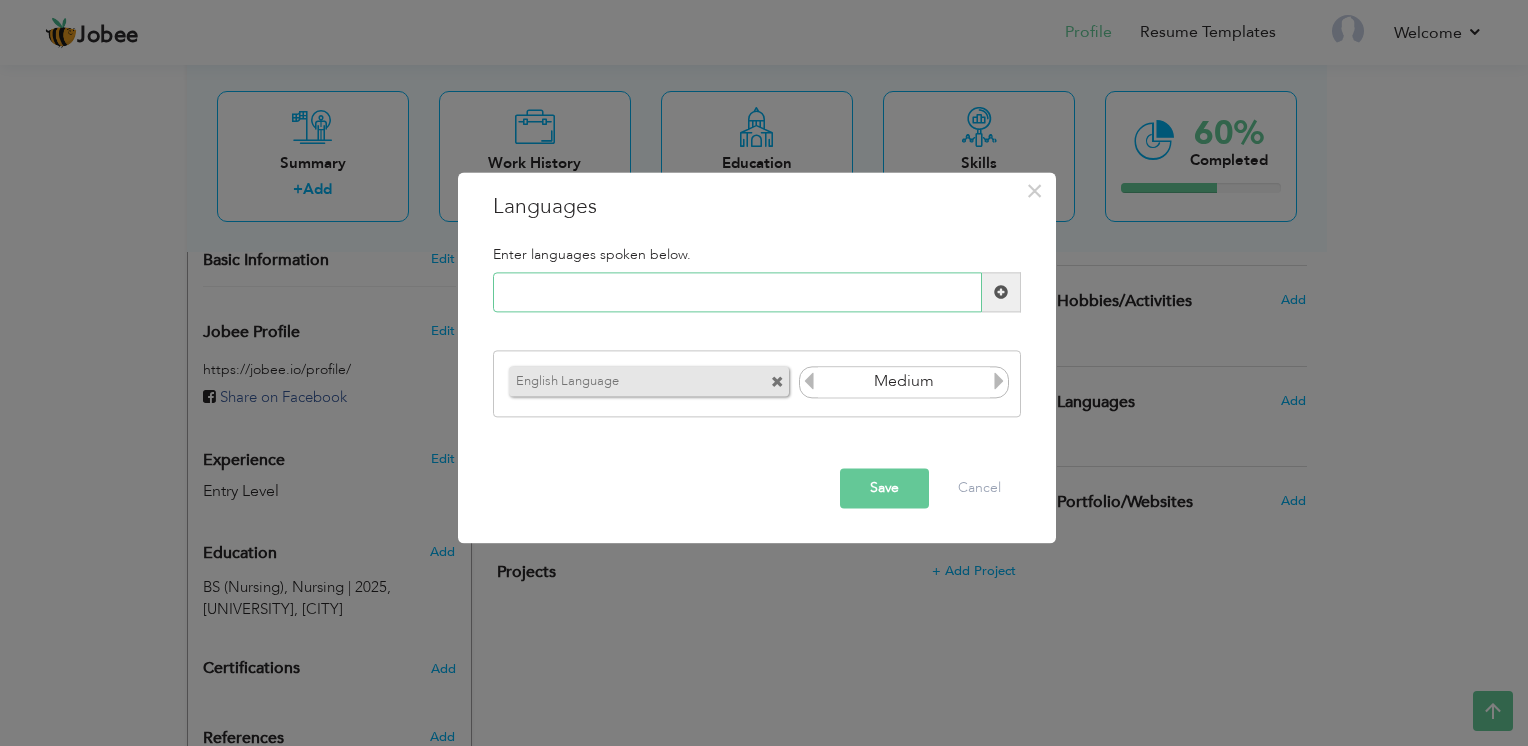 click at bounding box center [737, 293] 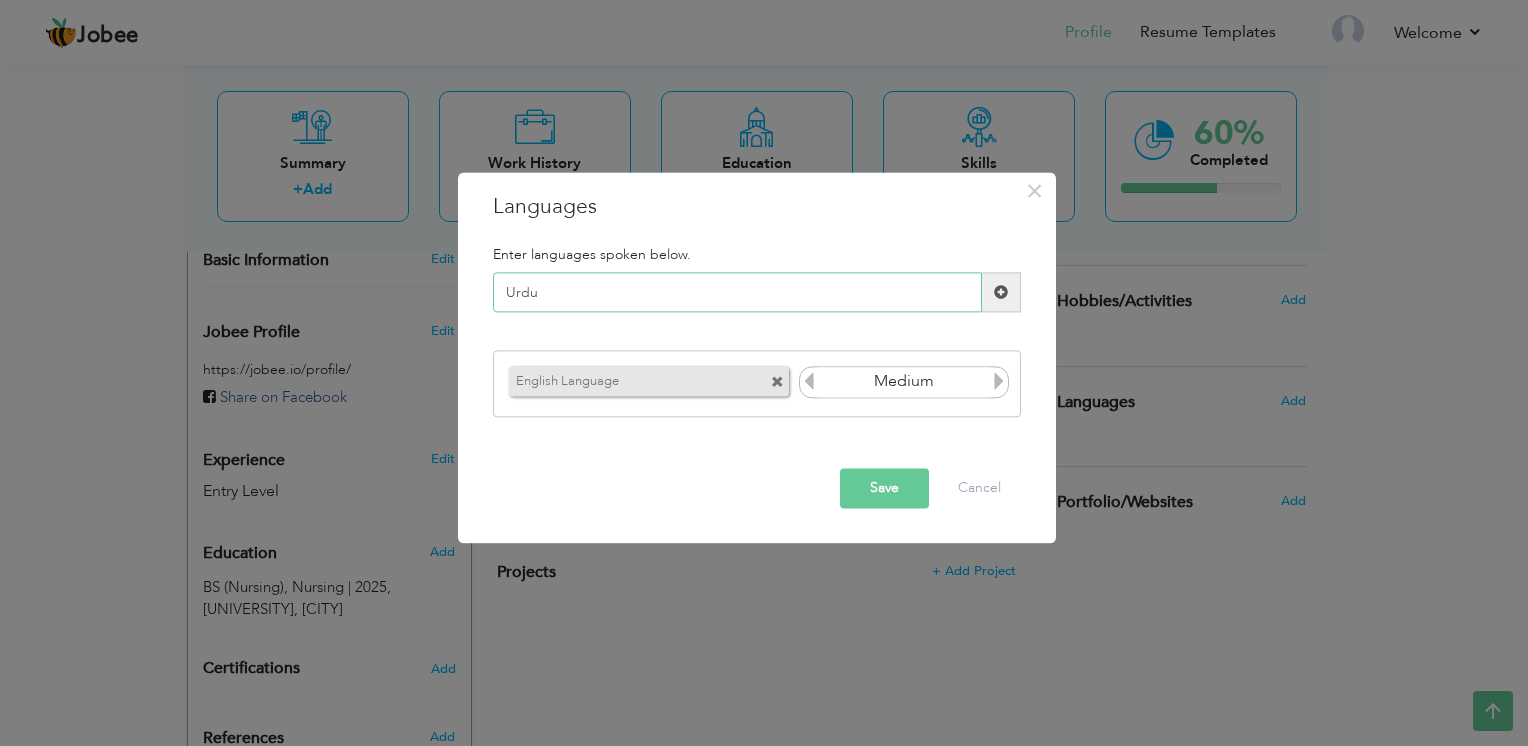 type on "Urdu" 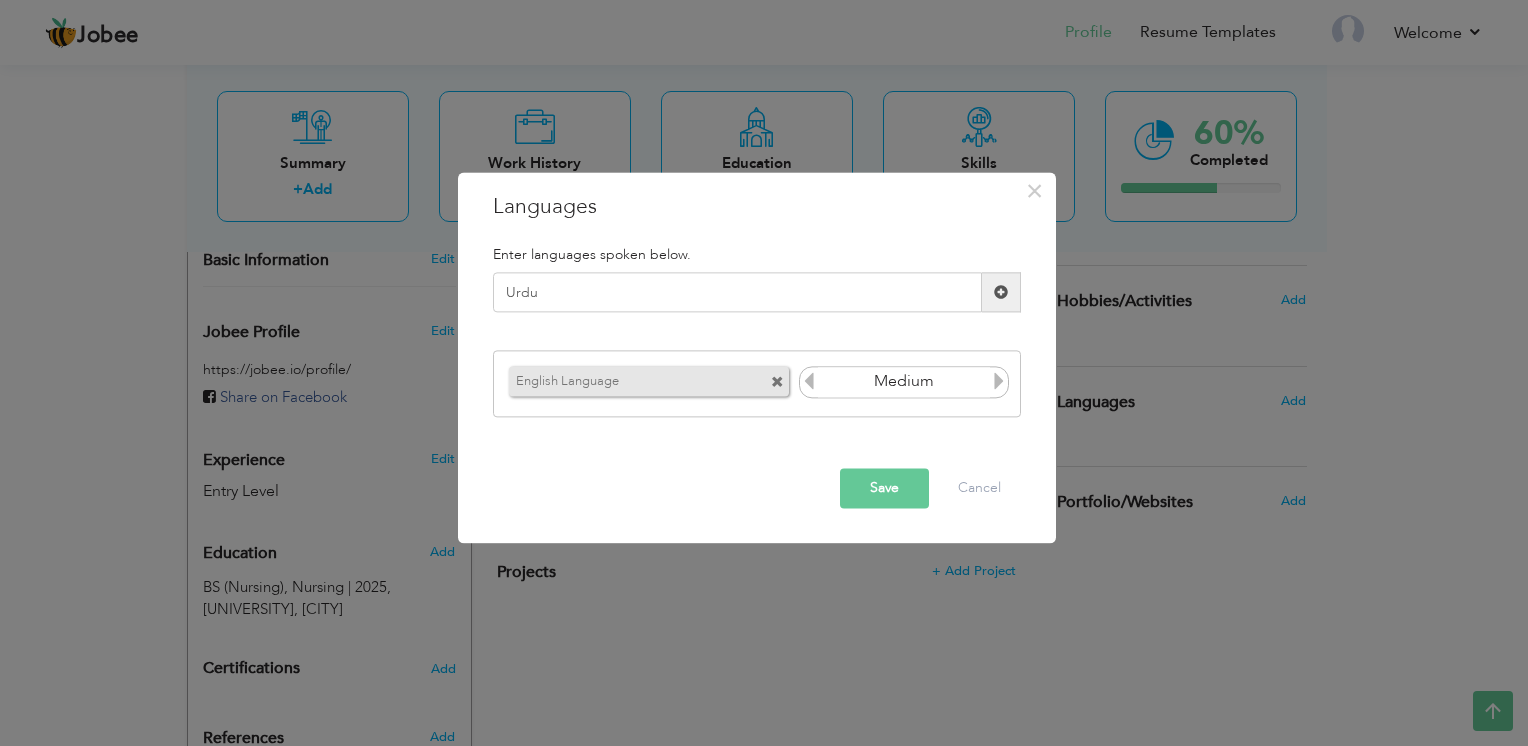 click at bounding box center (1001, 292) 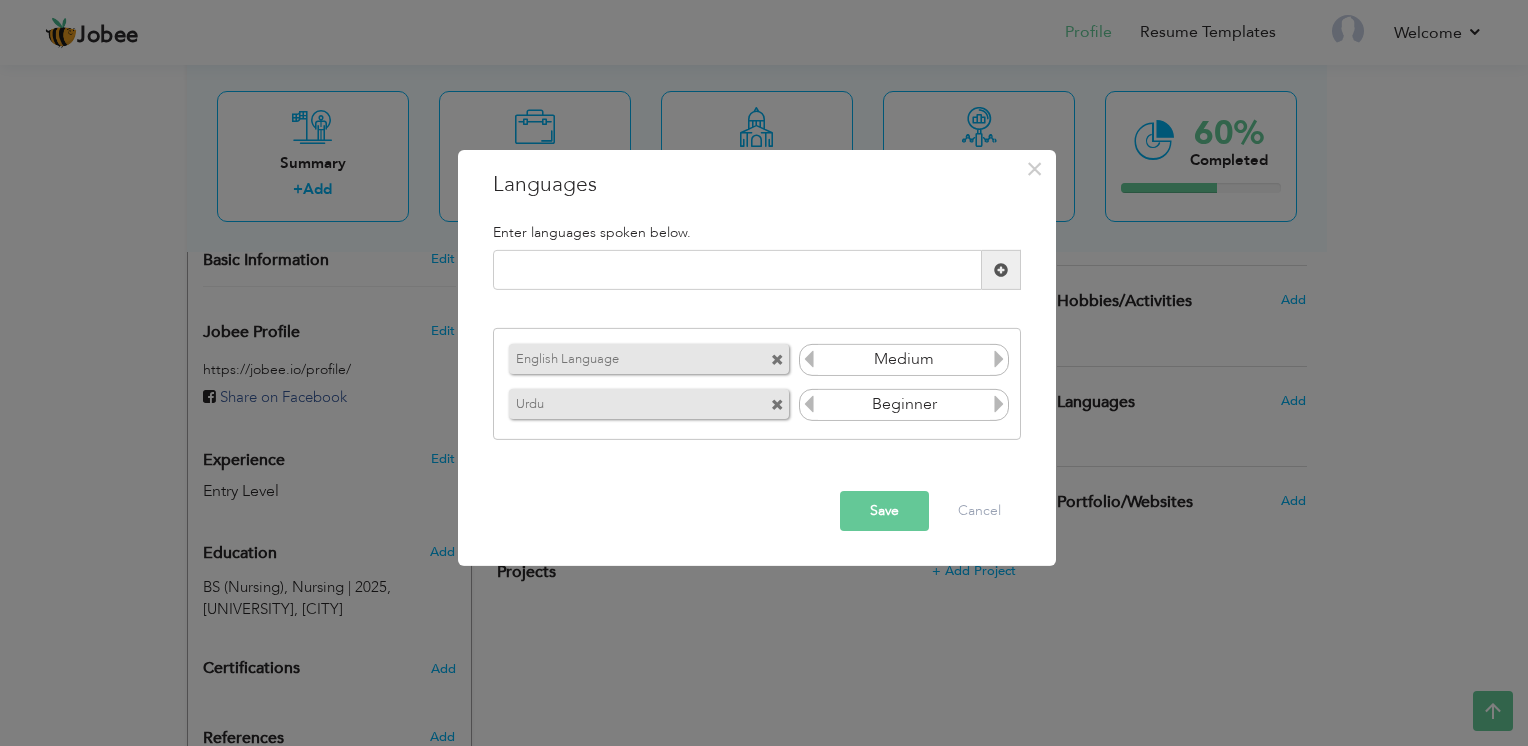 click at bounding box center (999, 404) 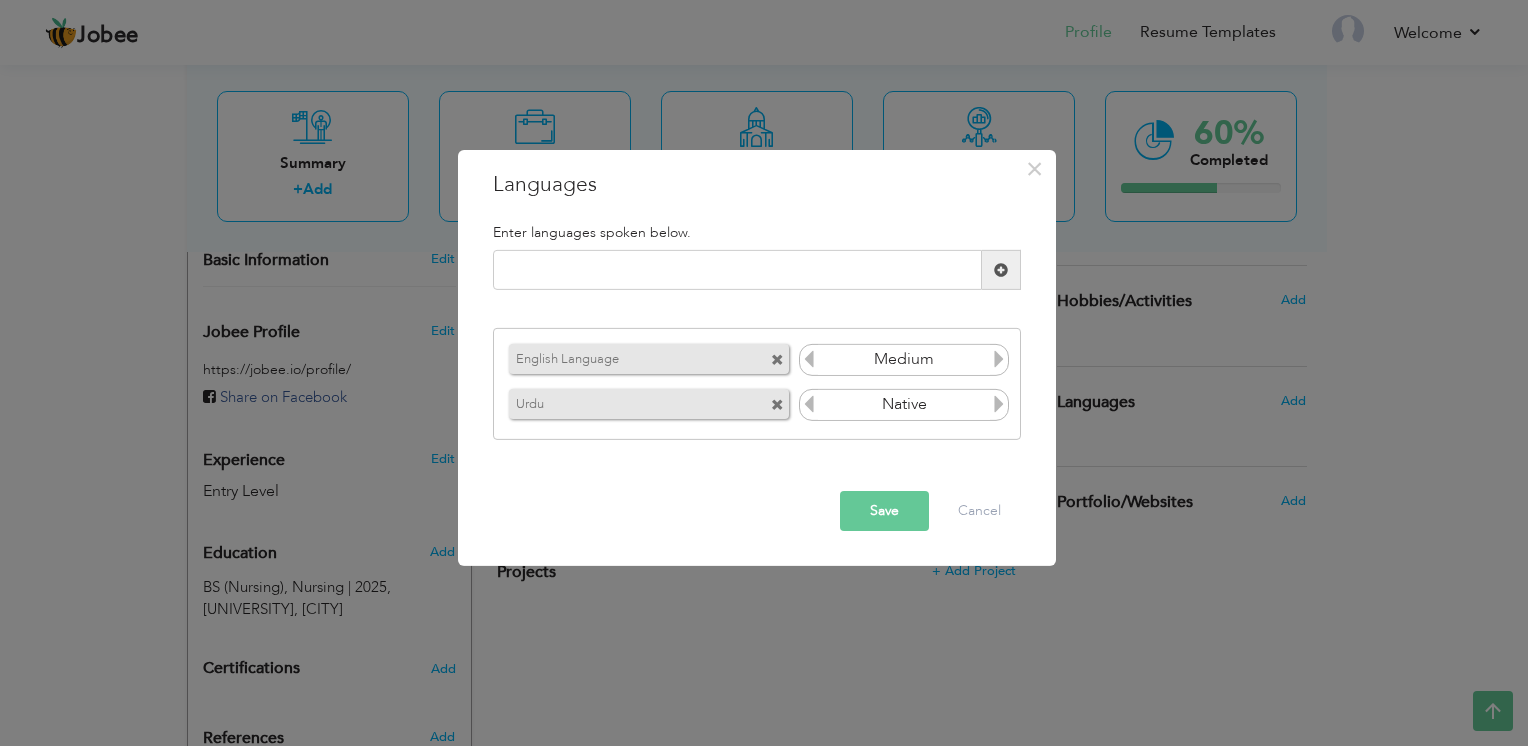 click on "Save" at bounding box center (884, 511) 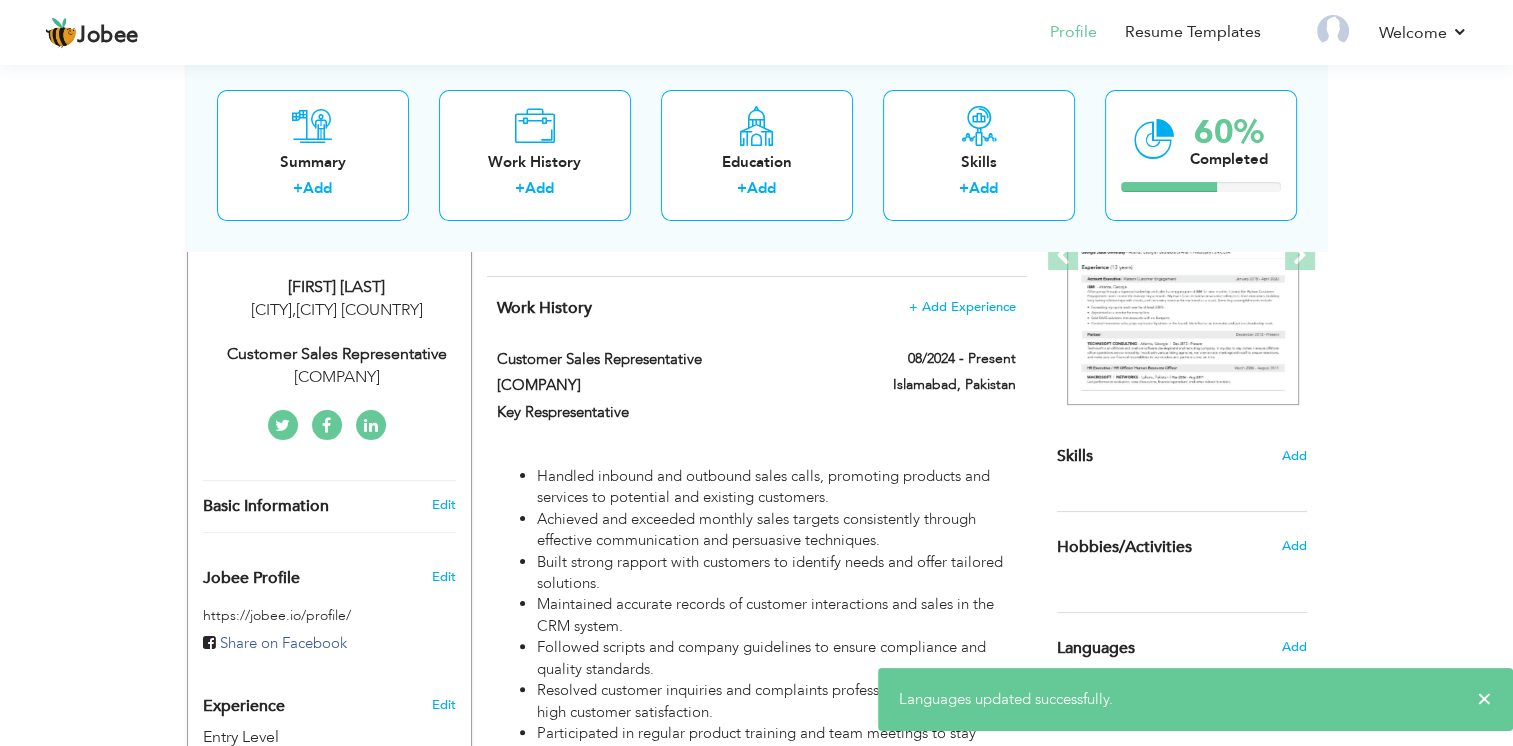 scroll, scrollTop: 307, scrollLeft: 0, axis: vertical 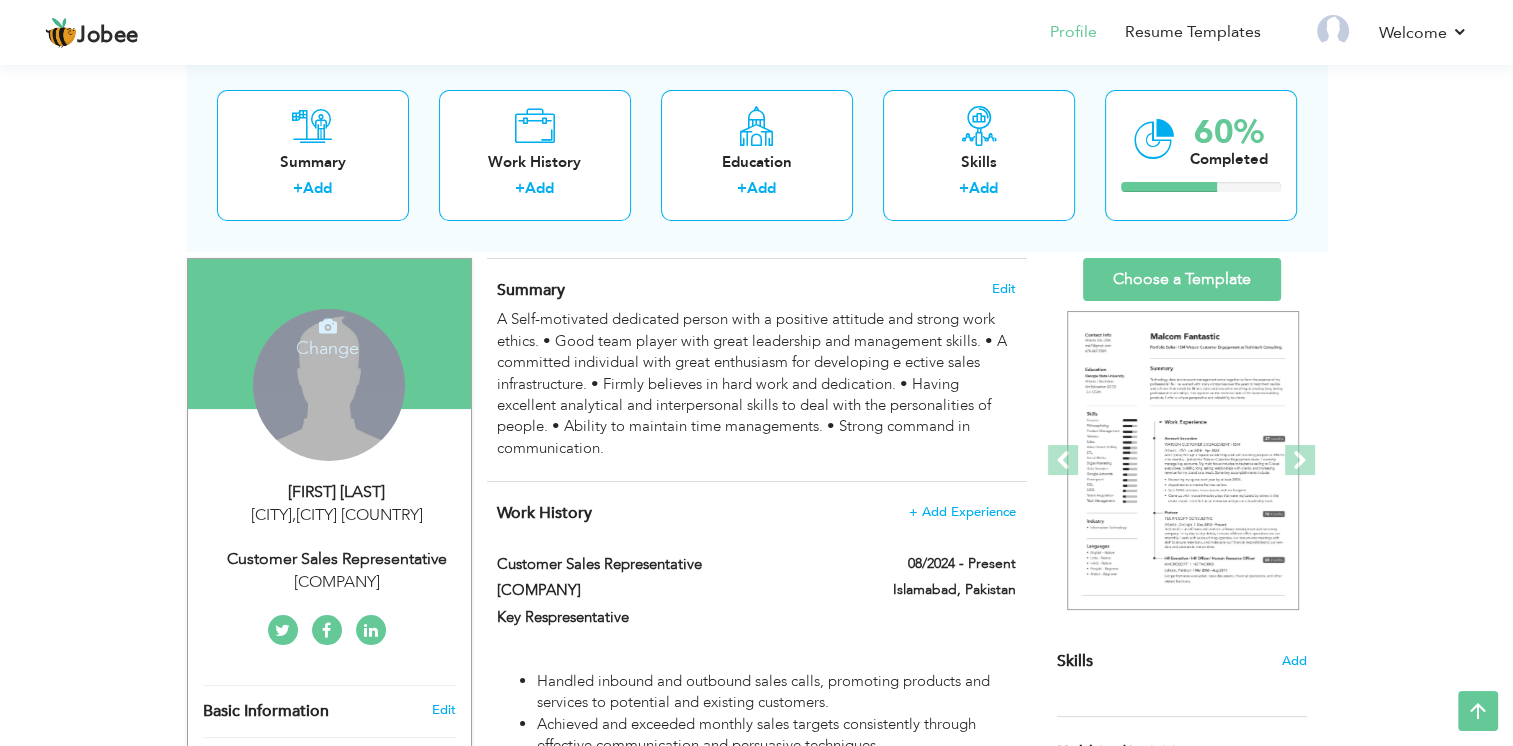 click on "Change" at bounding box center [327, 335] 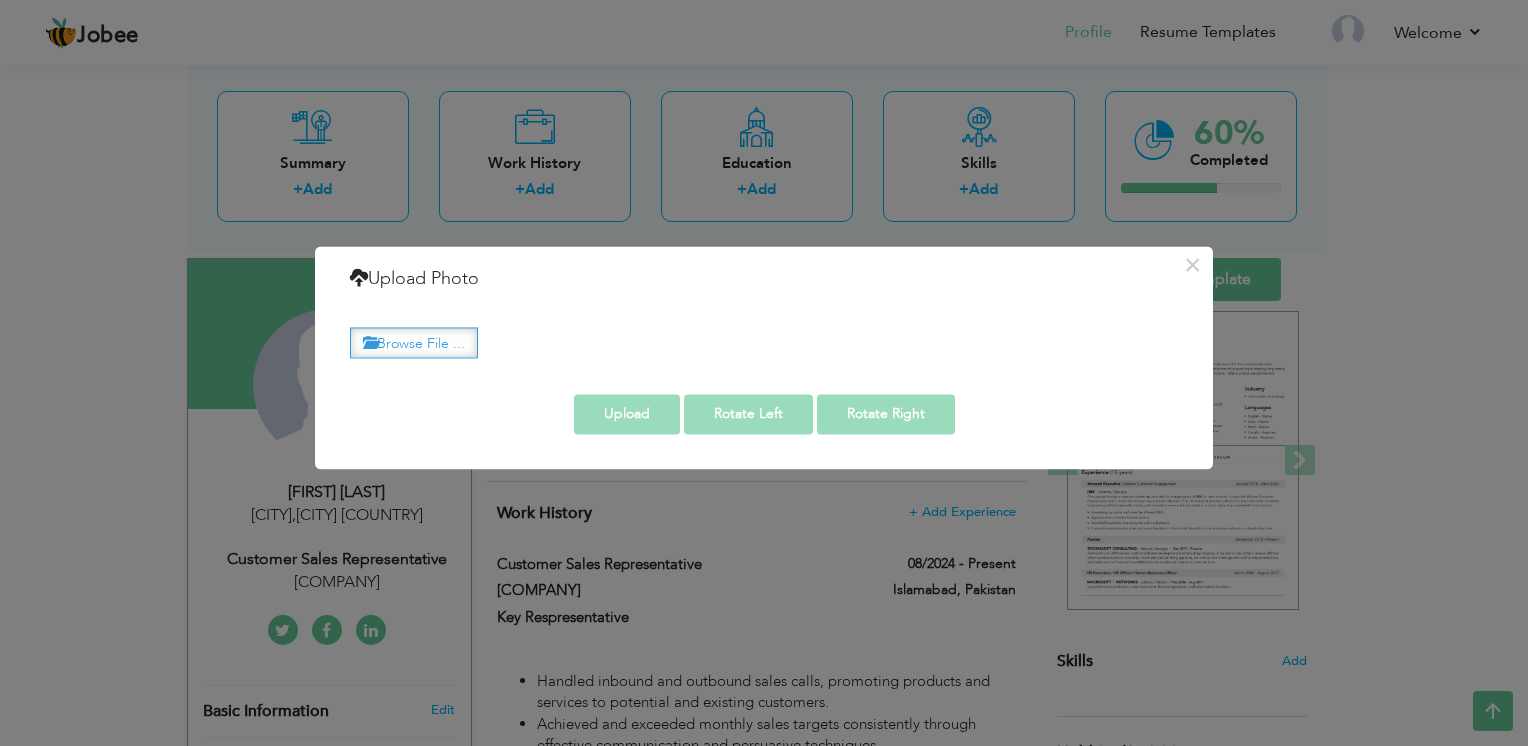 click on "Browse File ..." at bounding box center (414, 342) 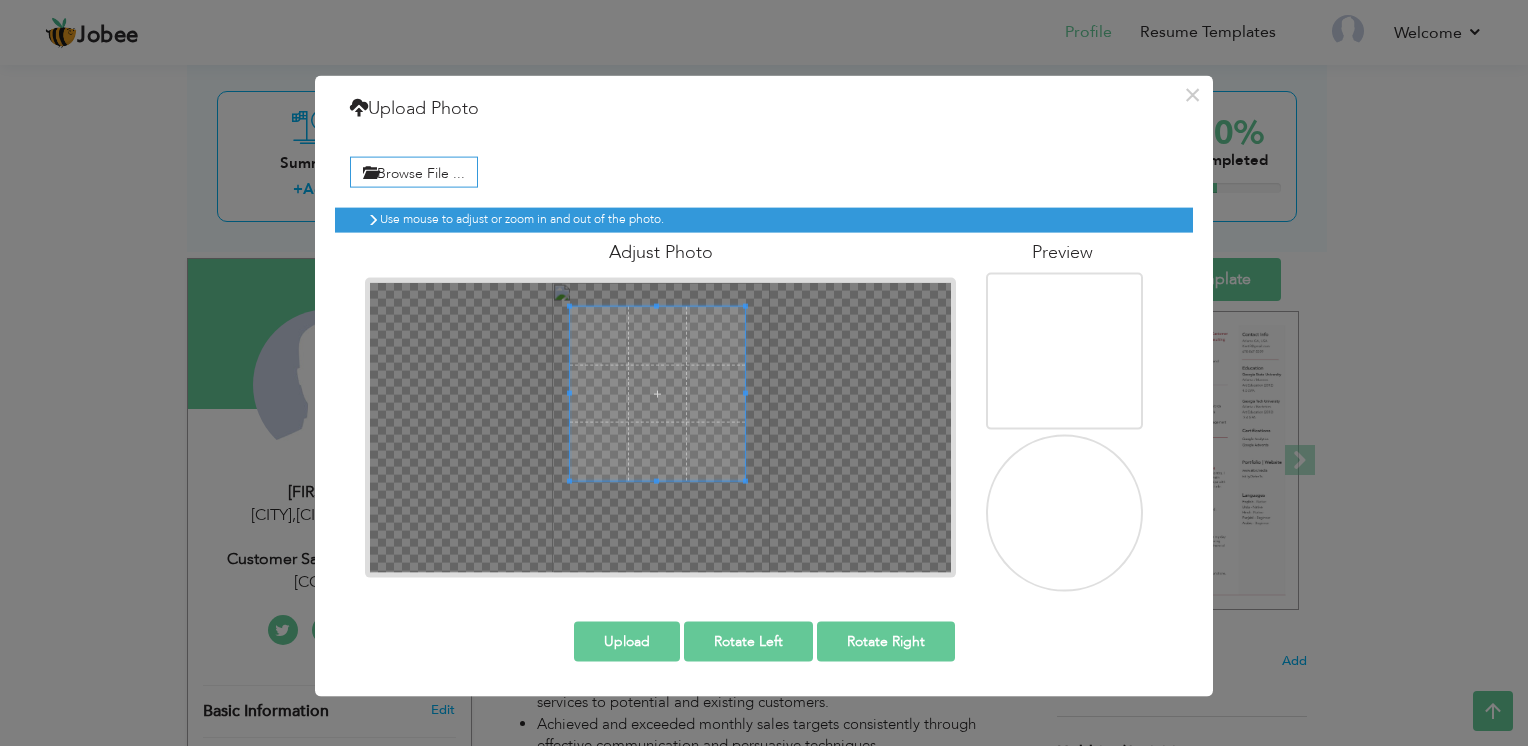 click at bounding box center [657, 393] 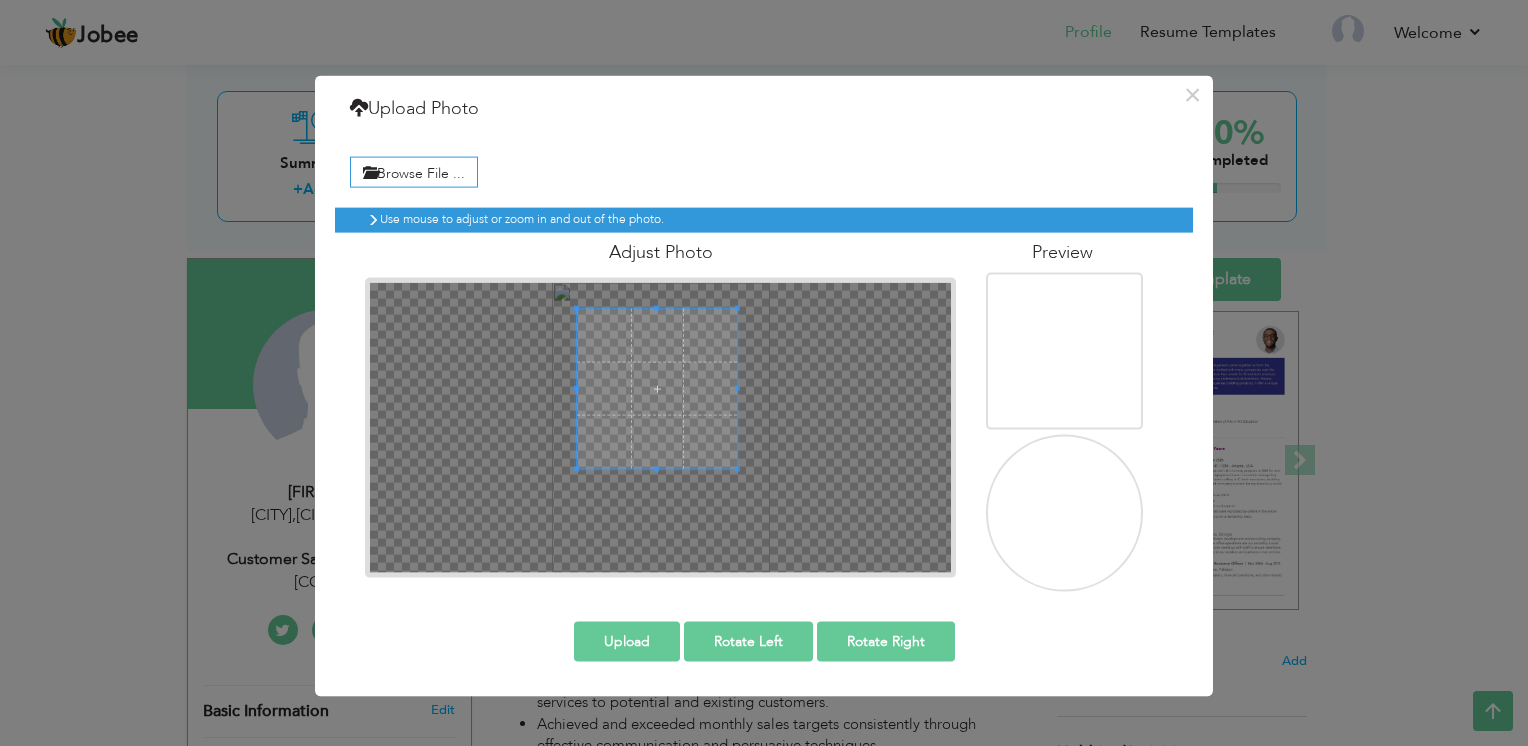 click at bounding box center (657, 389) 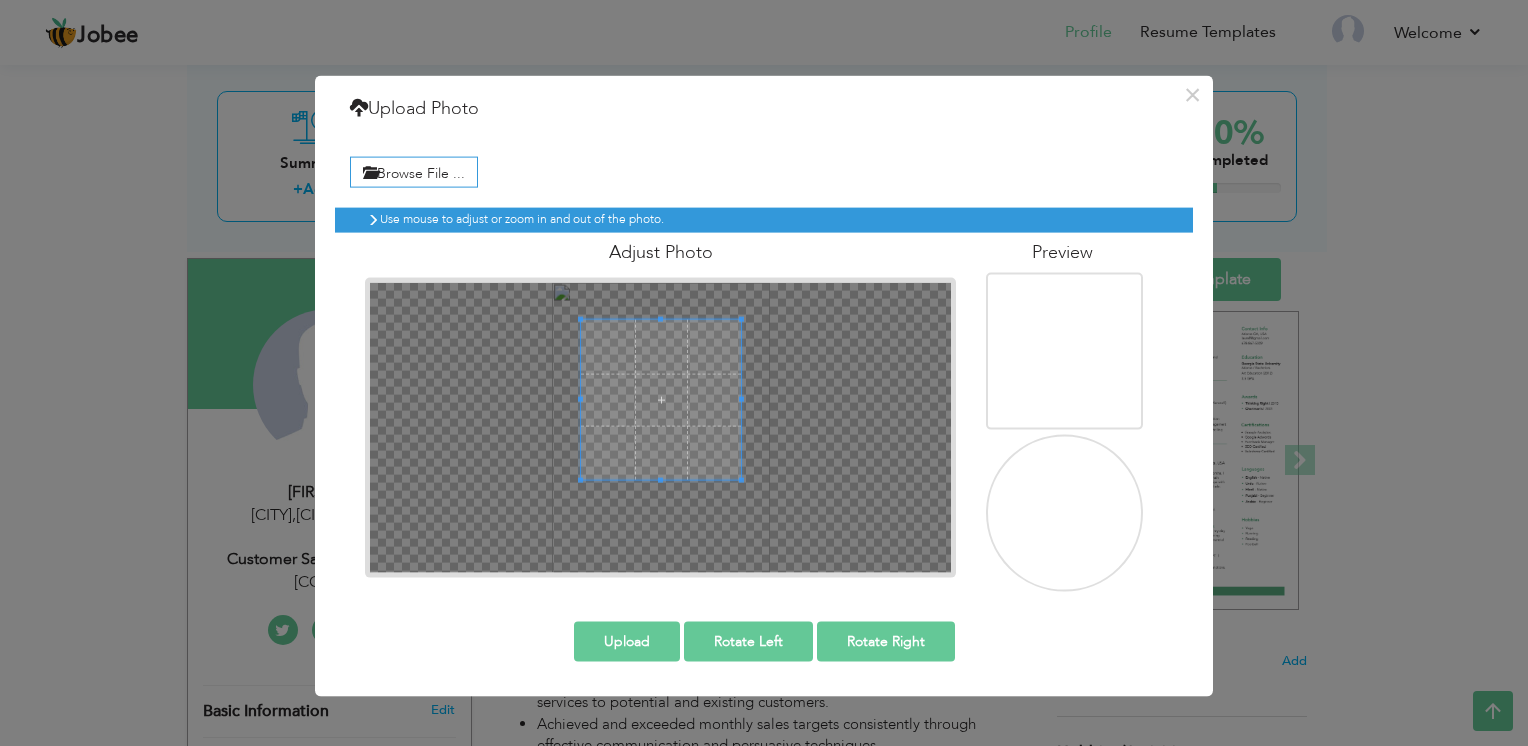click at bounding box center [661, 400] 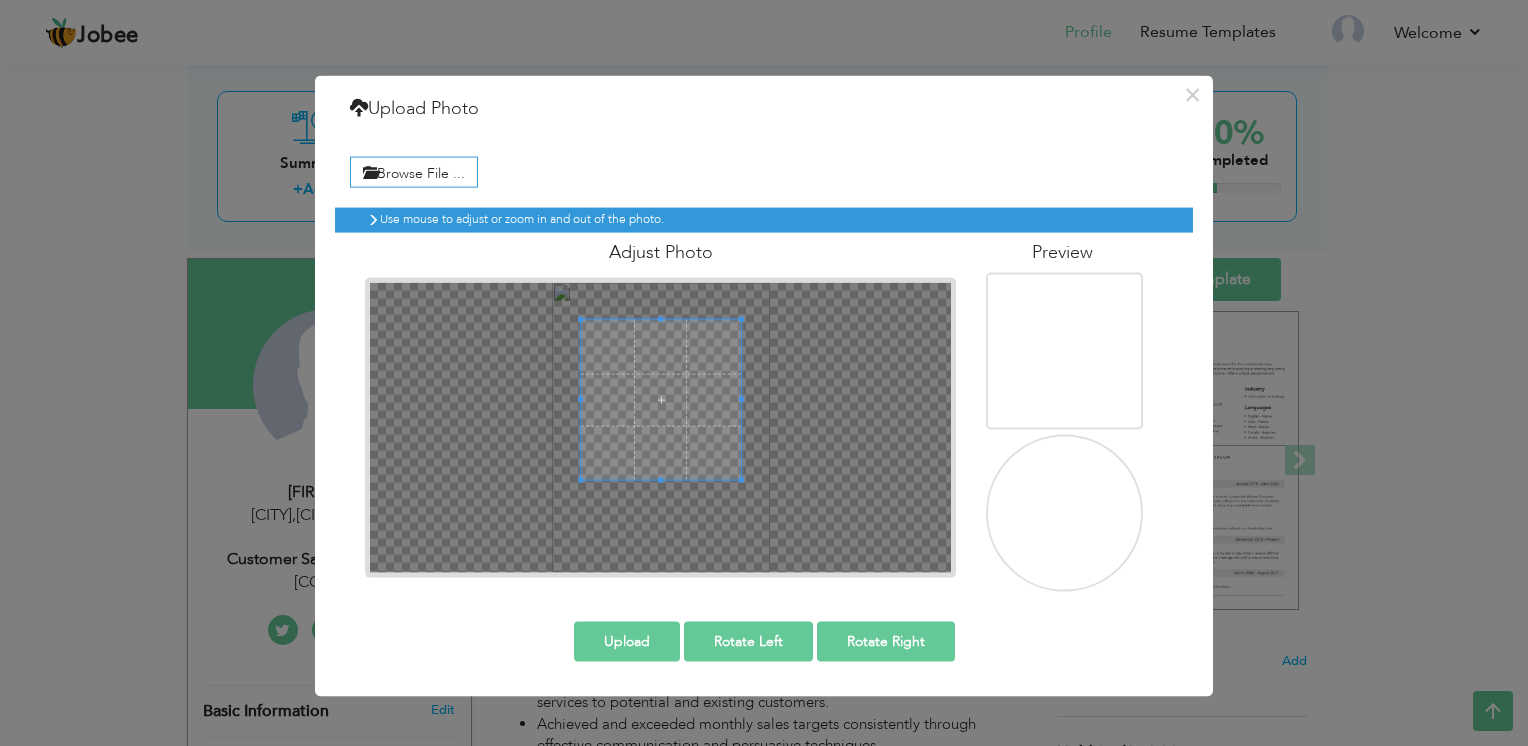 click at bounding box center [661, 400] 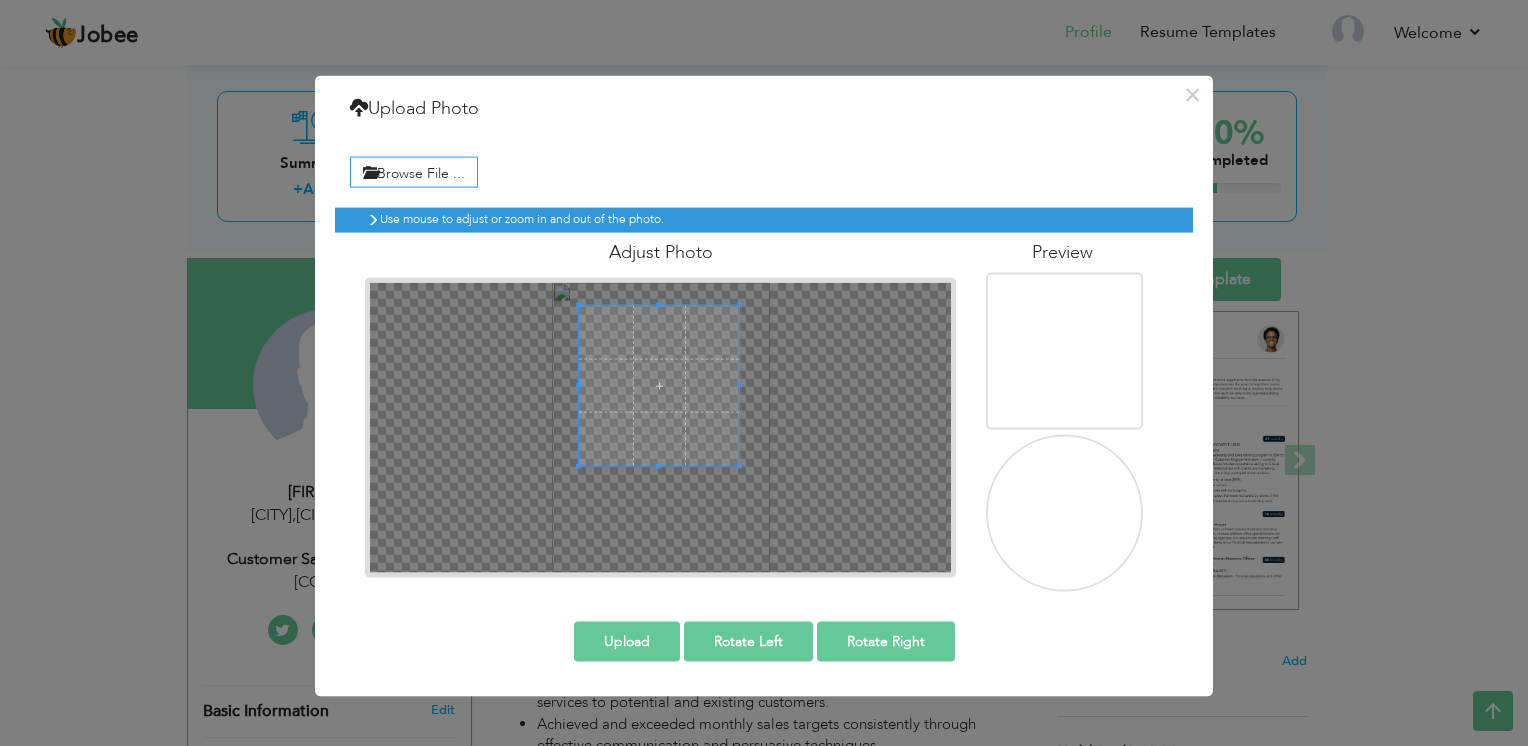 click at bounding box center [659, 386] 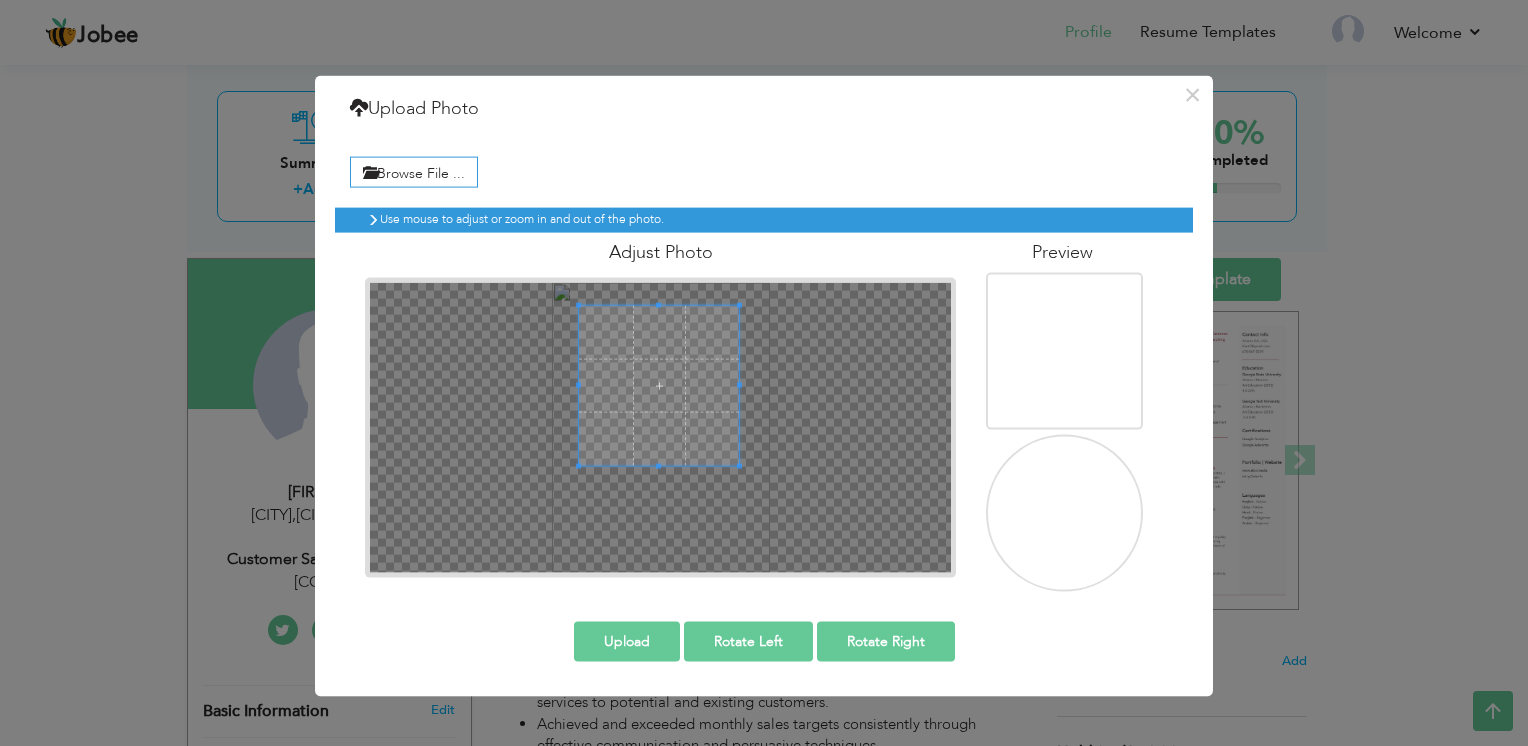 click on "Upload" at bounding box center (627, 641) 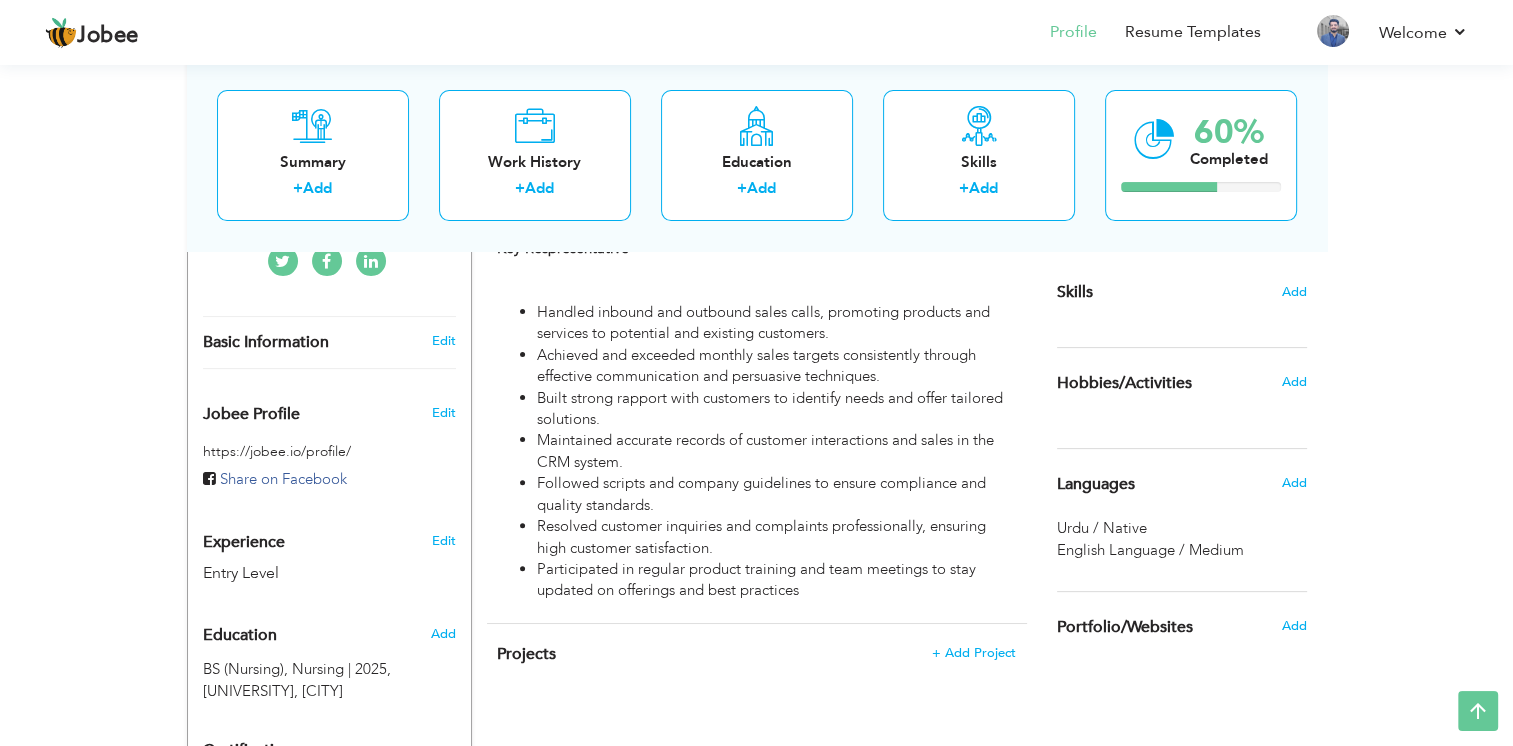 scroll, scrollTop: 0, scrollLeft: 0, axis: both 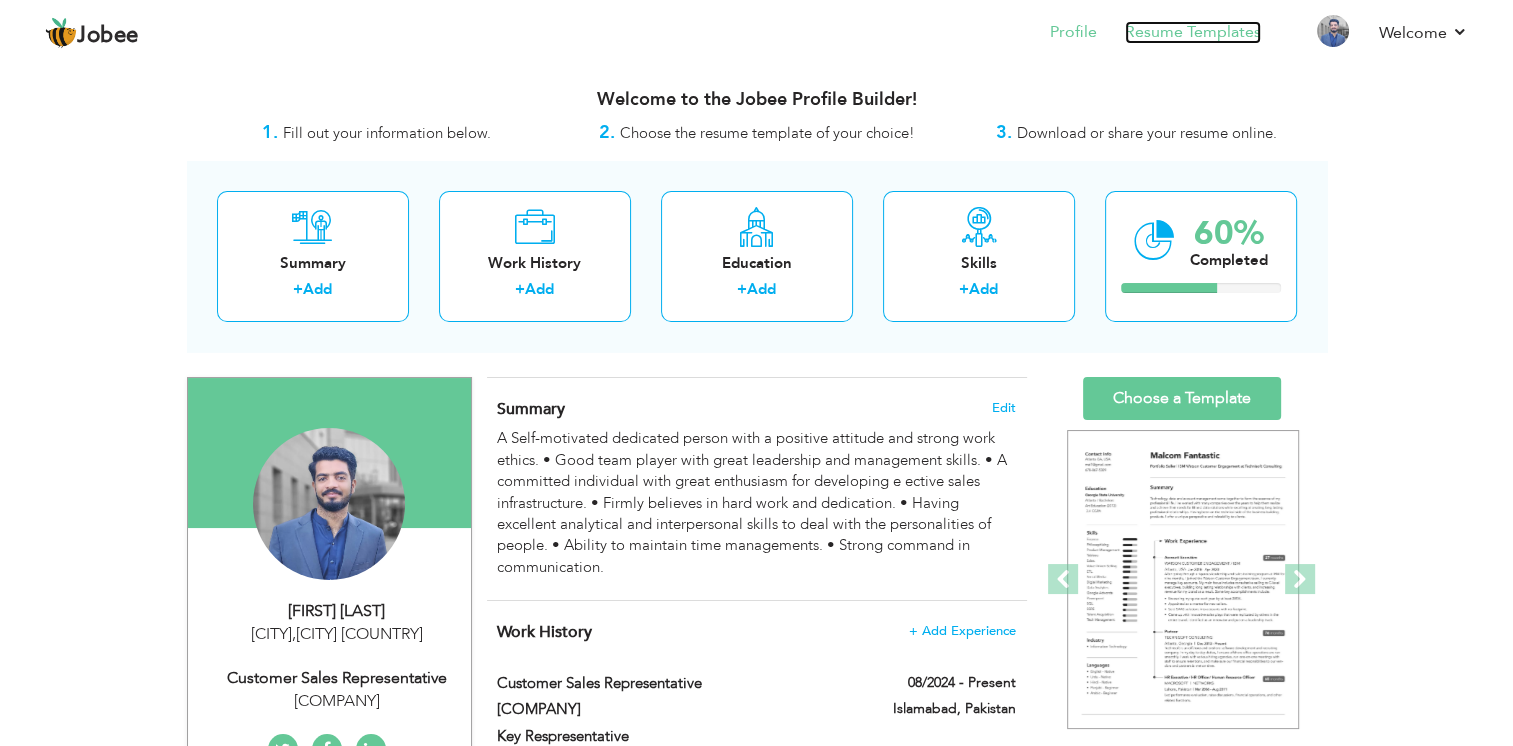 click on "Resume Templates" at bounding box center [1193, 32] 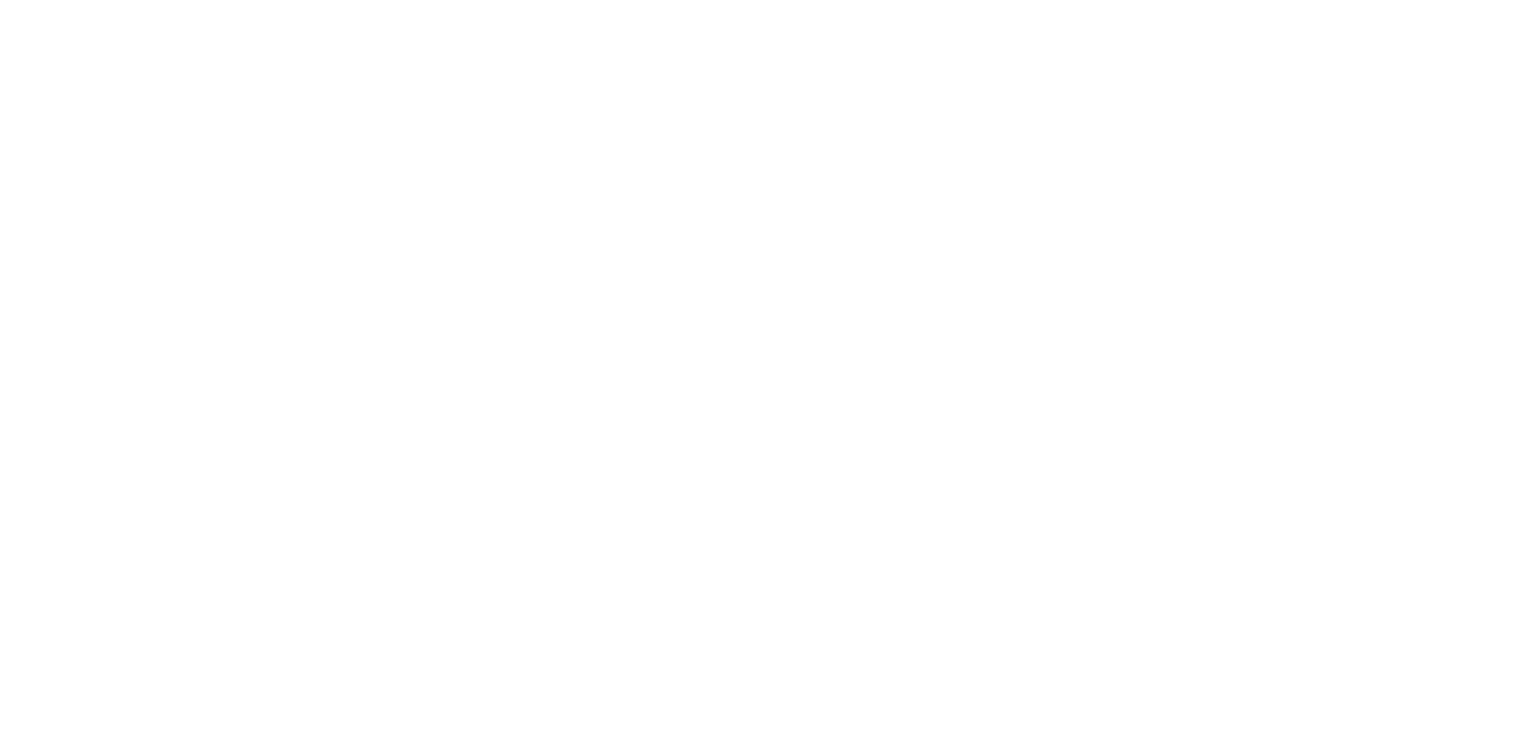 scroll, scrollTop: 0, scrollLeft: 0, axis: both 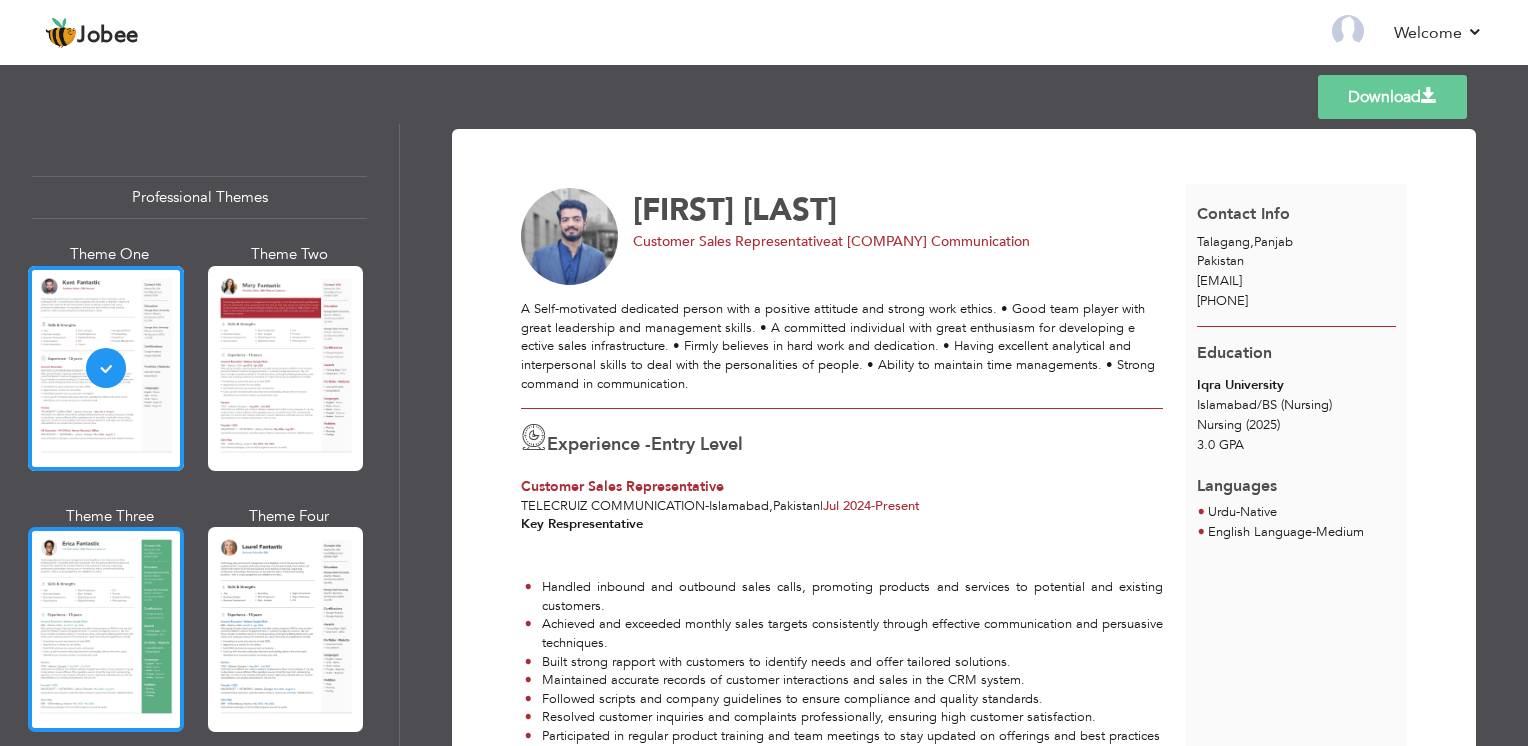 click at bounding box center [106, 629] 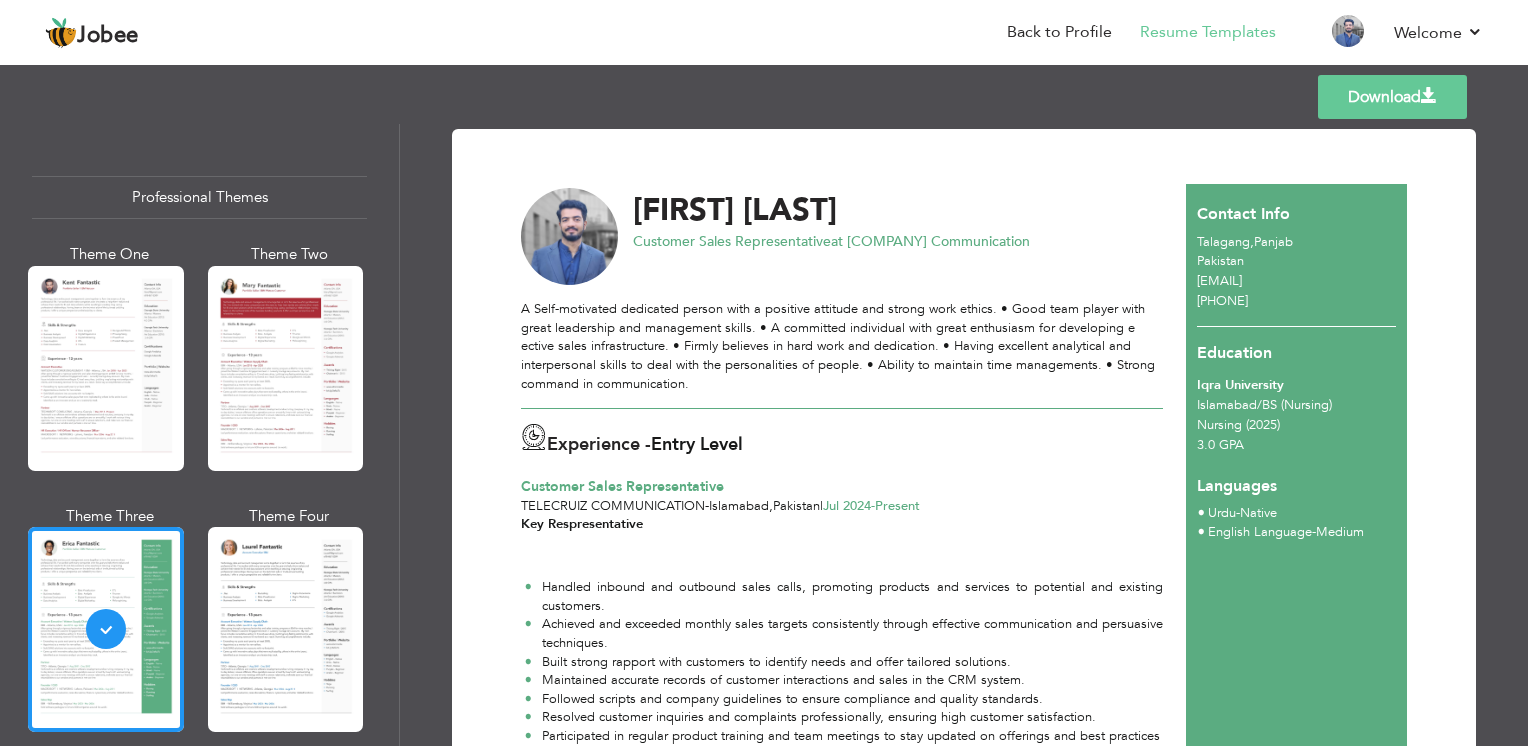 scroll, scrollTop: 101, scrollLeft: 0, axis: vertical 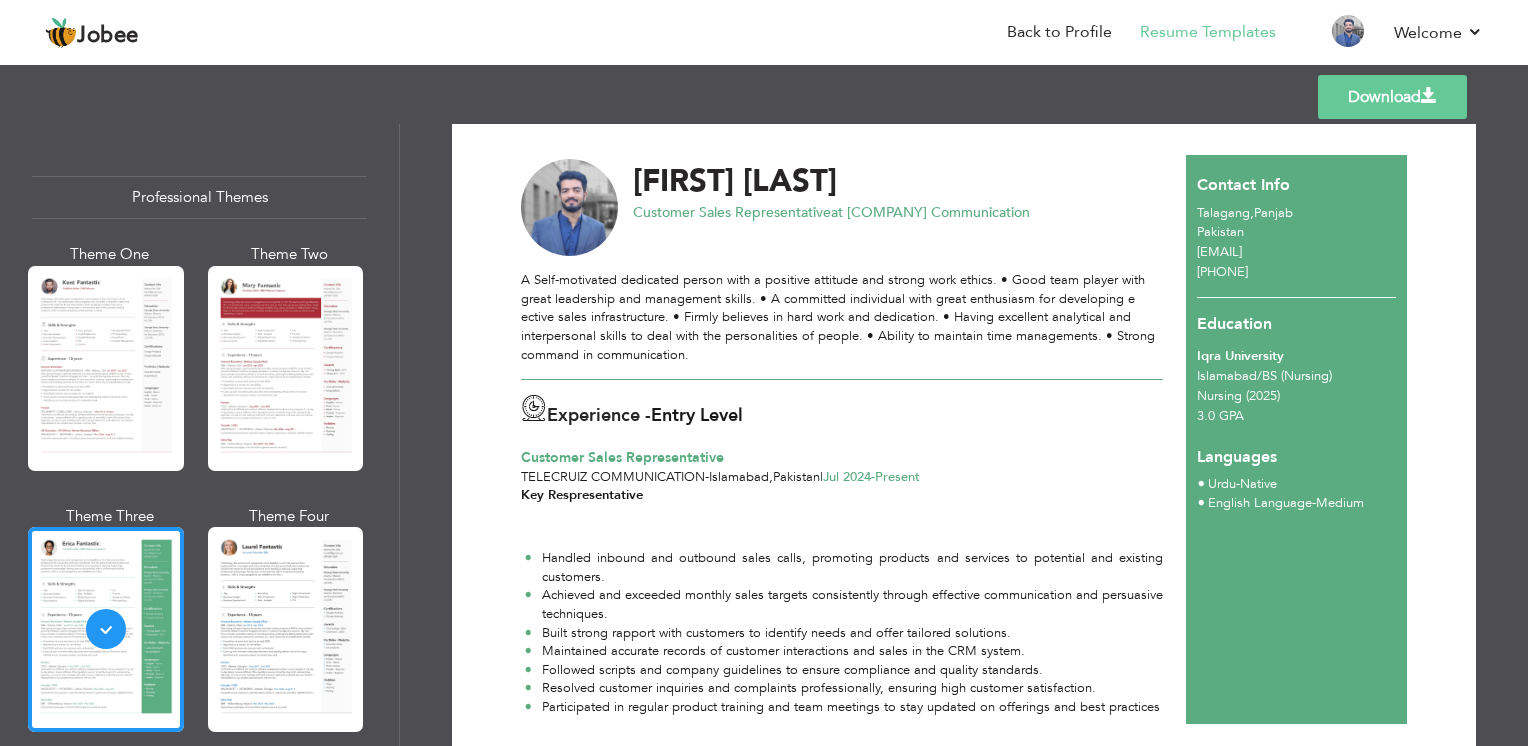 click on "Download" at bounding box center (1392, 97) 